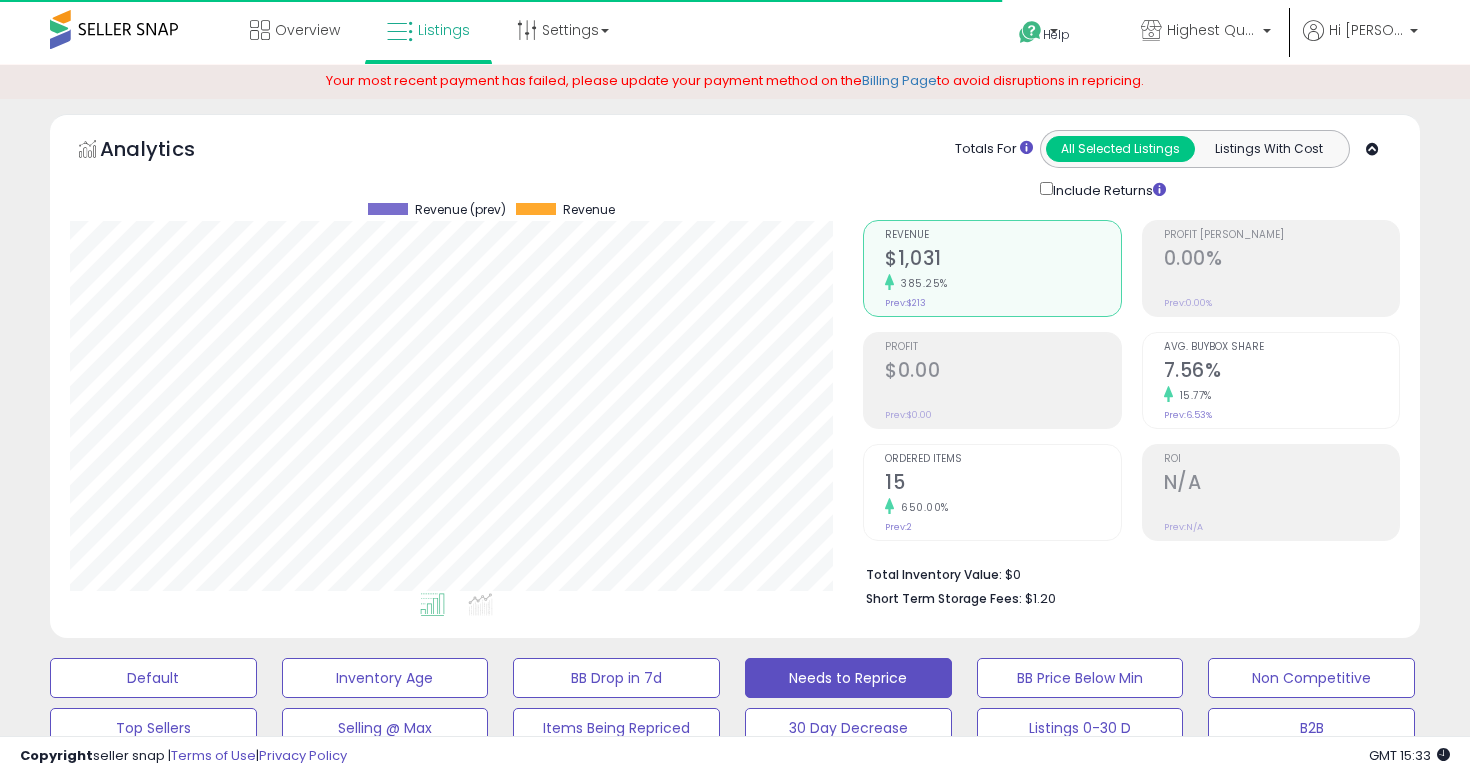 select on "**" 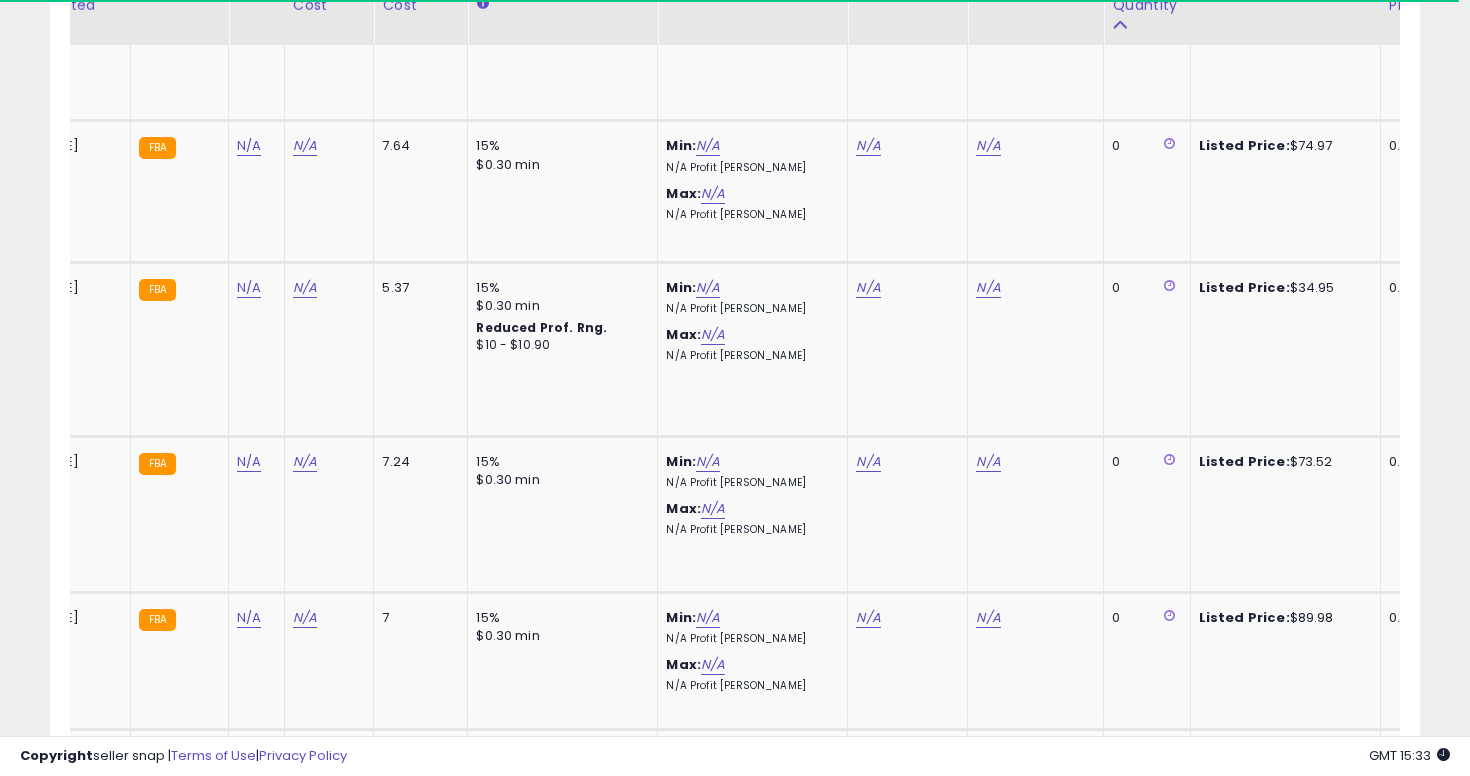 scroll, scrollTop: 0, scrollLeft: 0, axis: both 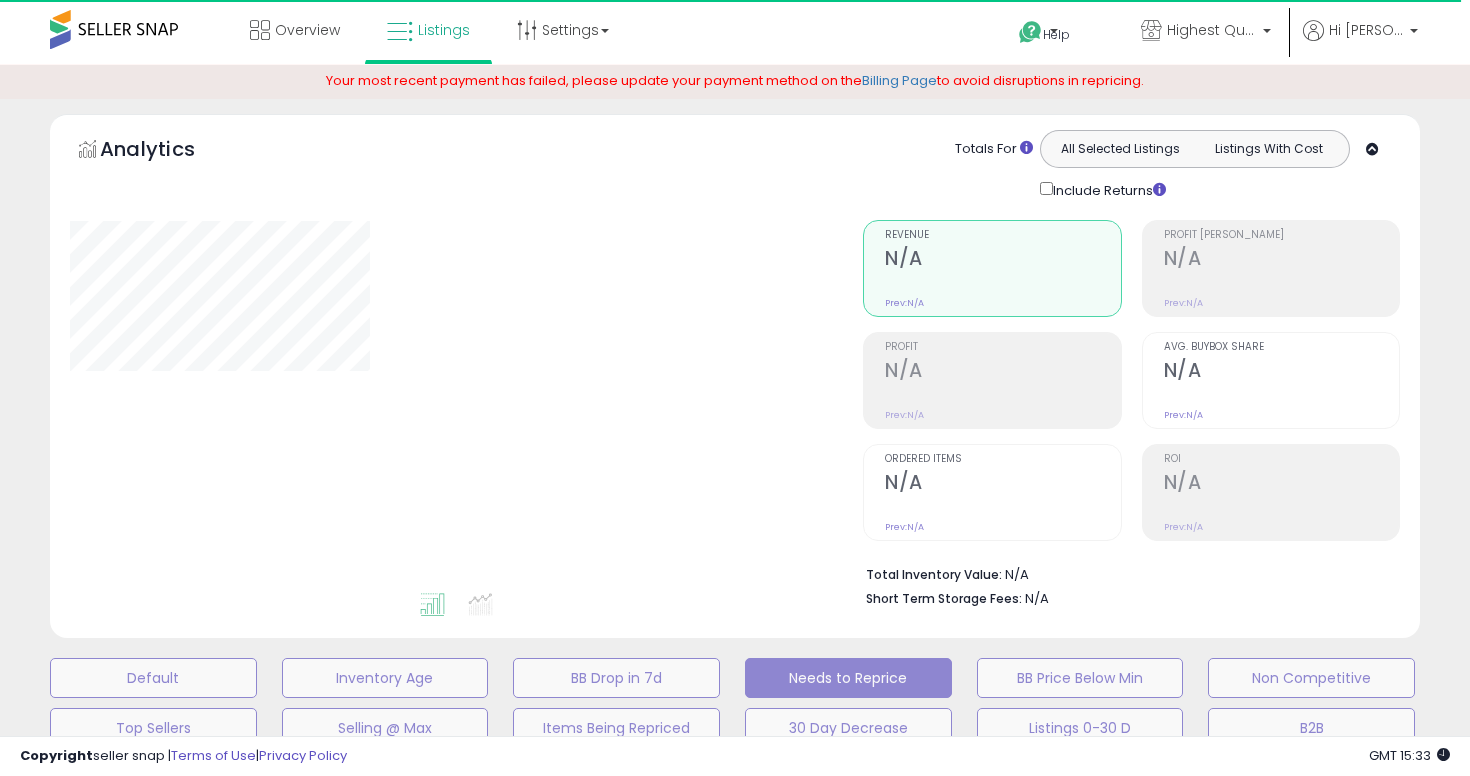 select on "**" 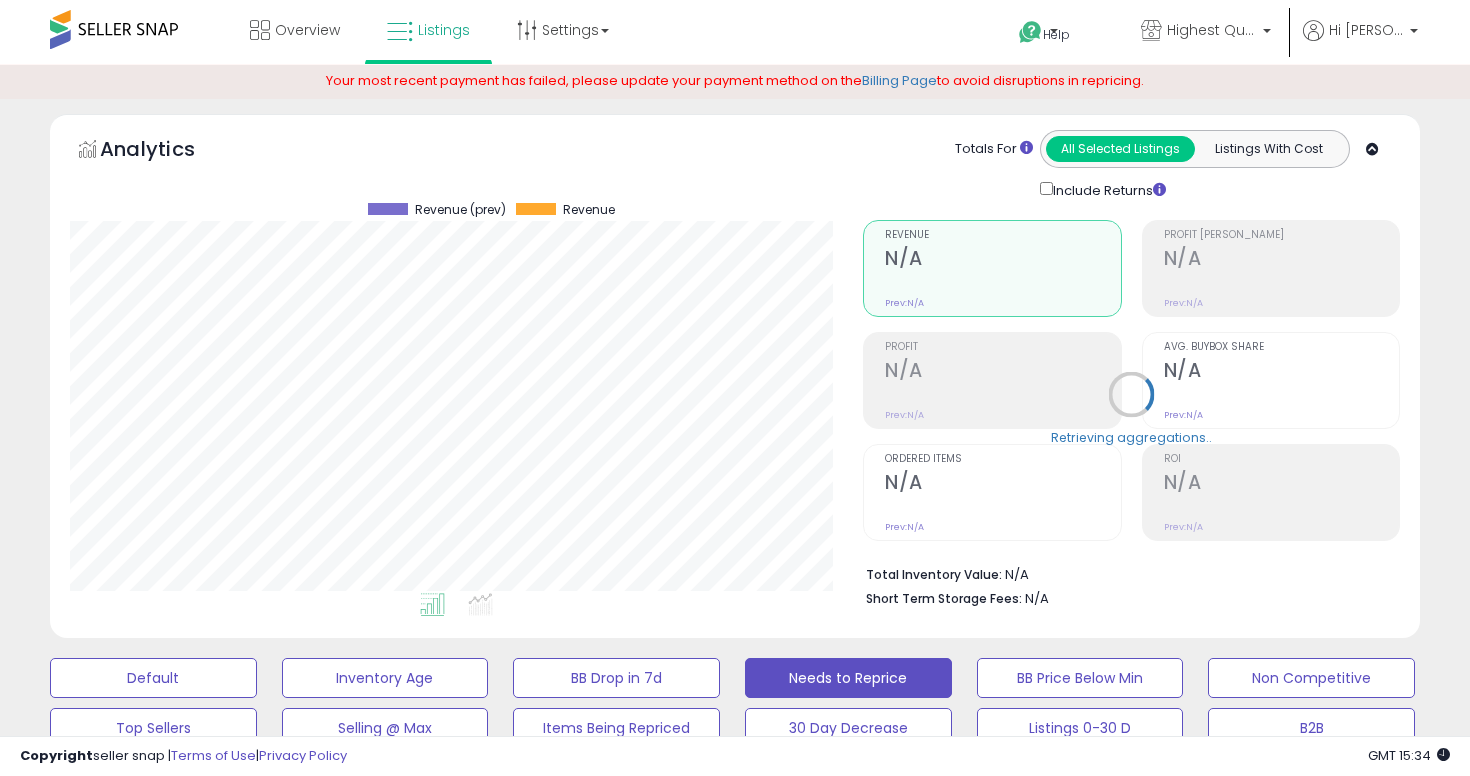 scroll, scrollTop: 999590, scrollLeft: 999206, axis: both 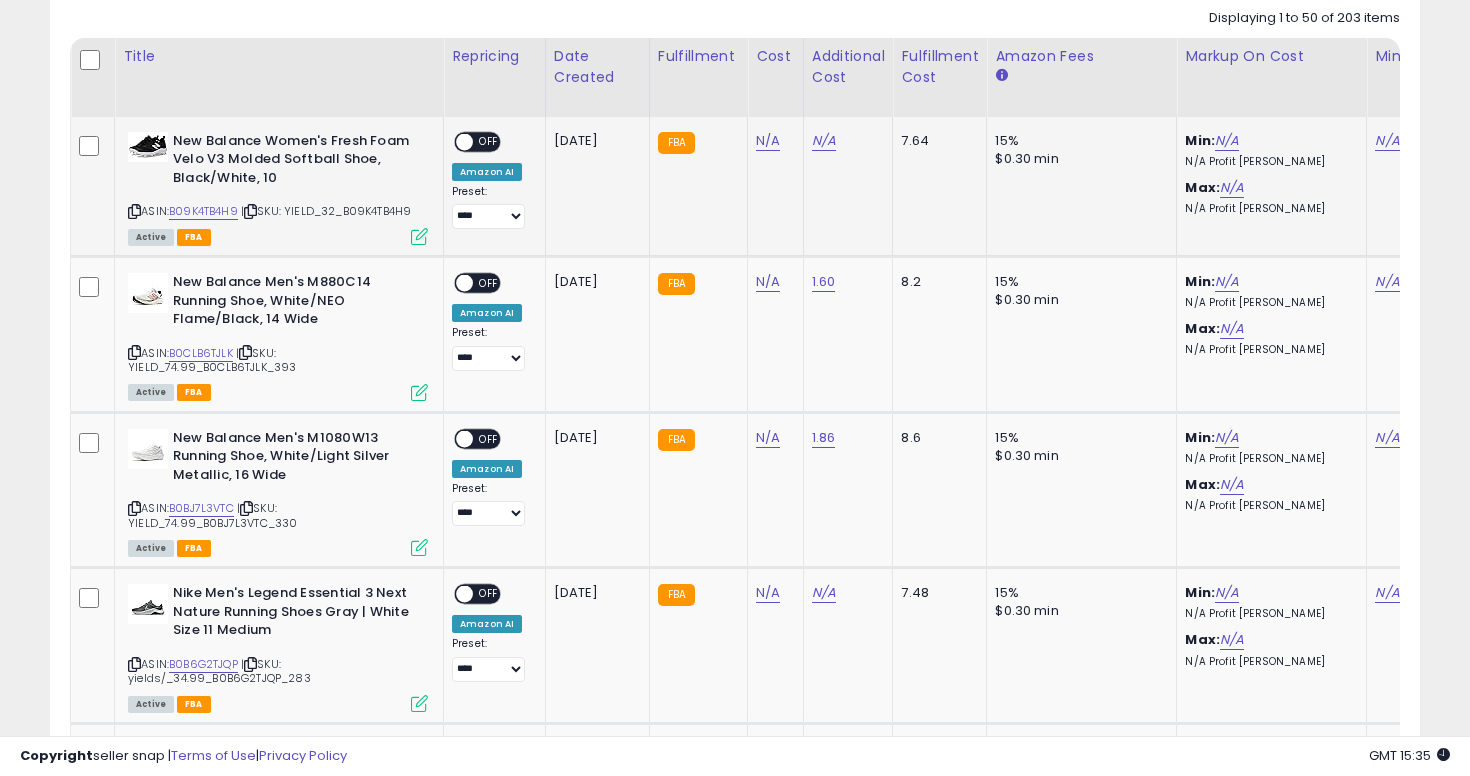 click at bounding box center (134, 211) 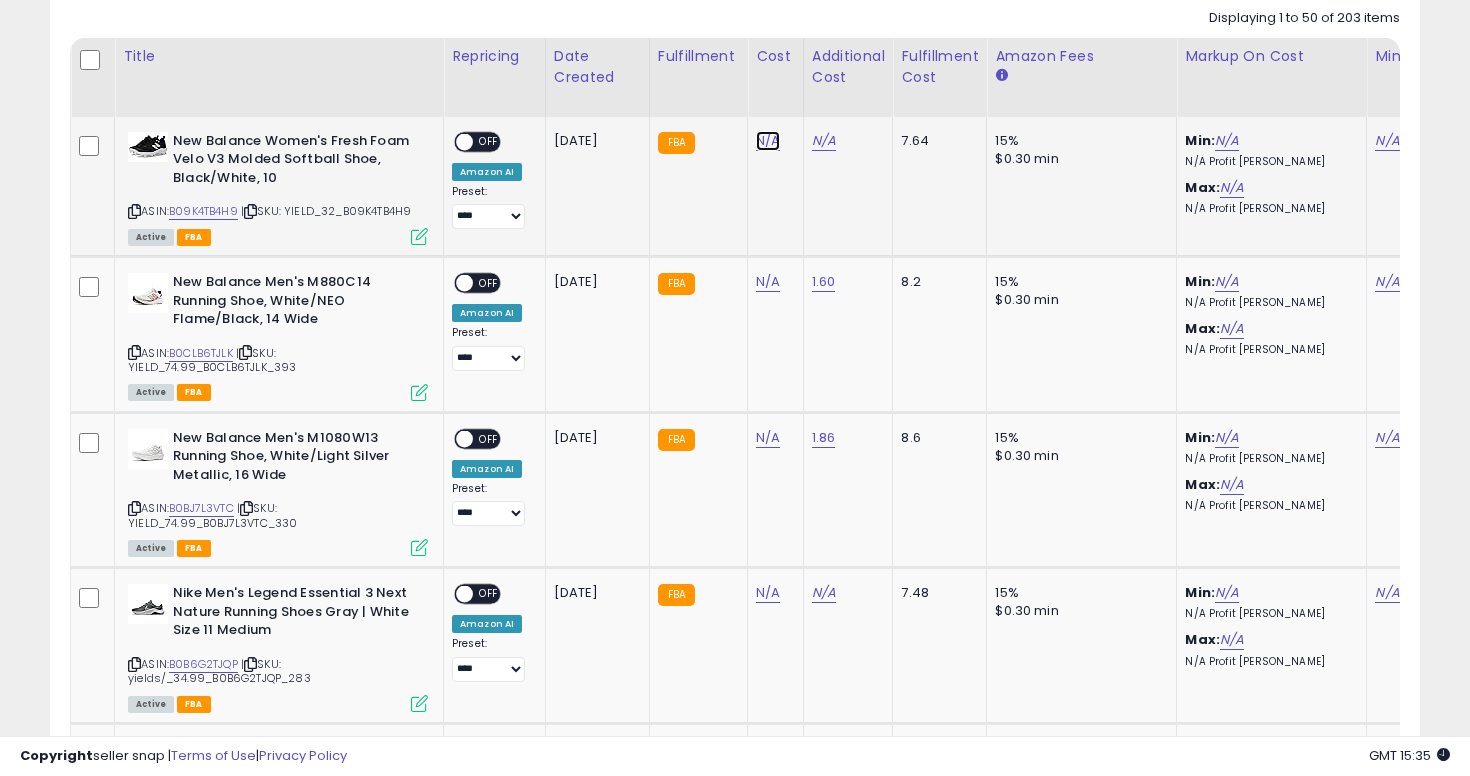 click on "N/A" at bounding box center [768, 141] 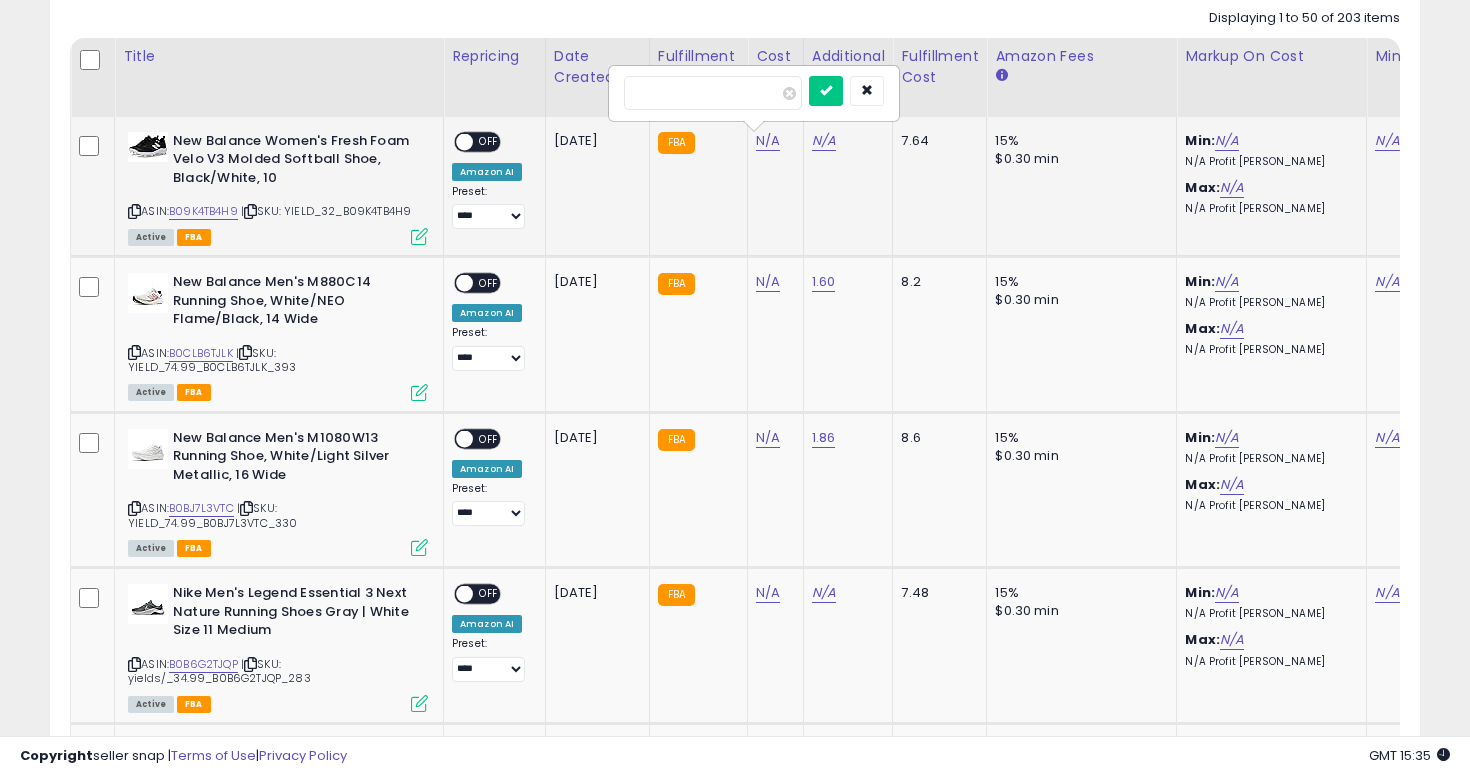 type on "**" 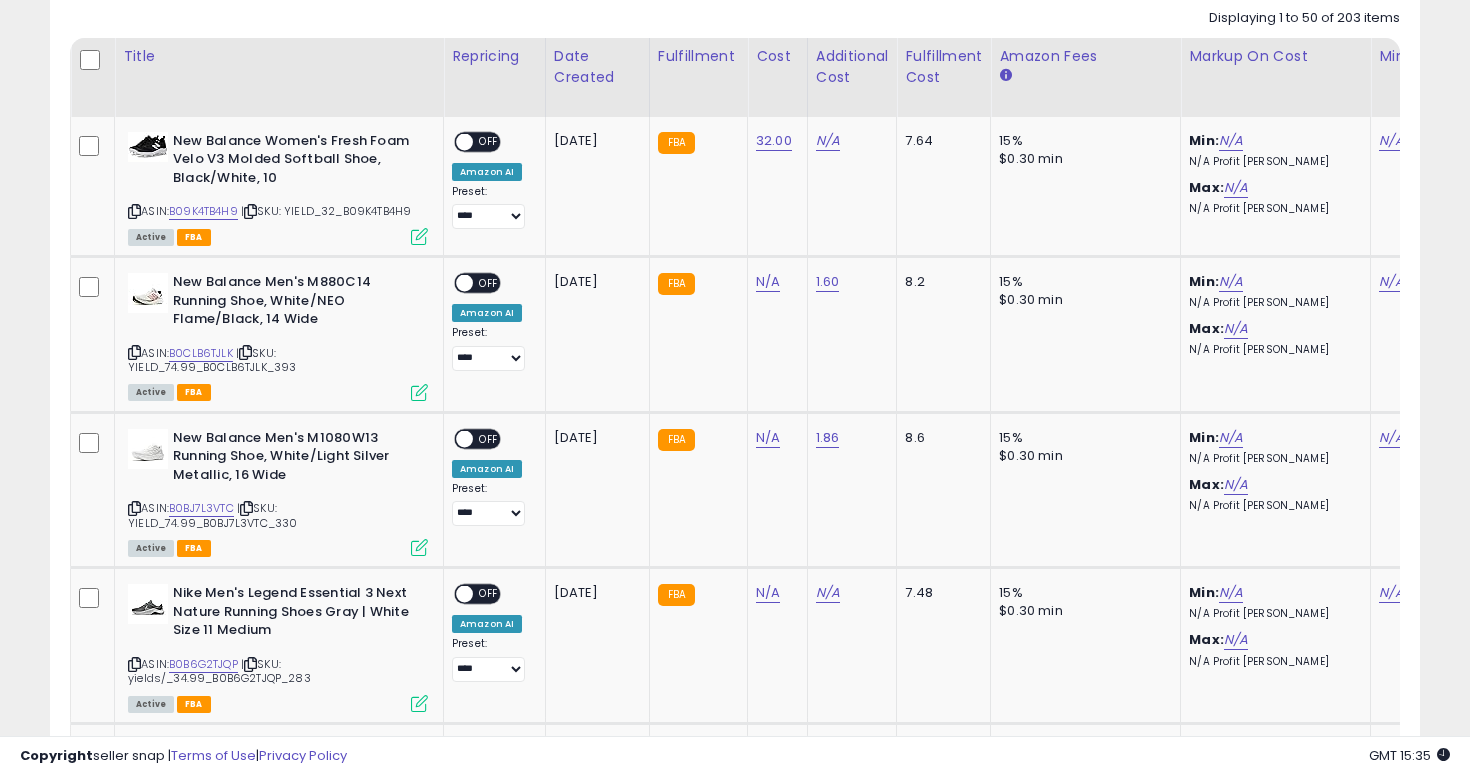 scroll, scrollTop: 0, scrollLeft: 477, axis: horizontal 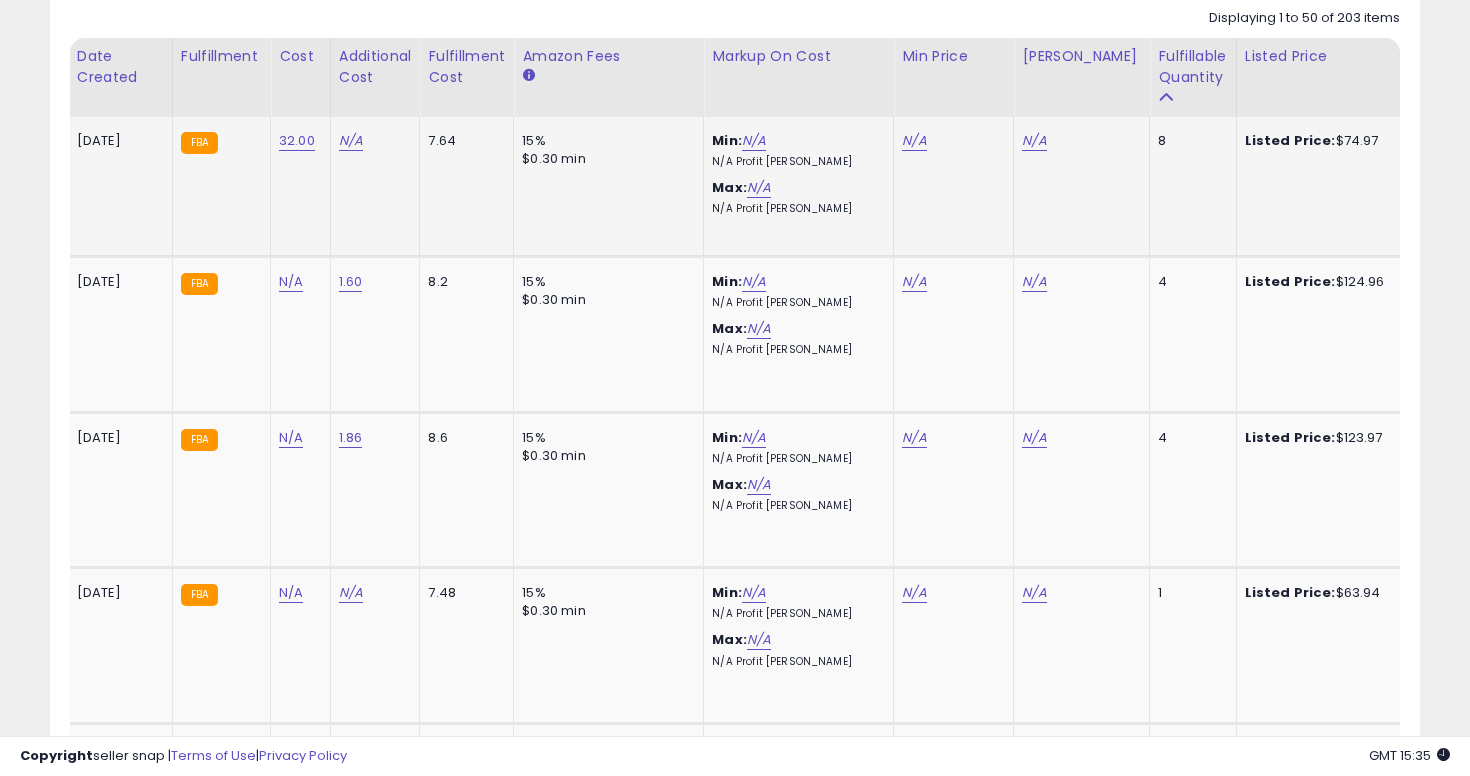 click on "N/A" 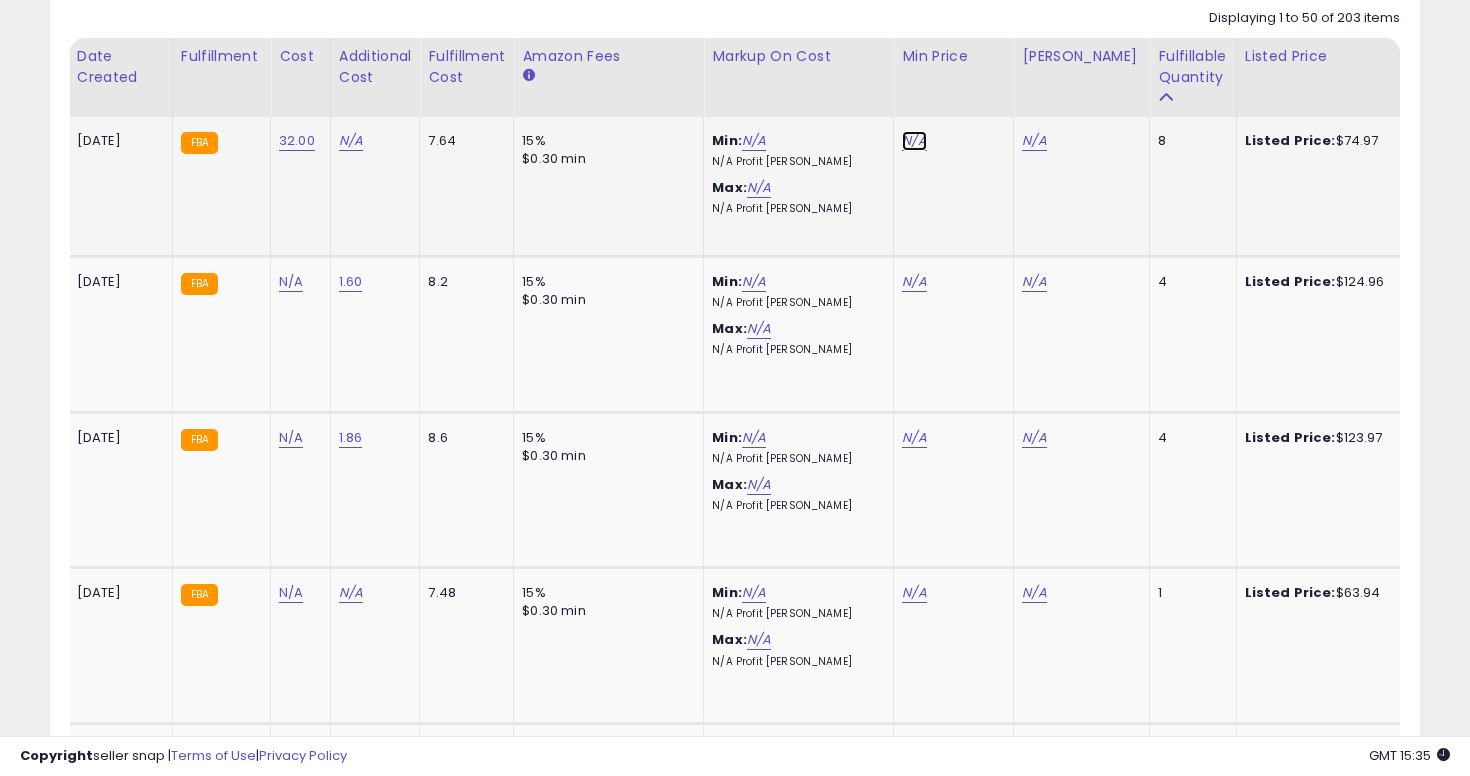 click on "N/A" at bounding box center [914, 141] 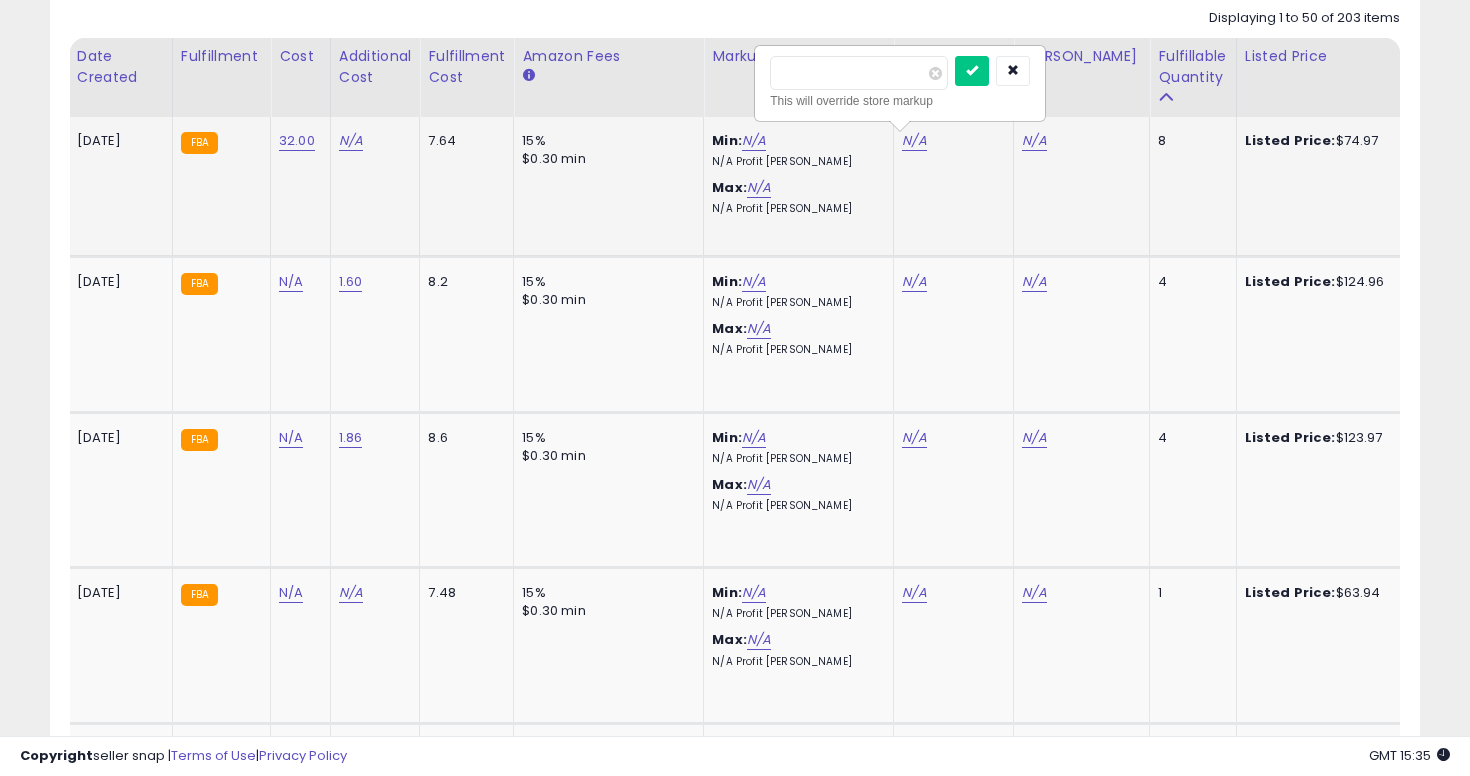 type on "**" 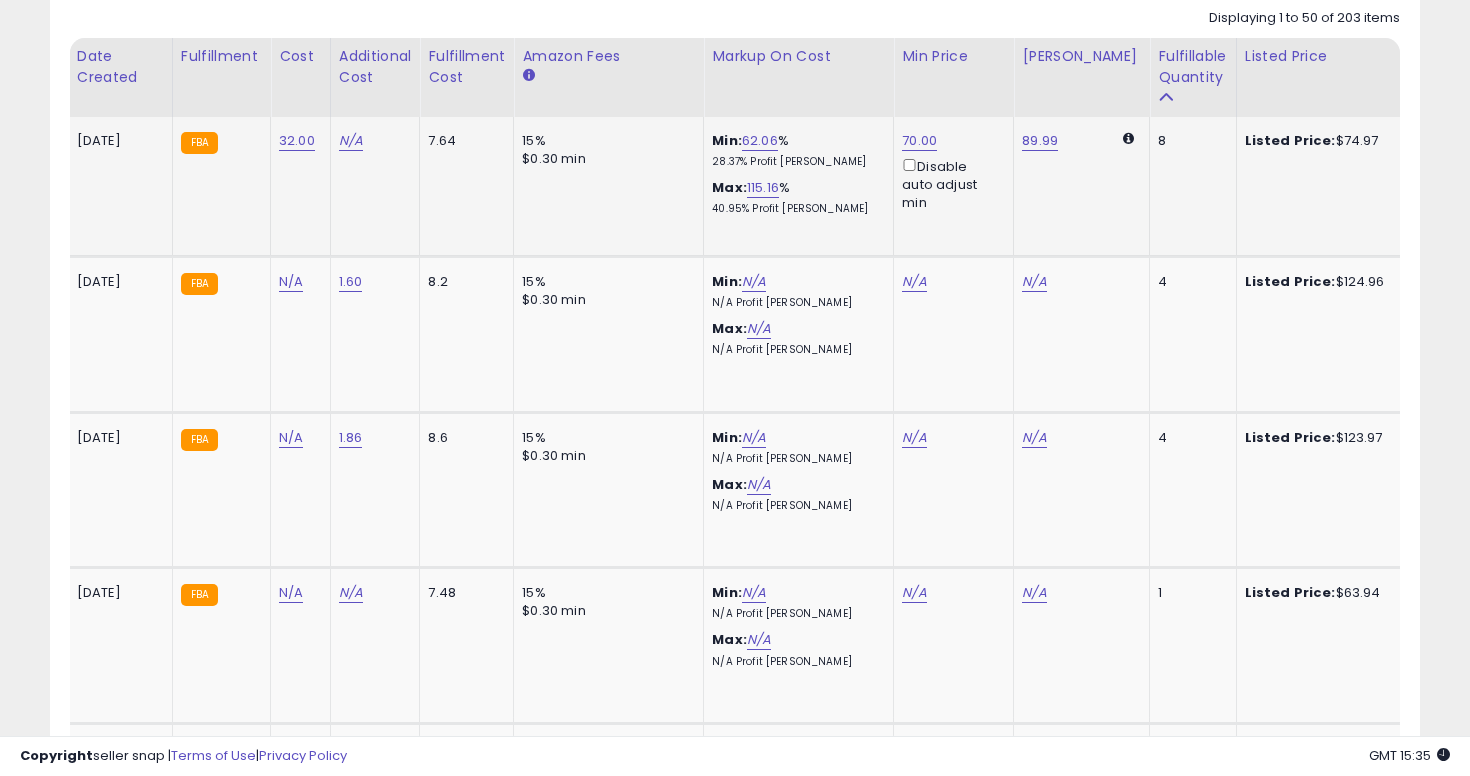 scroll, scrollTop: 0, scrollLeft: 197, axis: horizontal 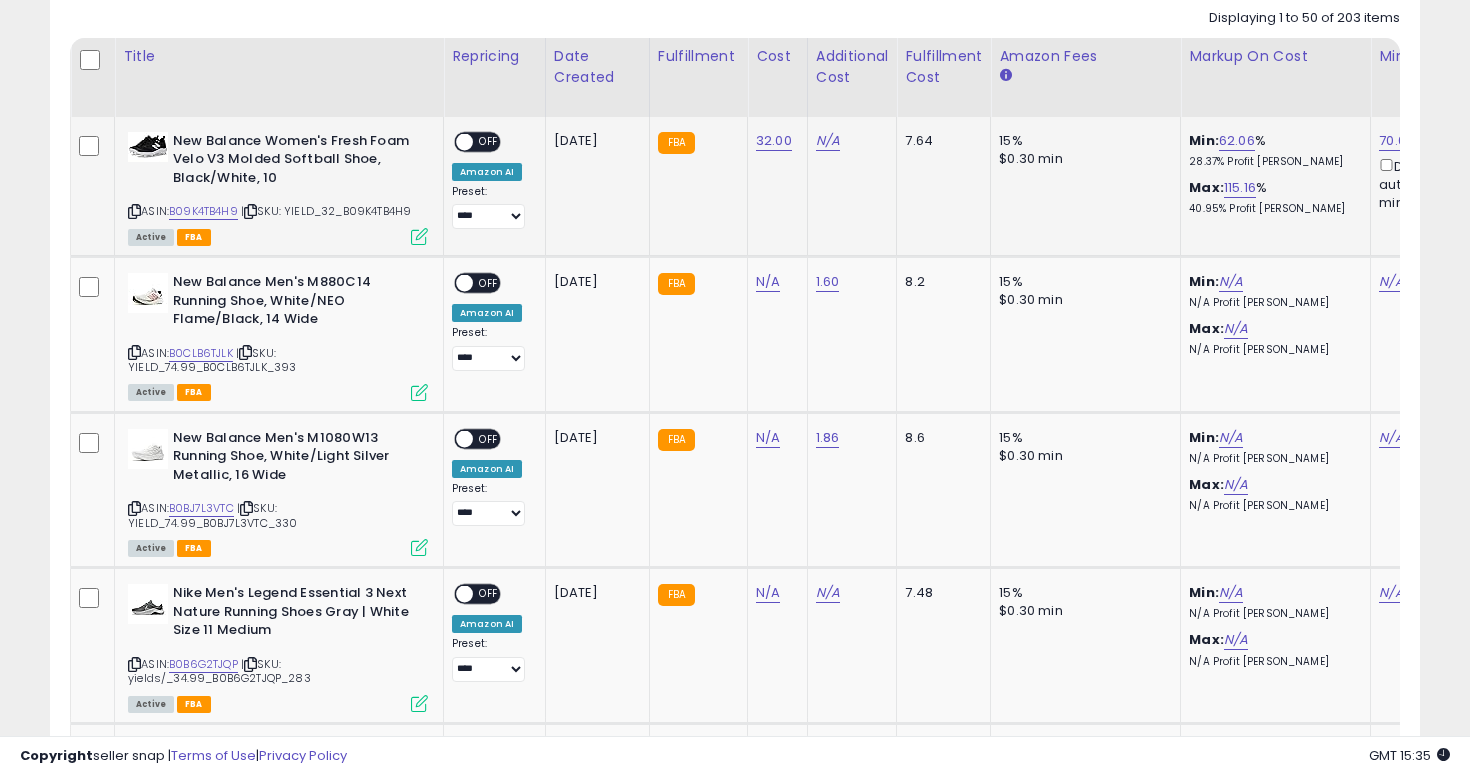 click on "OFF" at bounding box center [489, 141] 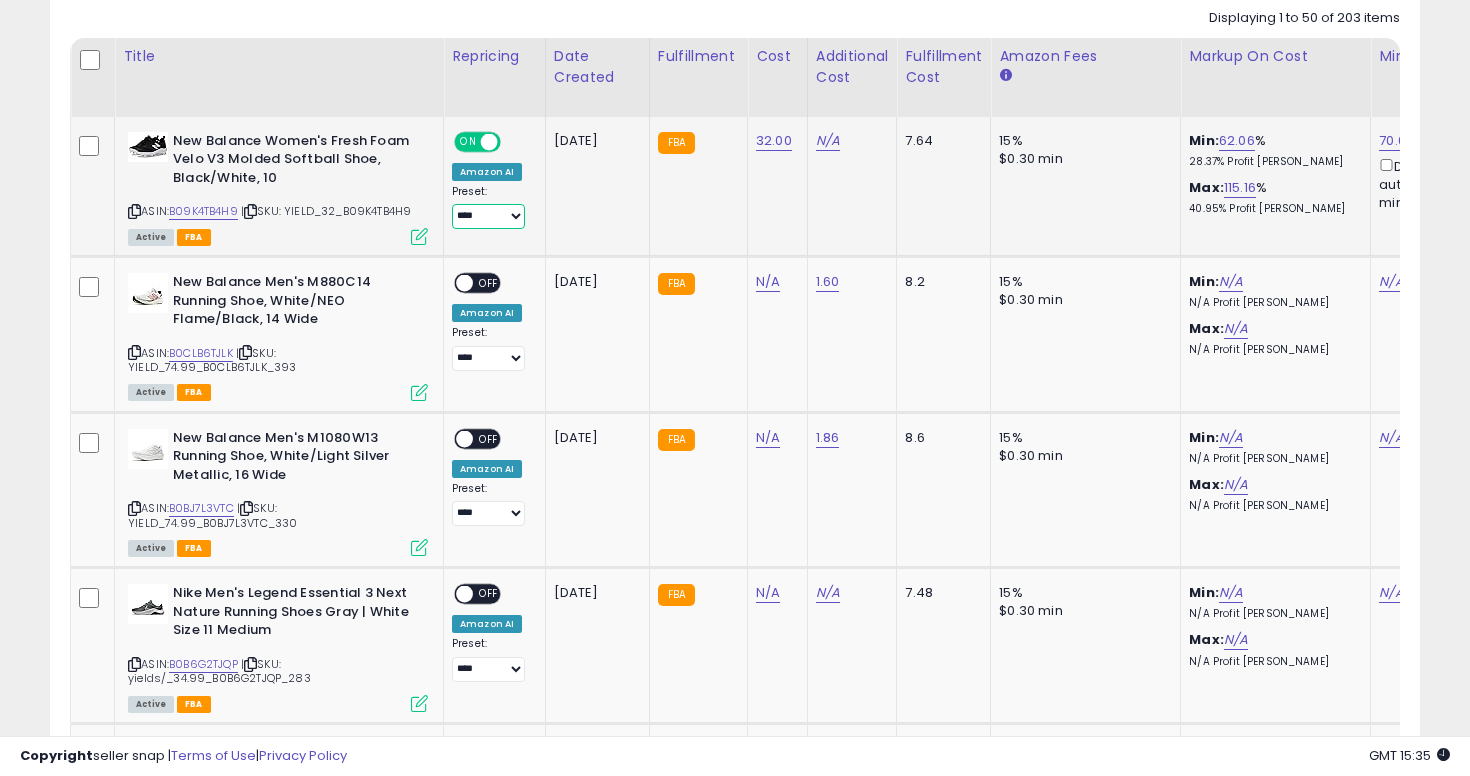 click on "**********" at bounding box center (488, 216) 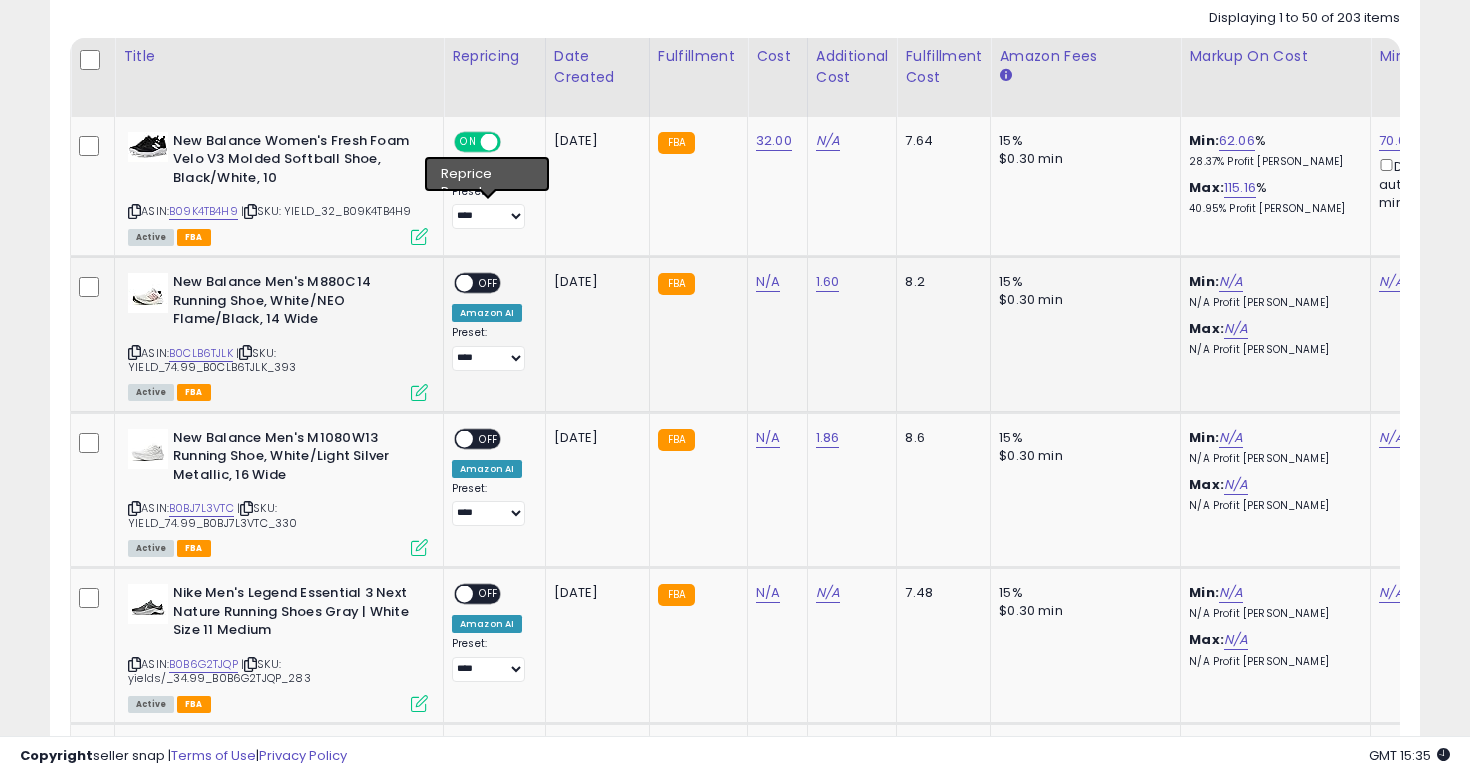 click on "**********" 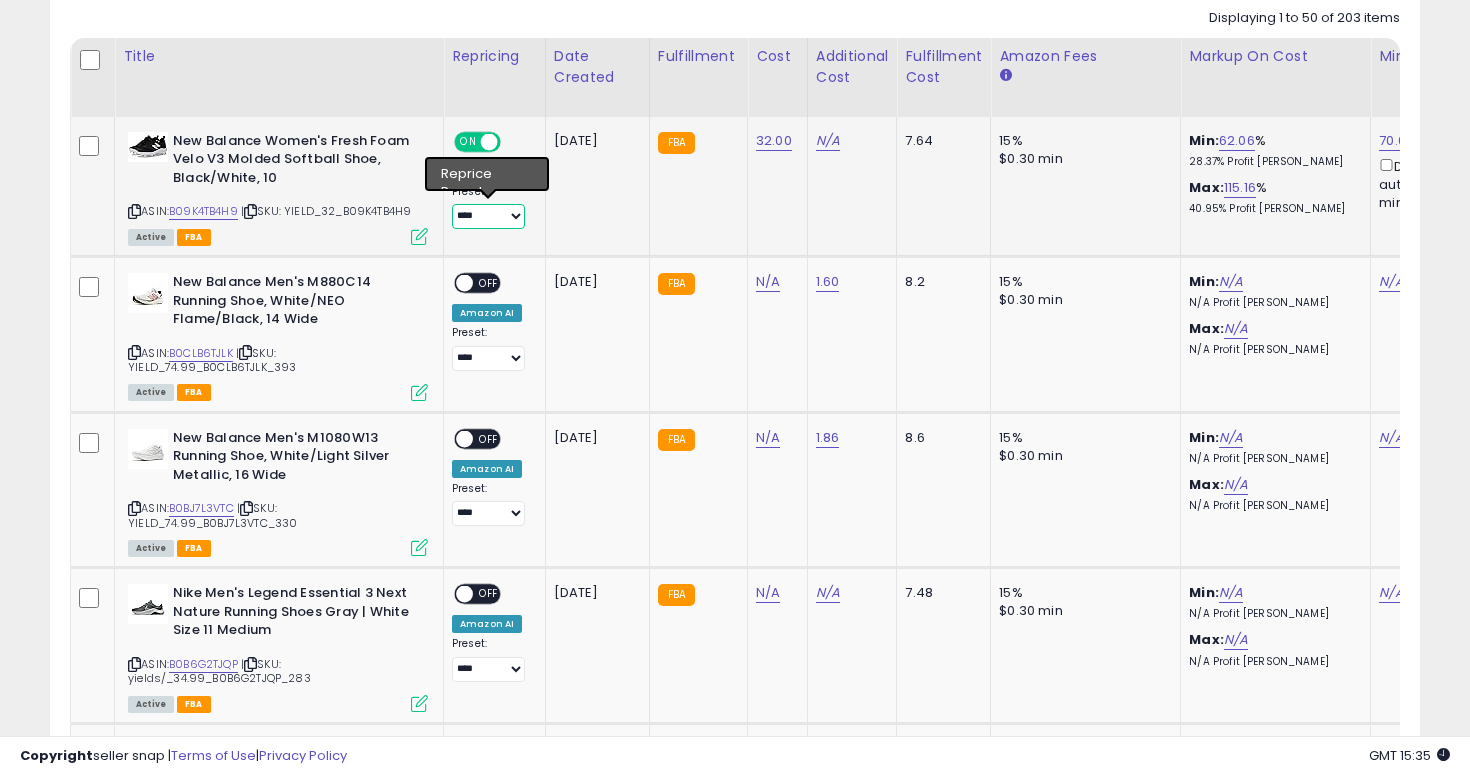 click on "**********" at bounding box center (488, 216) 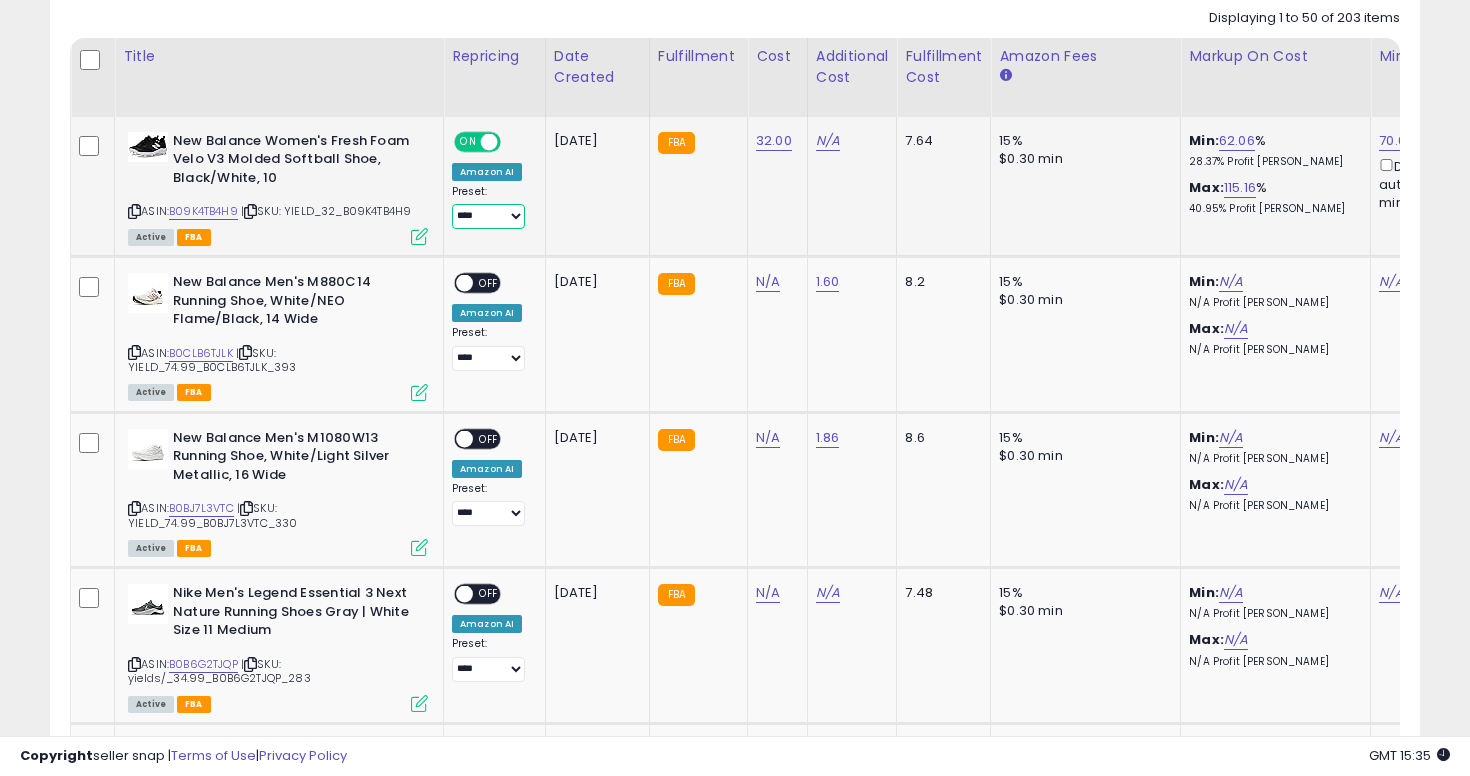 select on "**********" 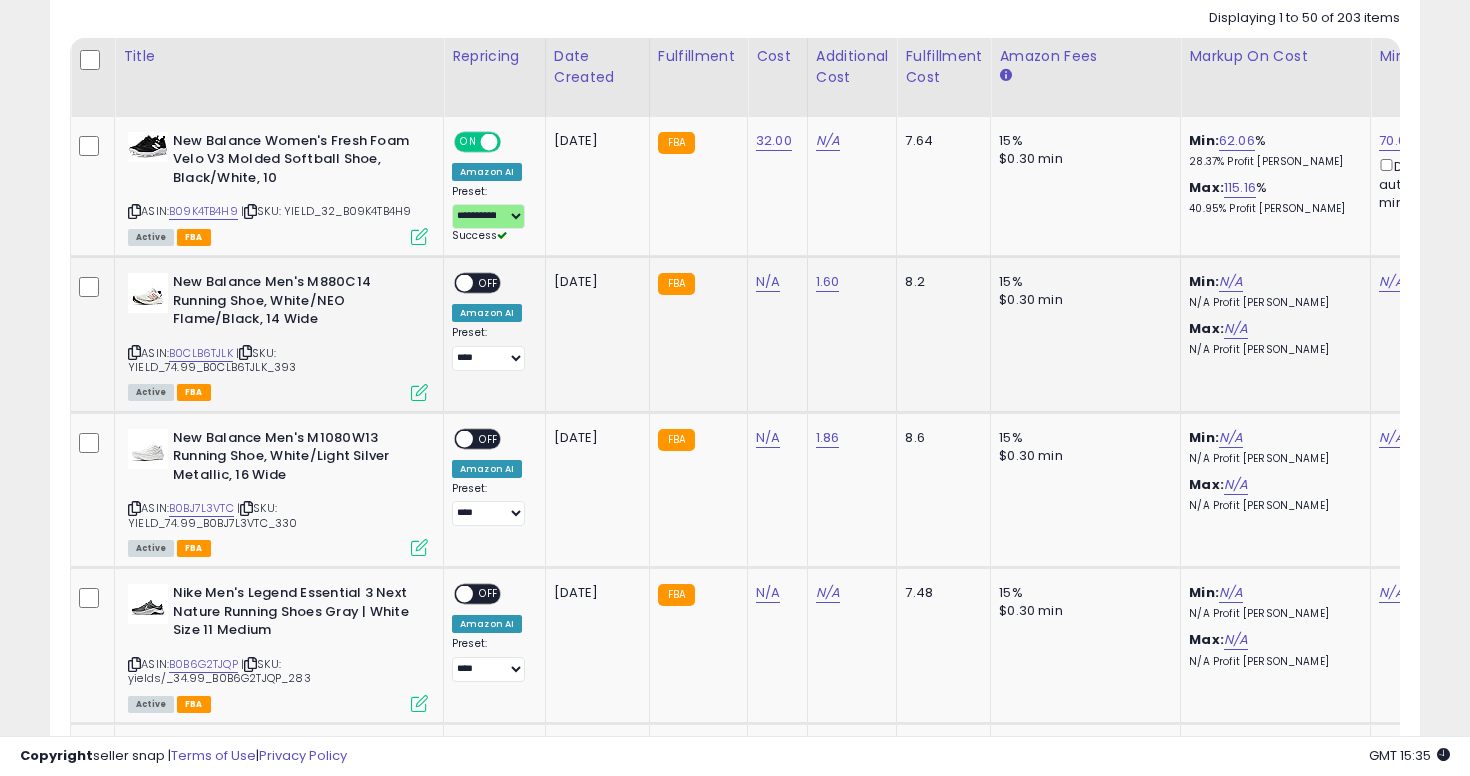 click at bounding box center [134, 352] 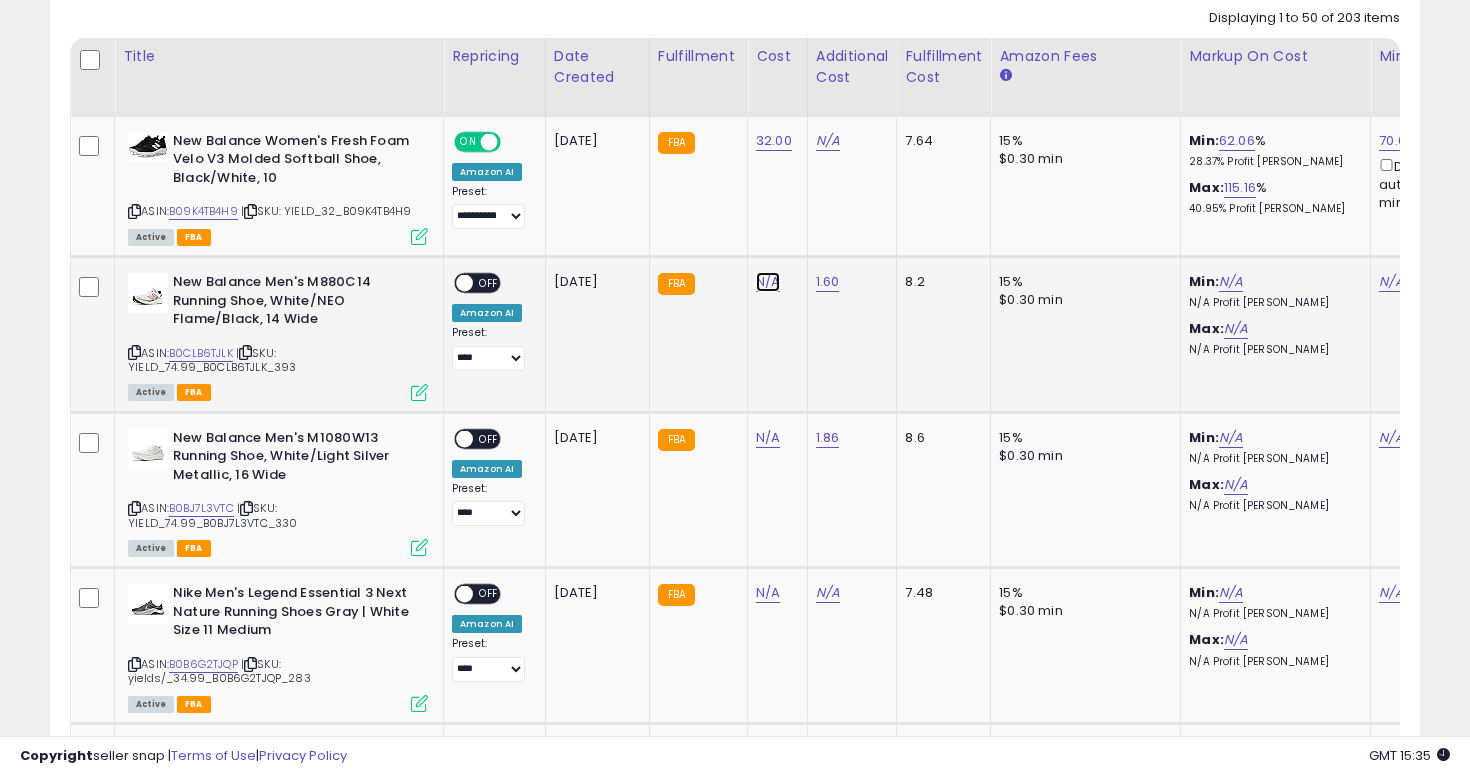 click on "N/A" at bounding box center (768, 282) 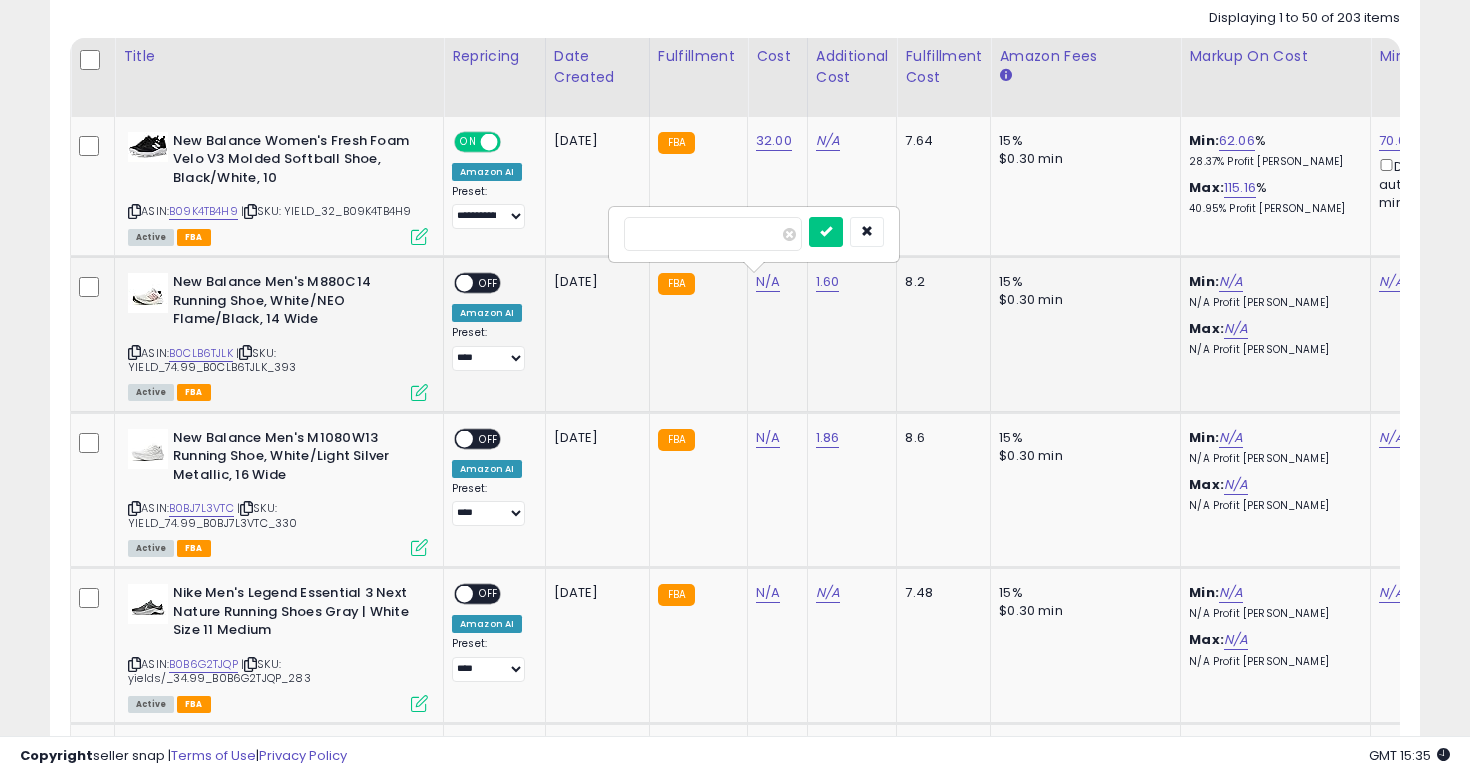 type on "**" 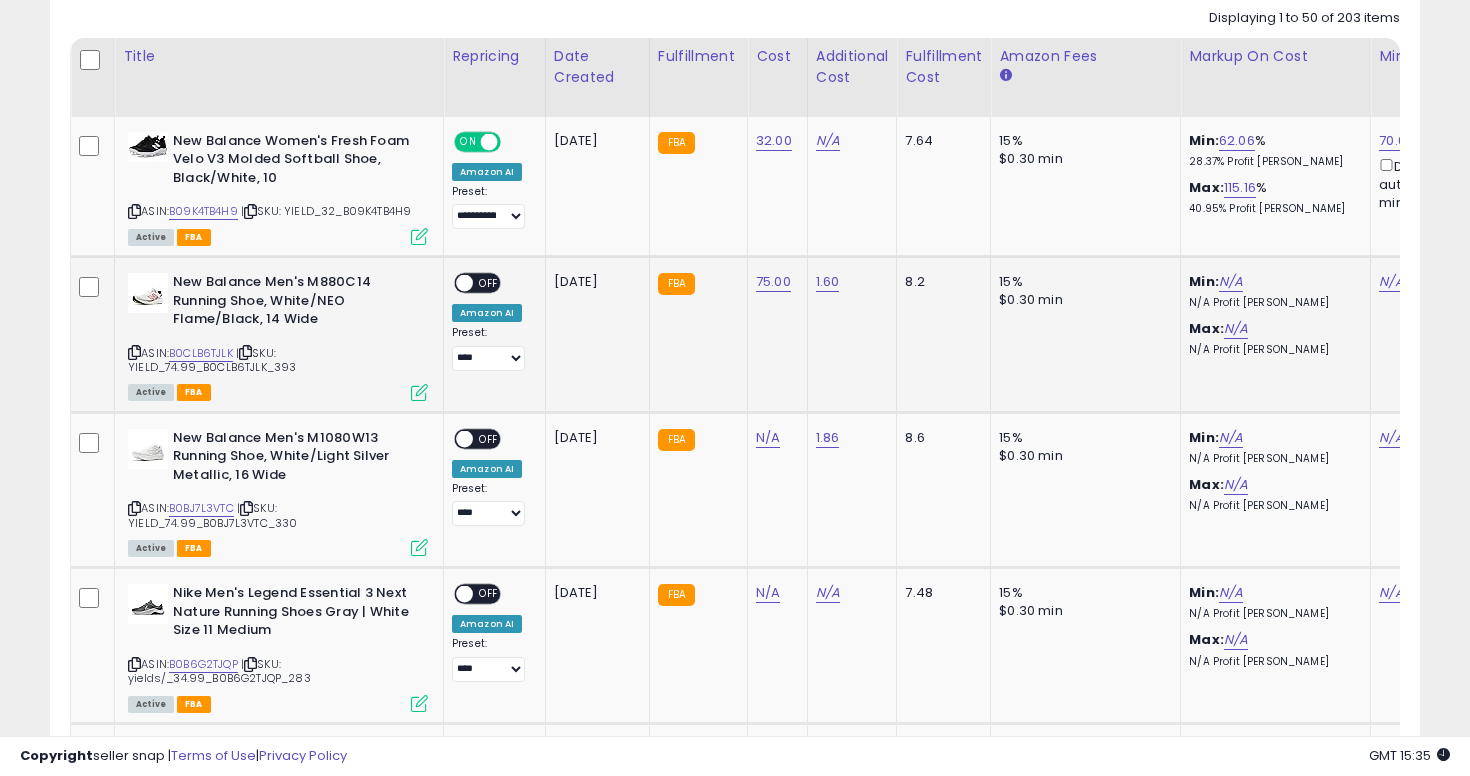 scroll, scrollTop: 0, scrollLeft: 181, axis: horizontal 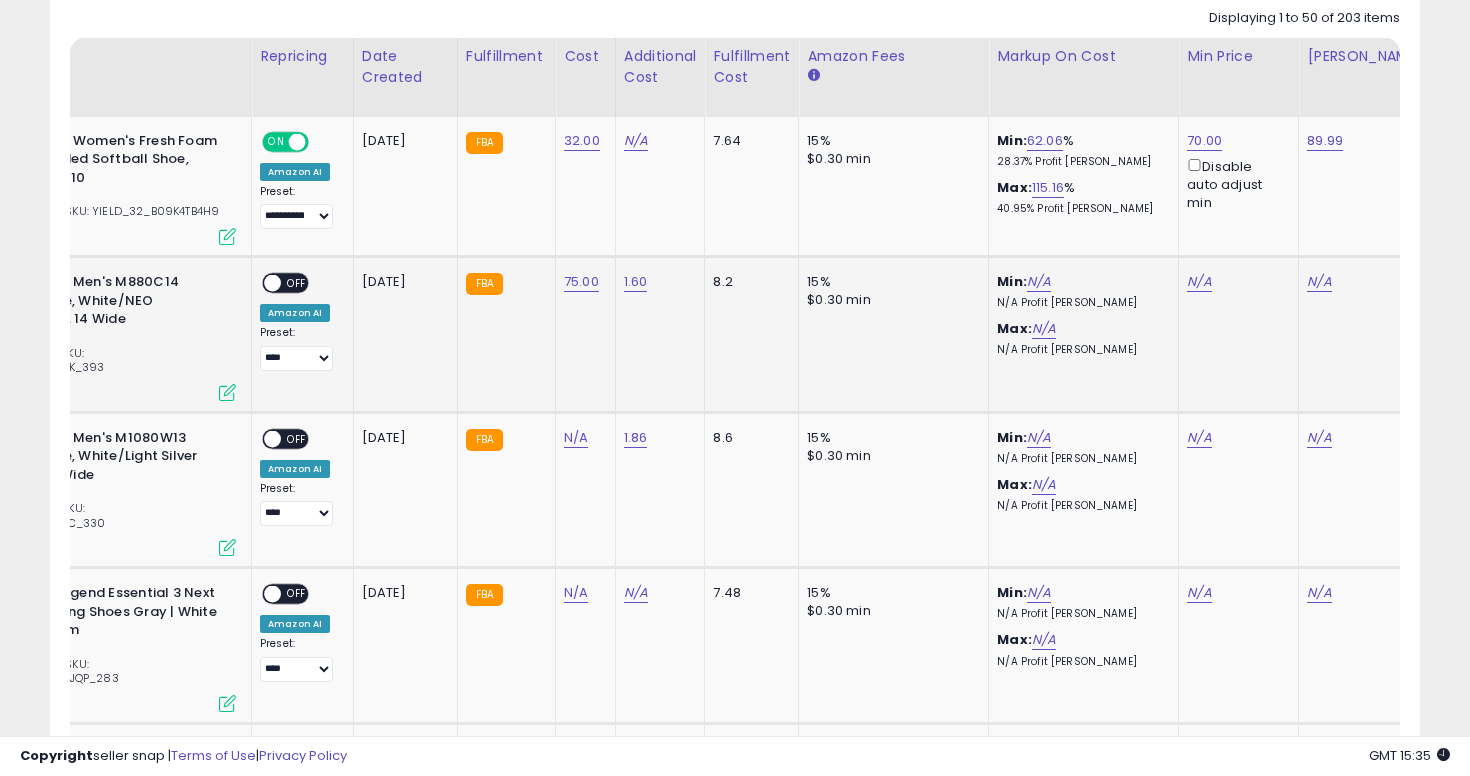 click on "Min:  N/A    N/A  Profit Margin Max:  N/A    N/A  Profit Margin" at bounding box center [1080, 315] 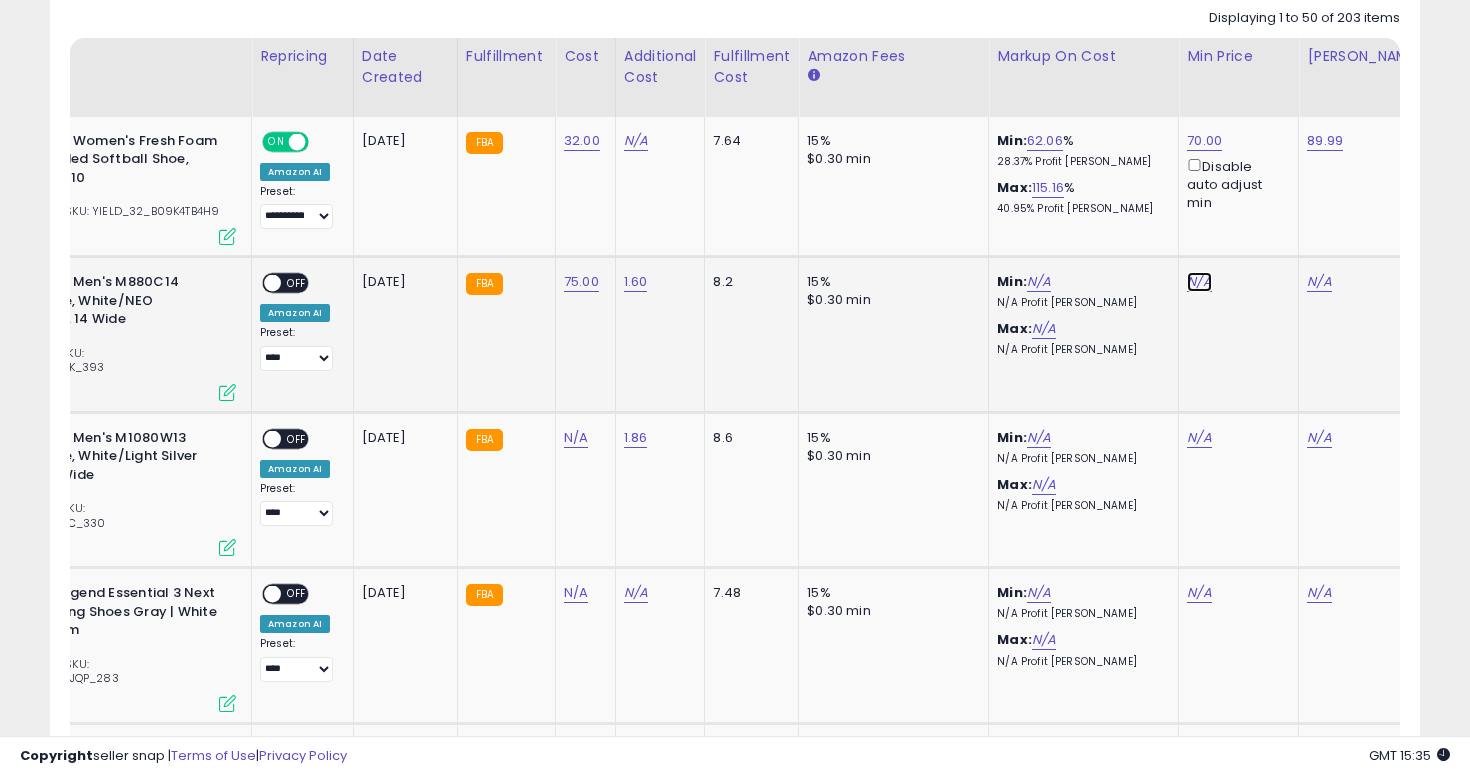 click on "N/A" at bounding box center [1199, 282] 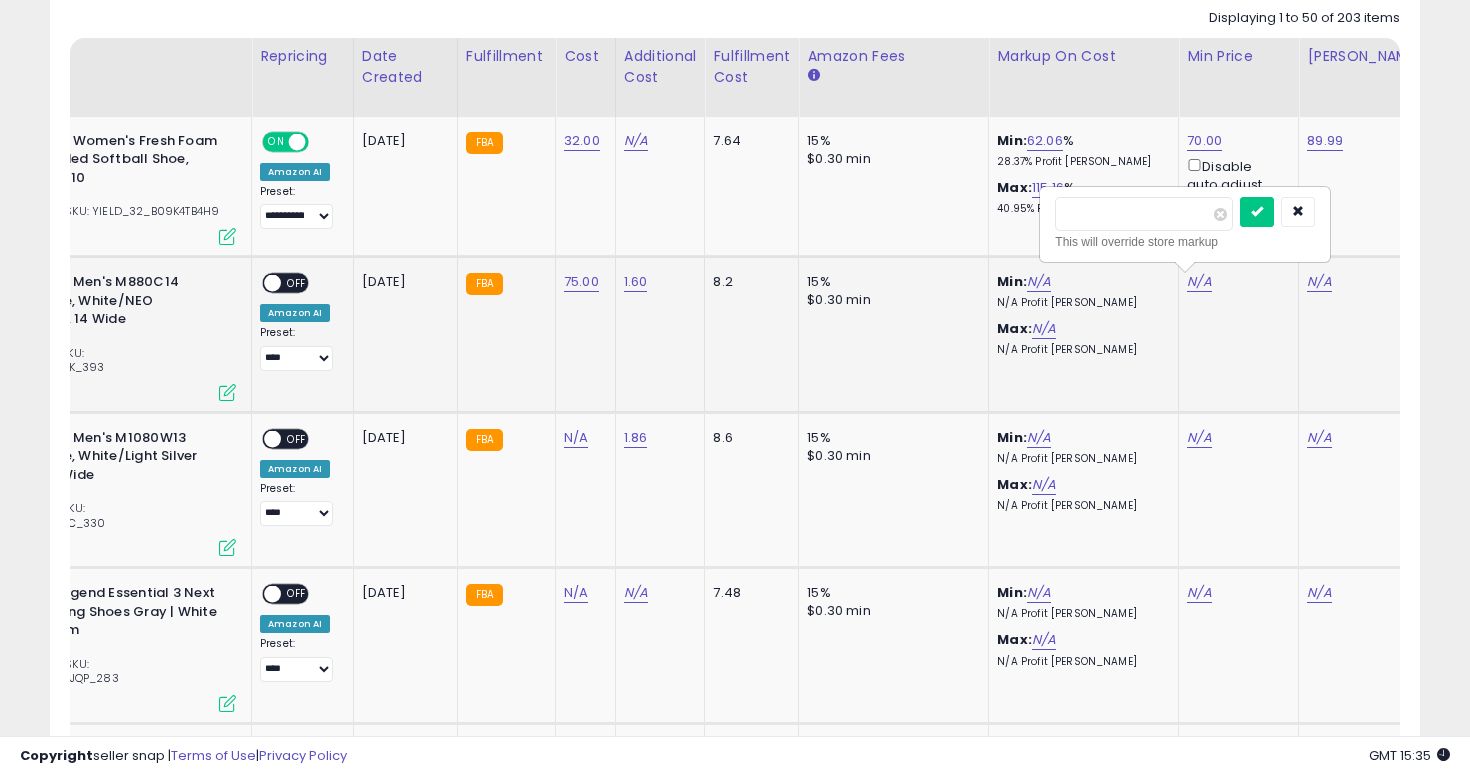 type on "***" 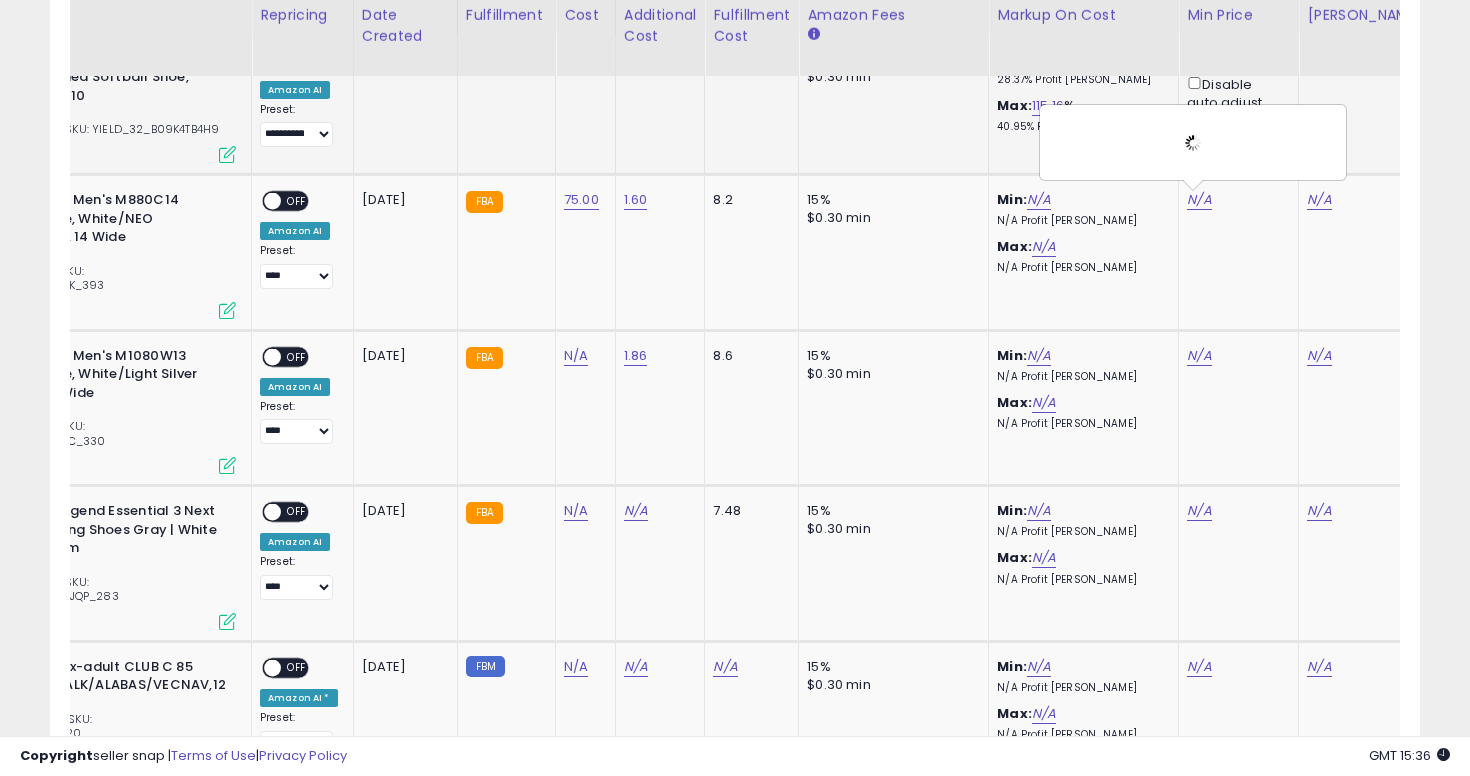scroll, scrollTop: 1049, scrollLeft: 0, axis: vertical 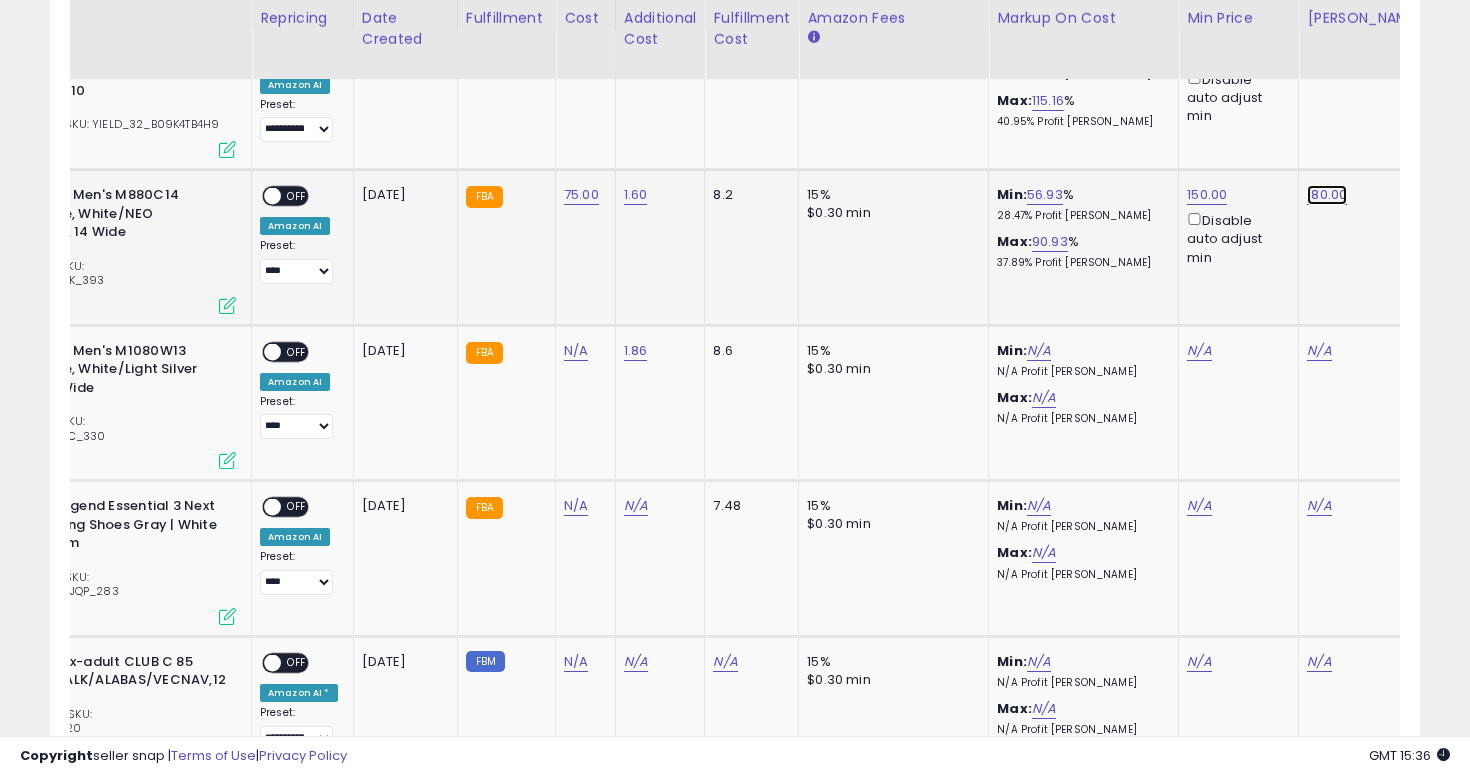 click on "180.00" at bounding box center [1325, 54] 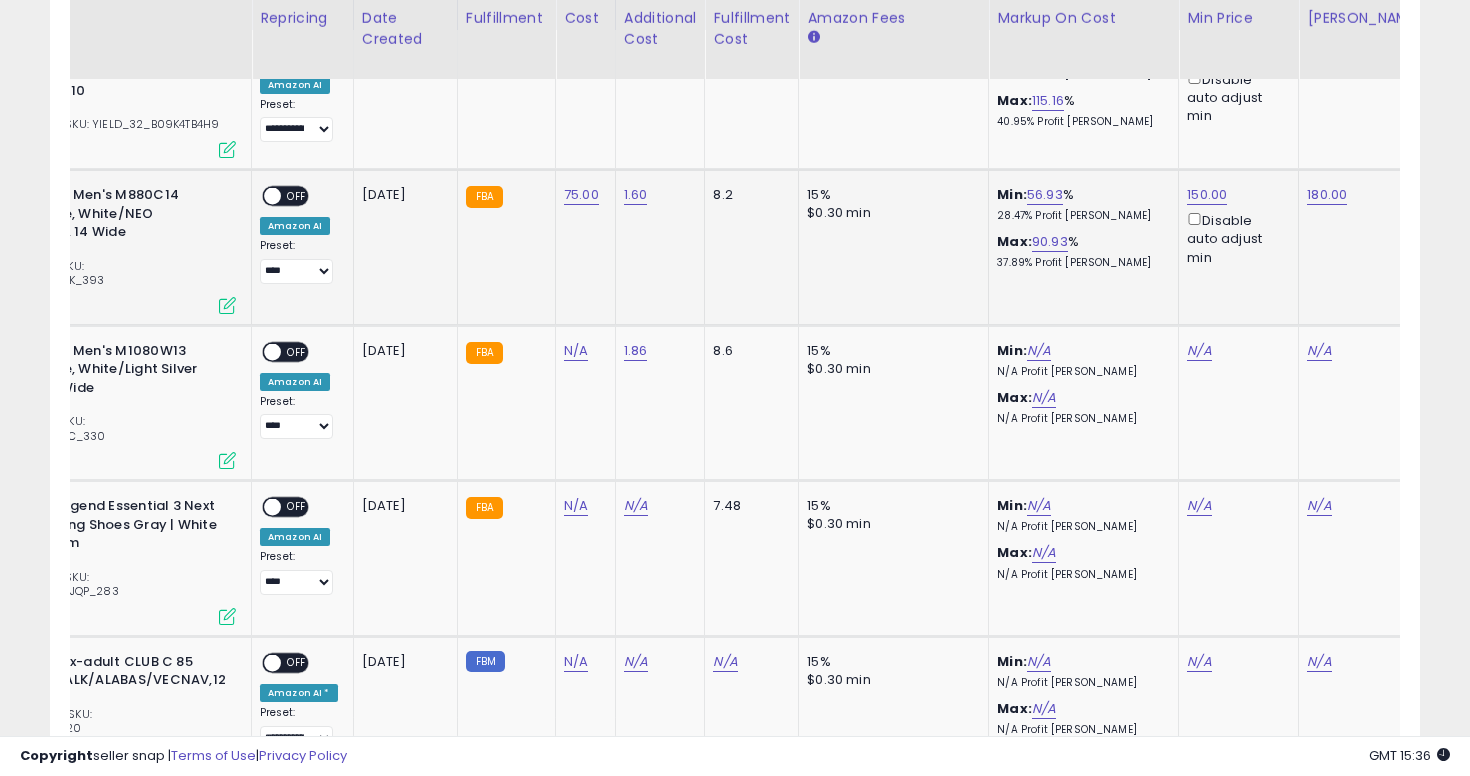 scroll, scrollTop: 0, scrollLeft: 295, axis: horizontal 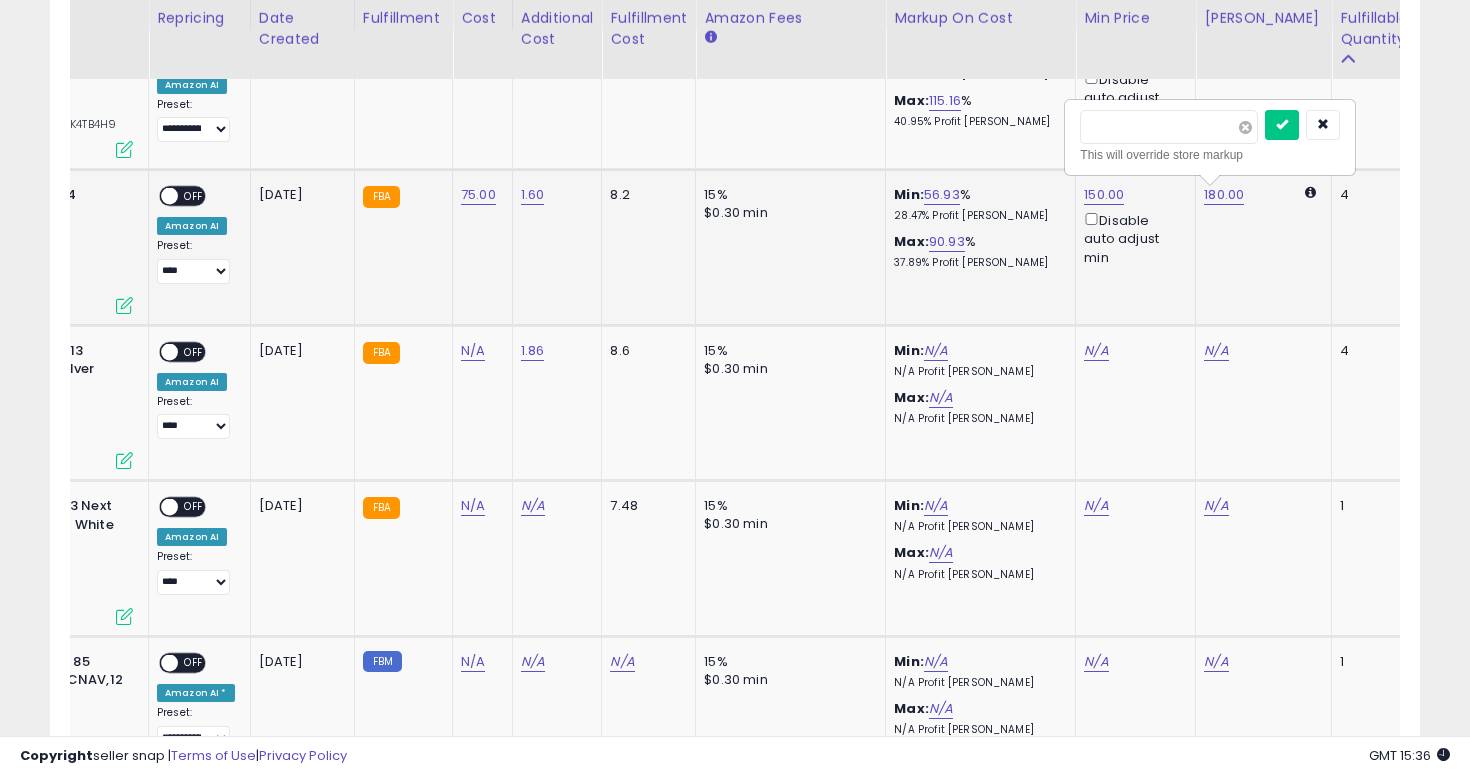 click at bounding box center [1245, 127] 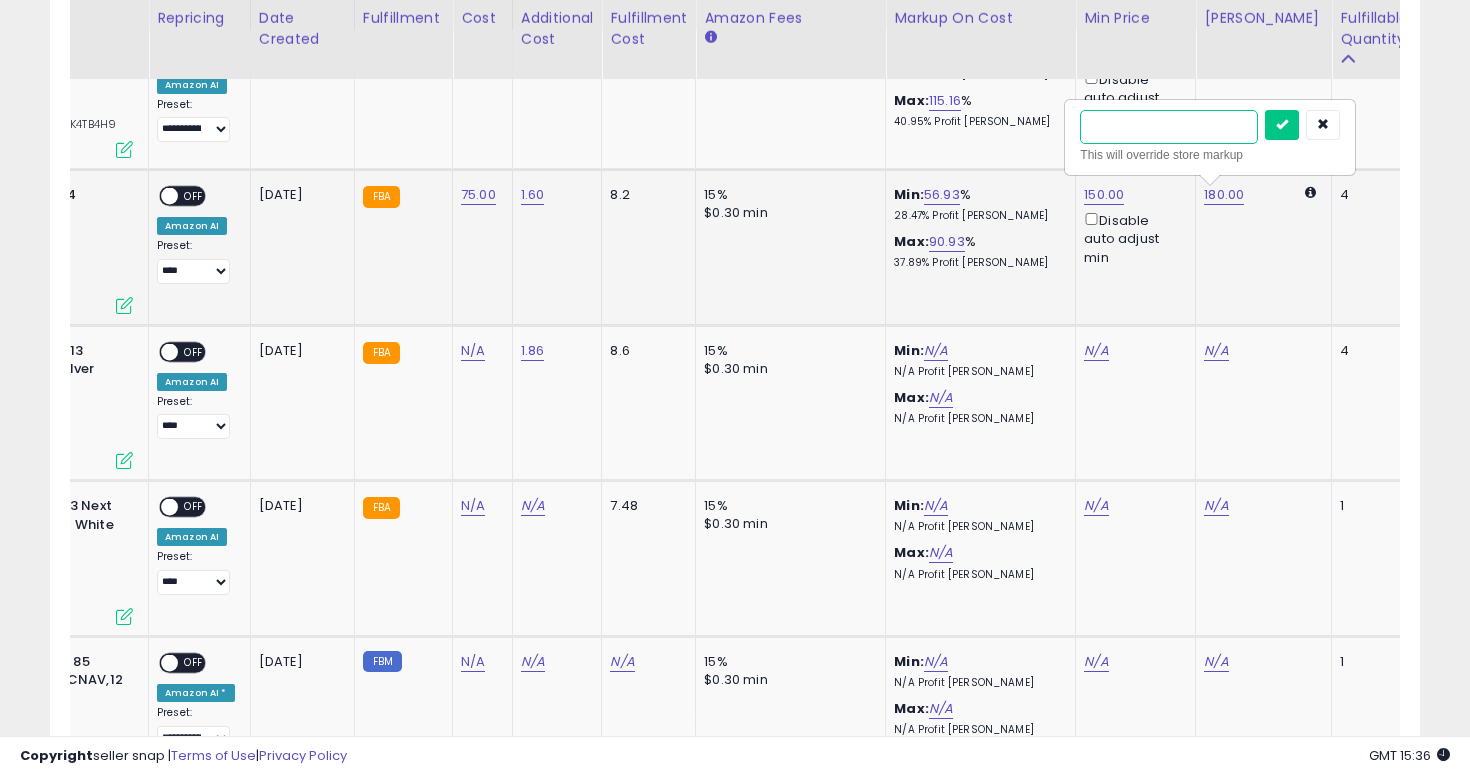 type on "***" 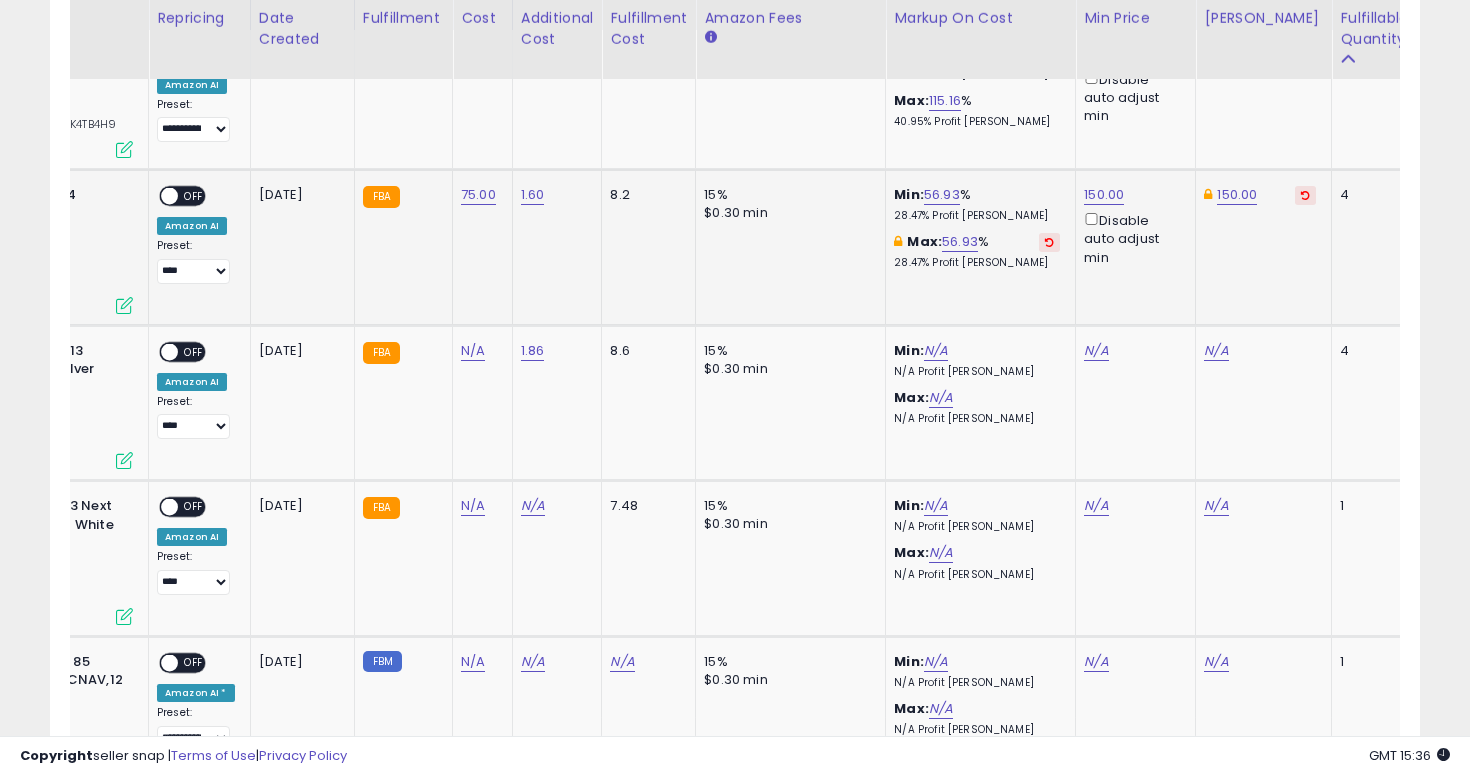 scroll, scrollTop: 0, scrollLeft: 0, axis: both 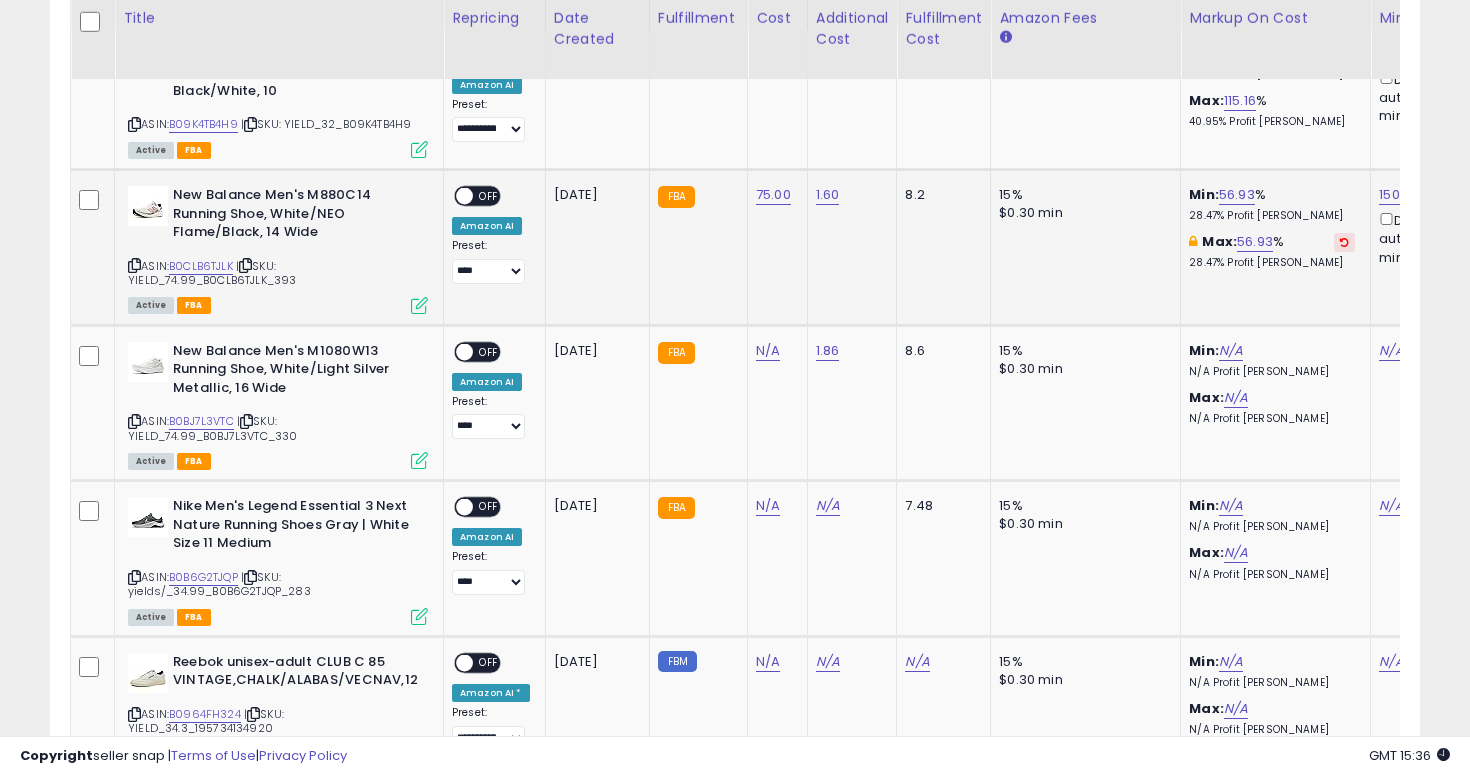 click on "OFF" at bounding box center (489, 196) 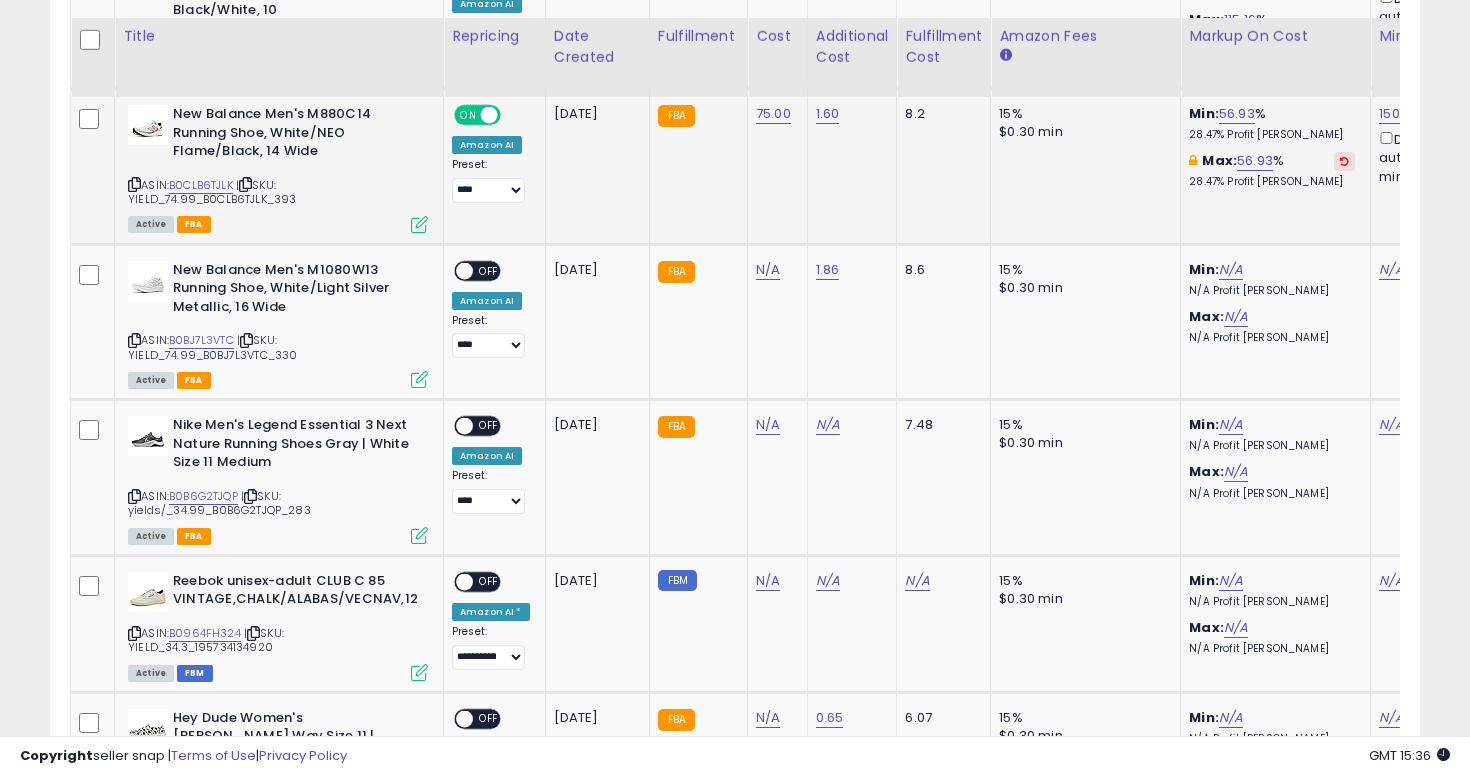 scroll, scrollTop: 1151, scrollLeft: 0, axis: vertical 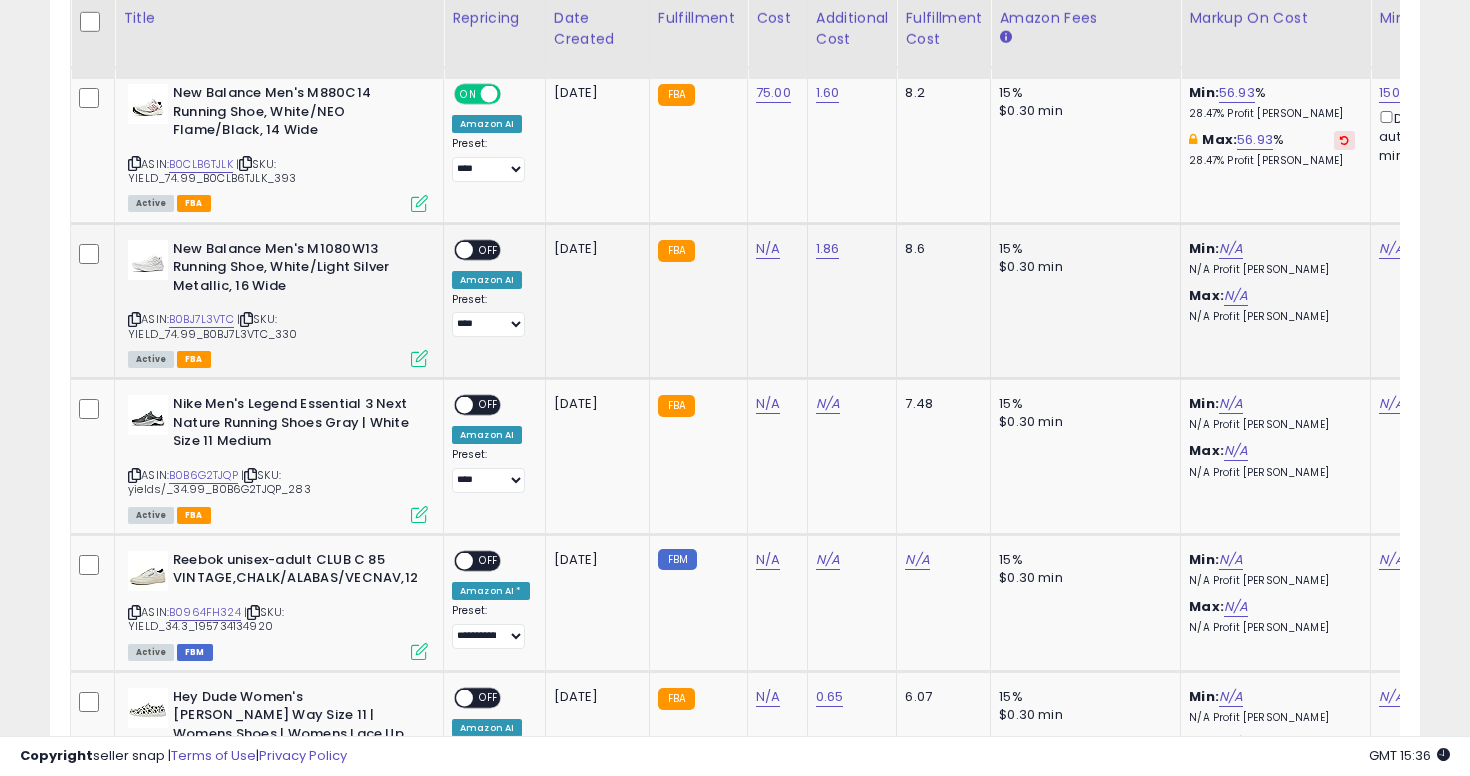 click at bounding box center (134, 319) 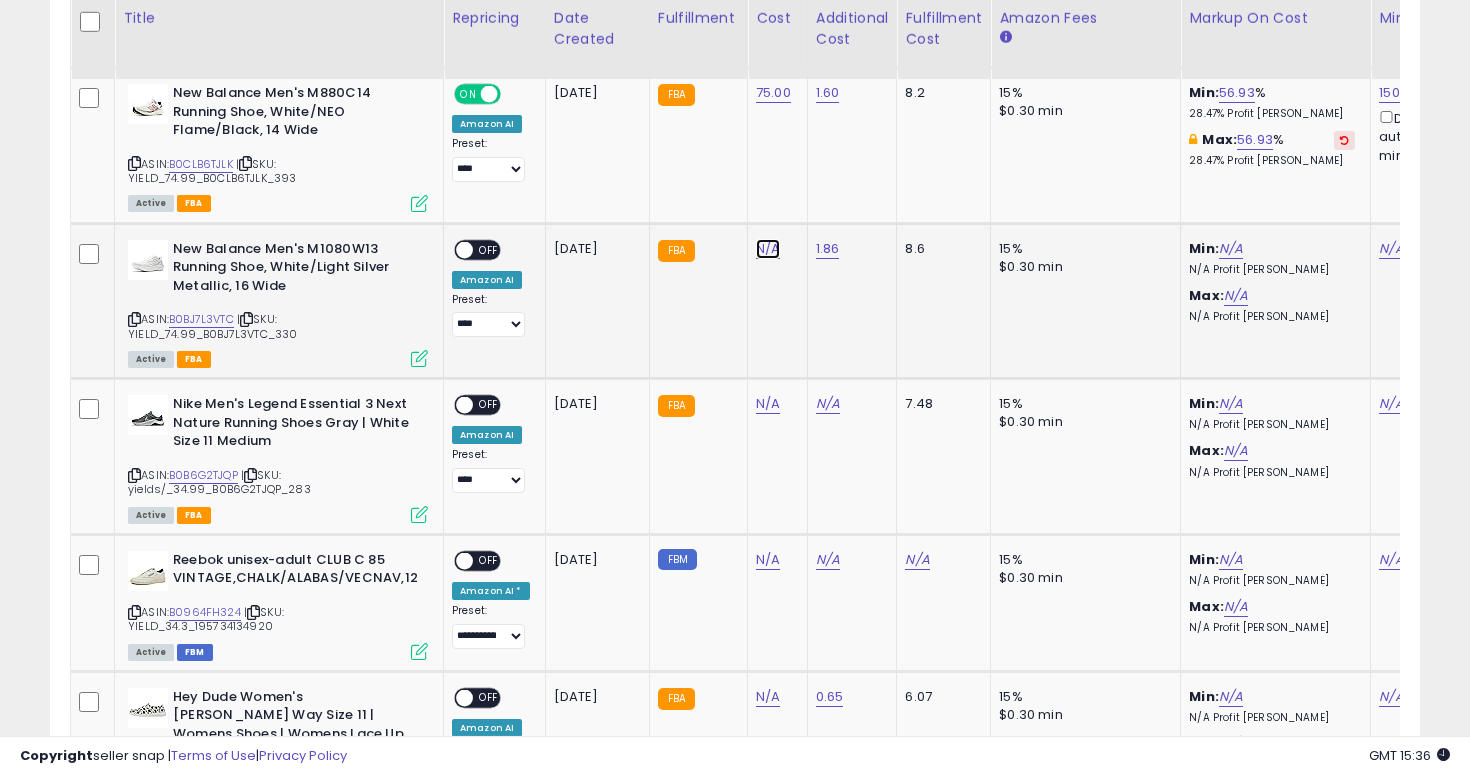 click on "N/A" at bounding box center (768, 249) 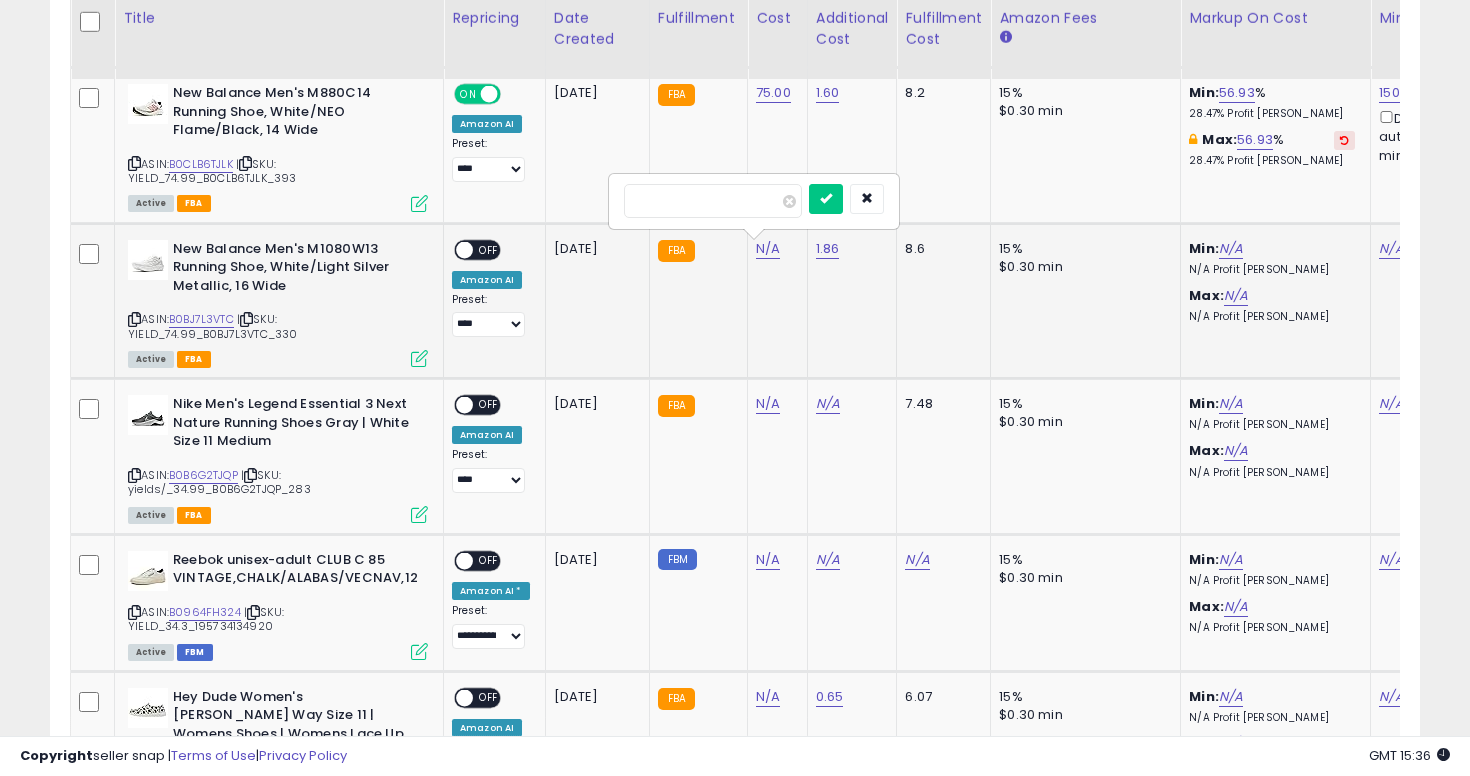 type on "**" 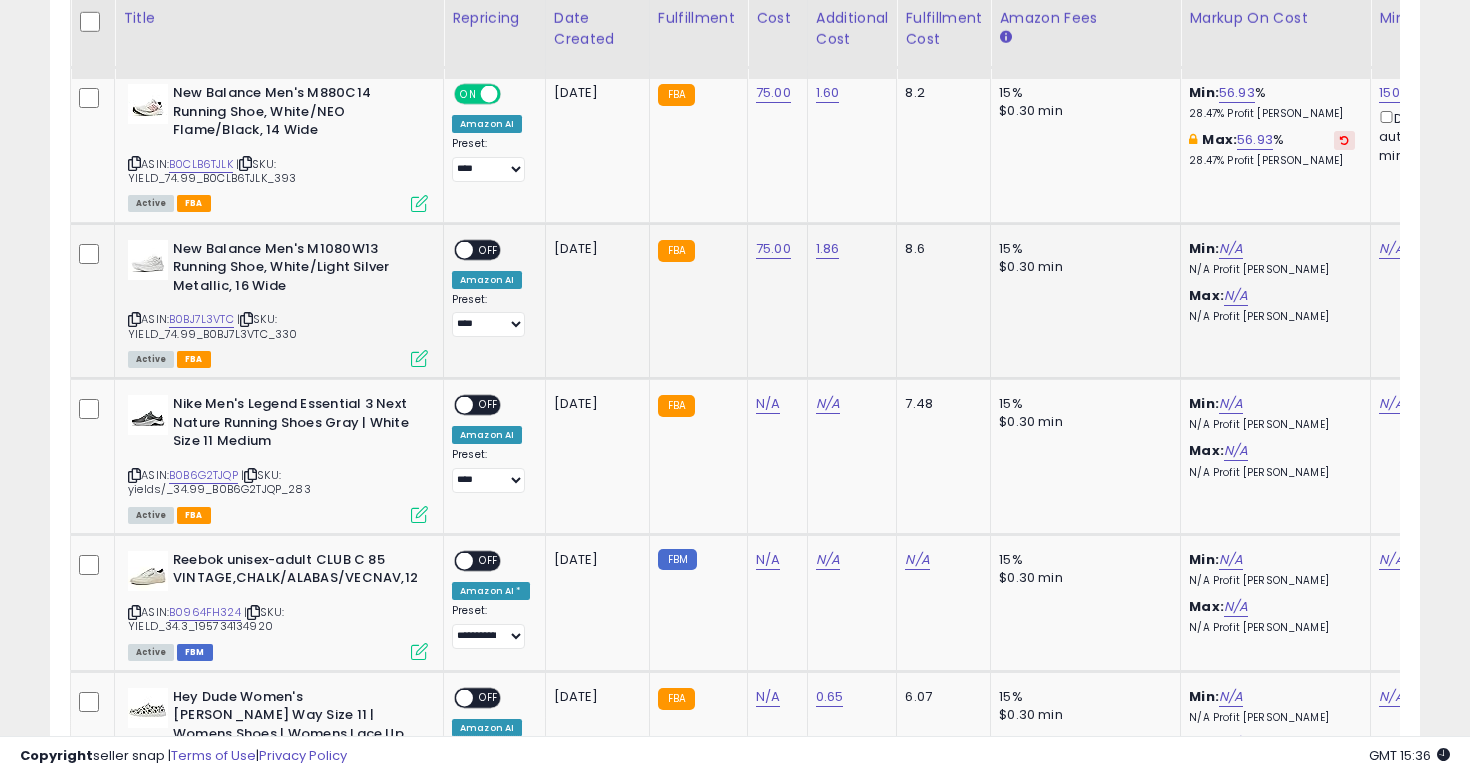 scroll, scrollTop: 0, scrollLeft: 262, axis: horizontal 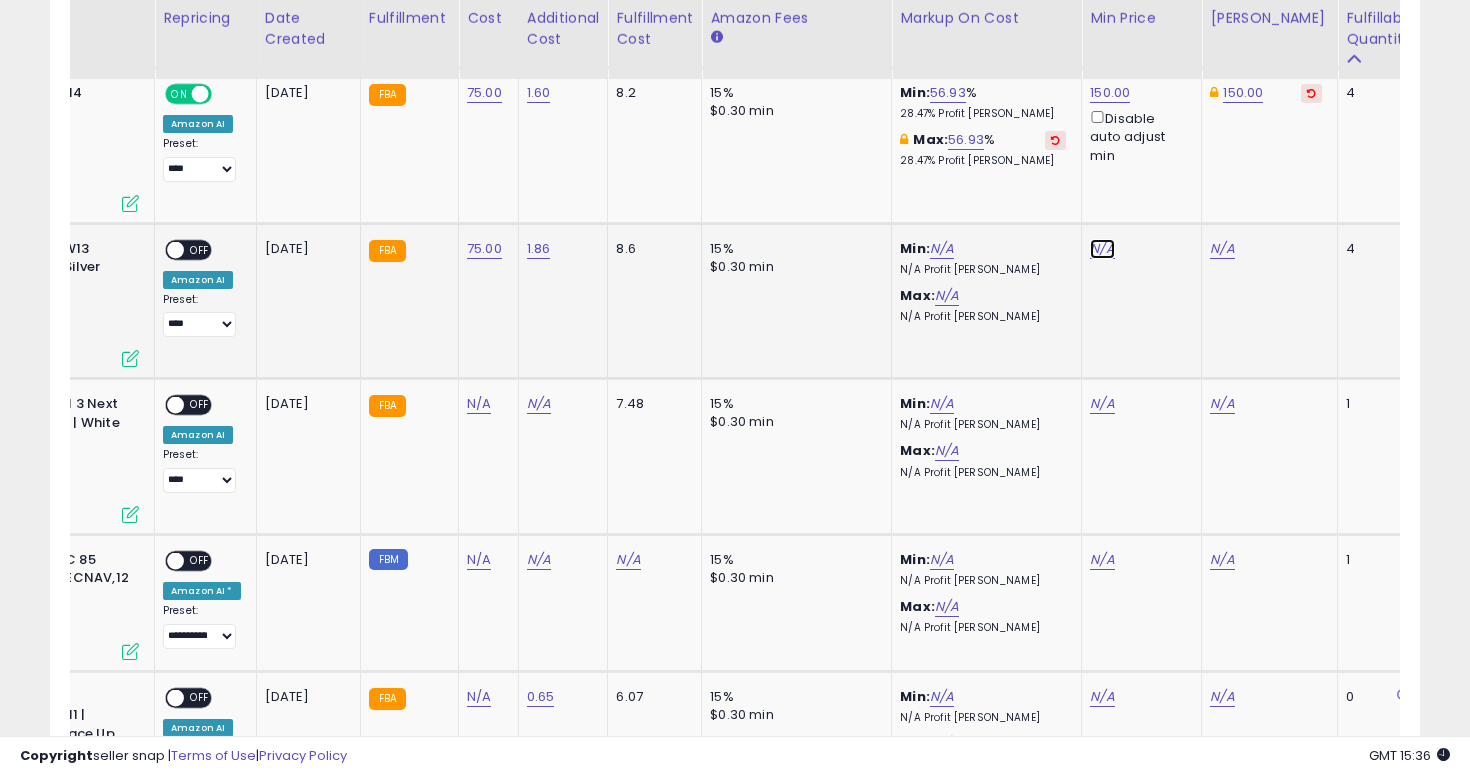click on "N/A" at bounding box center [1102, 249] 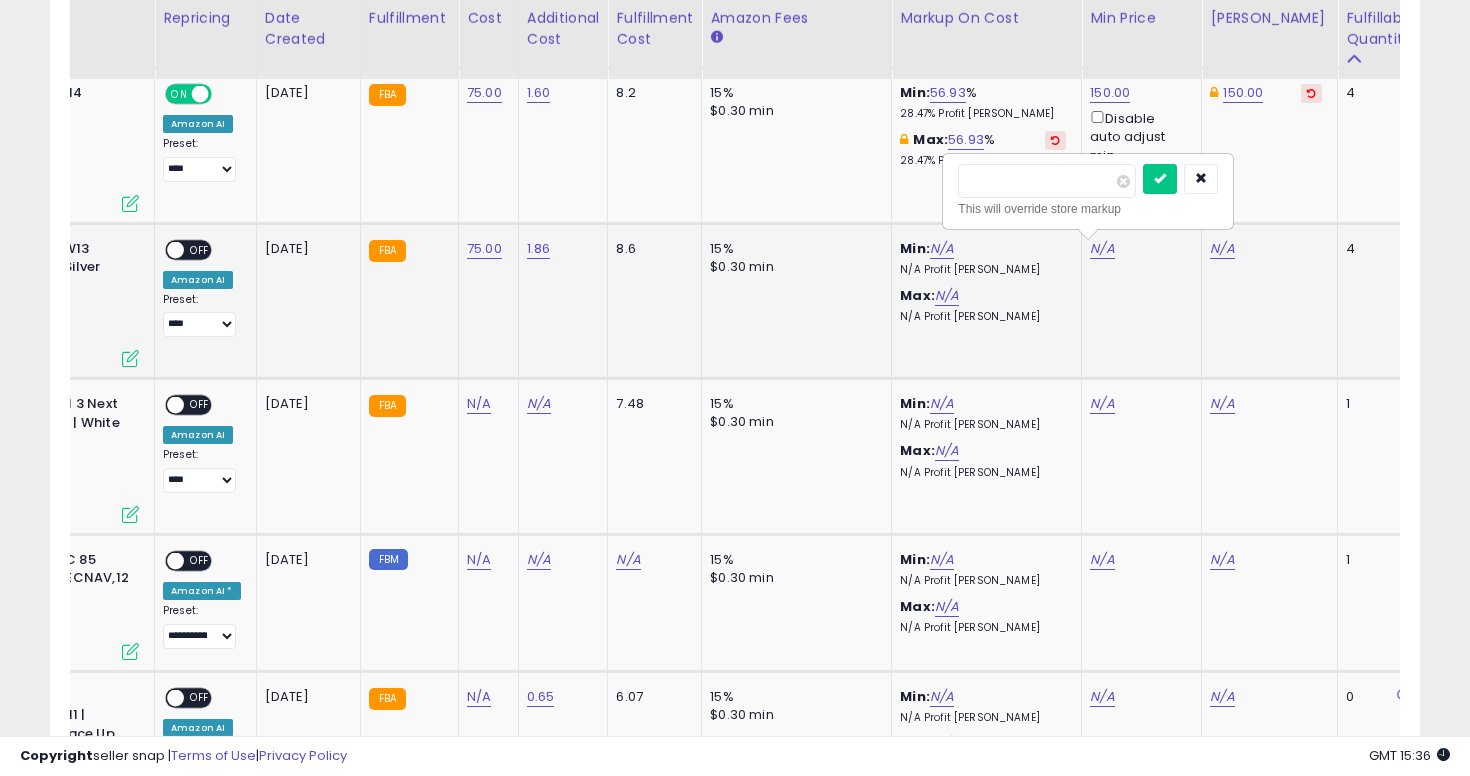 type on "***" 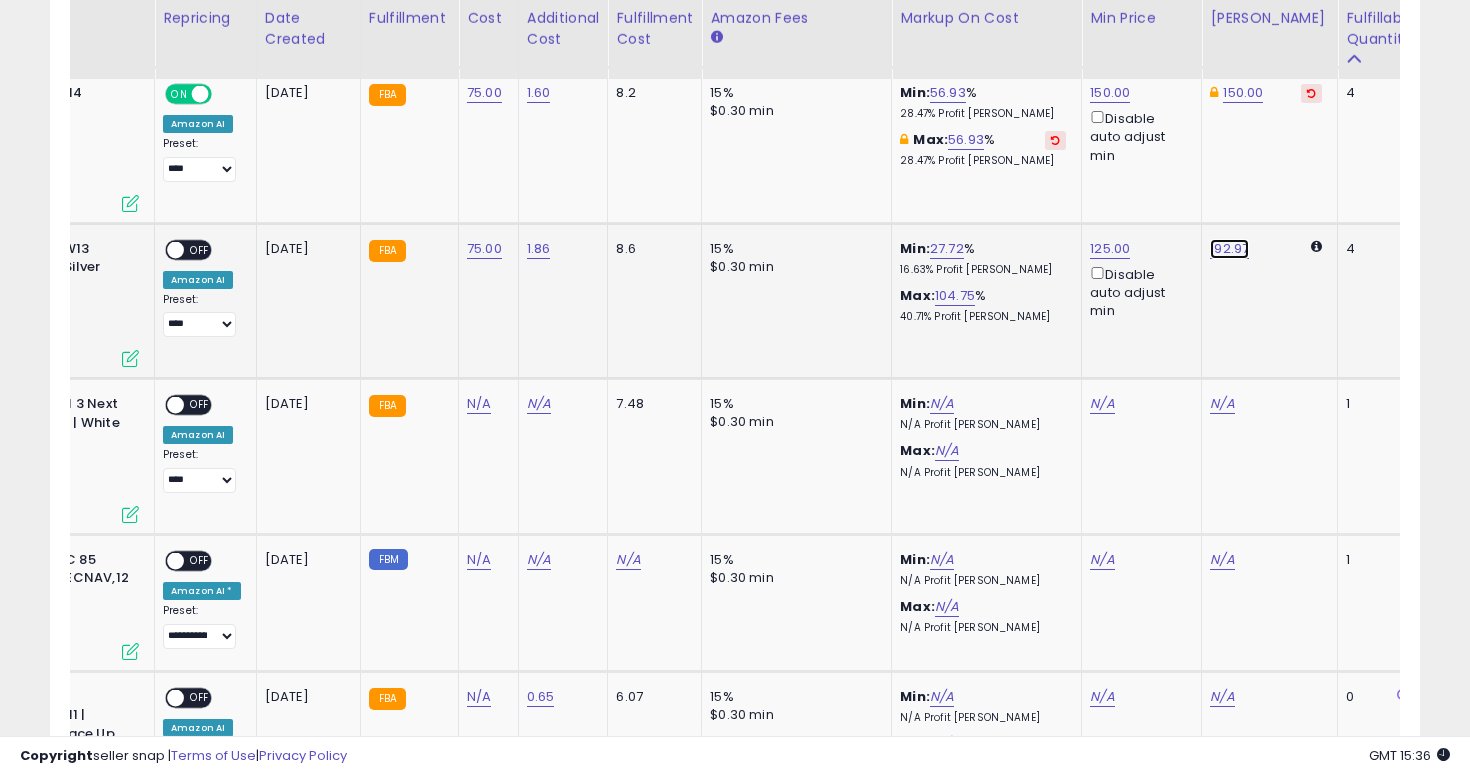 click on "192.97" at bounding box center (1228, -48) 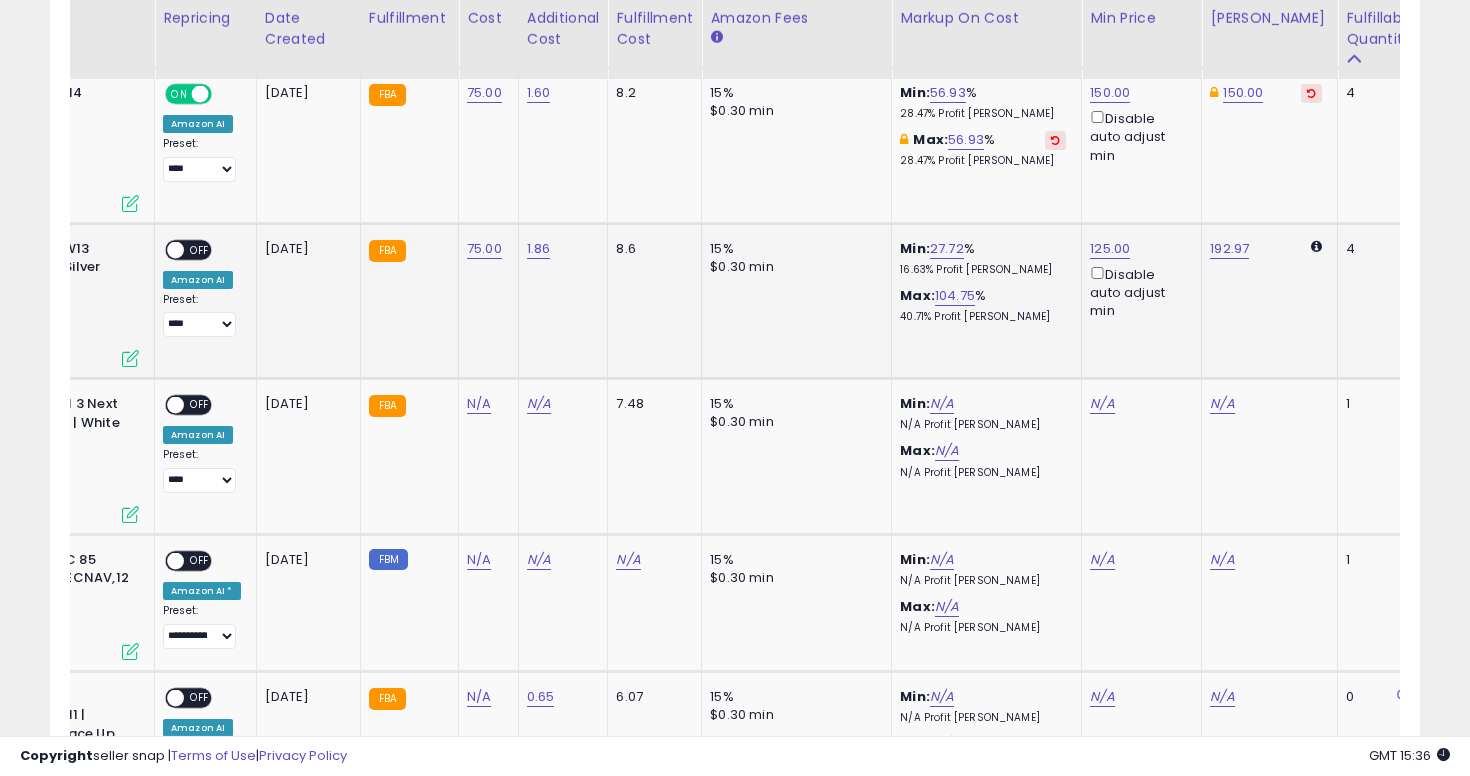 scroll, scrollTop: 0, scrollLeft: 294, axis: horizontal 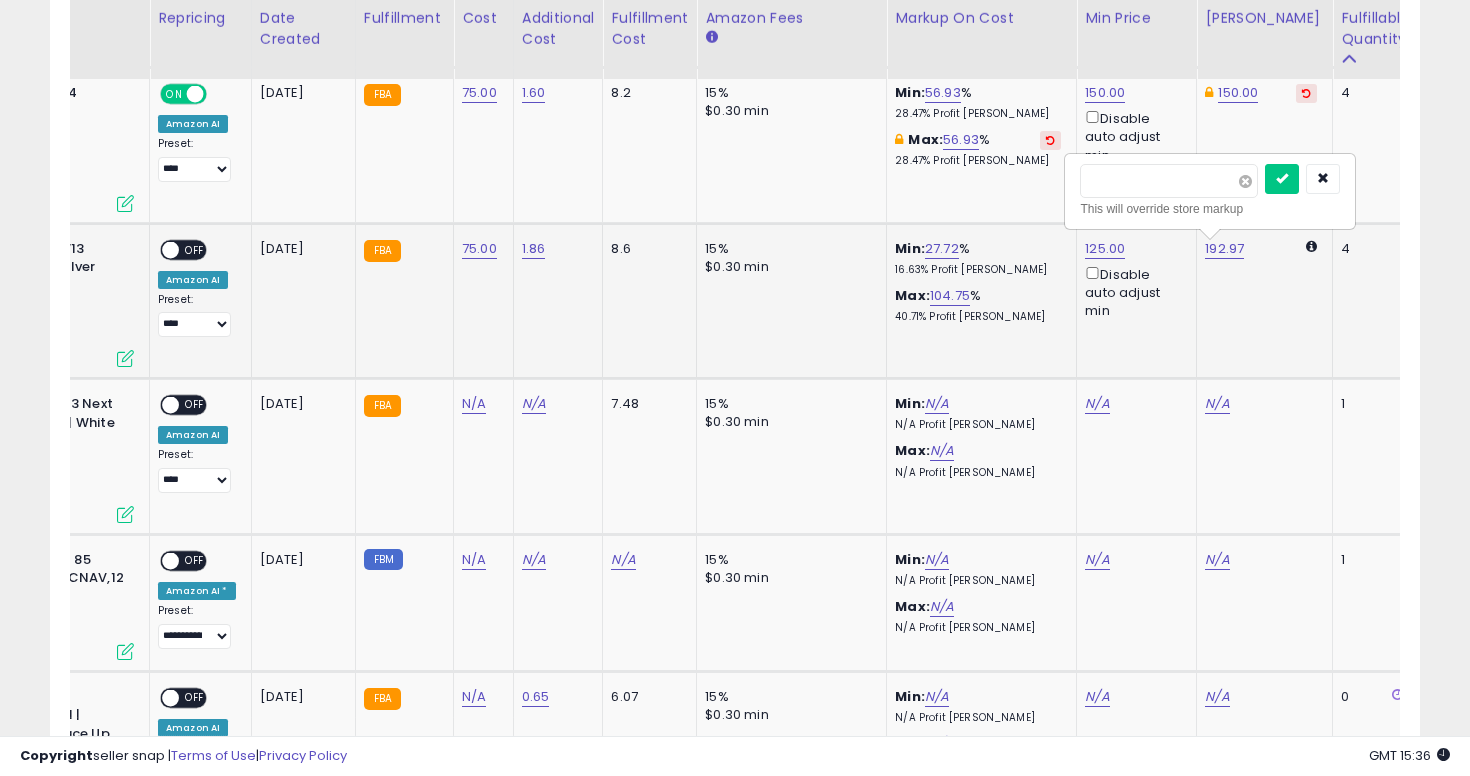 click at bounding box center (1245, 181) 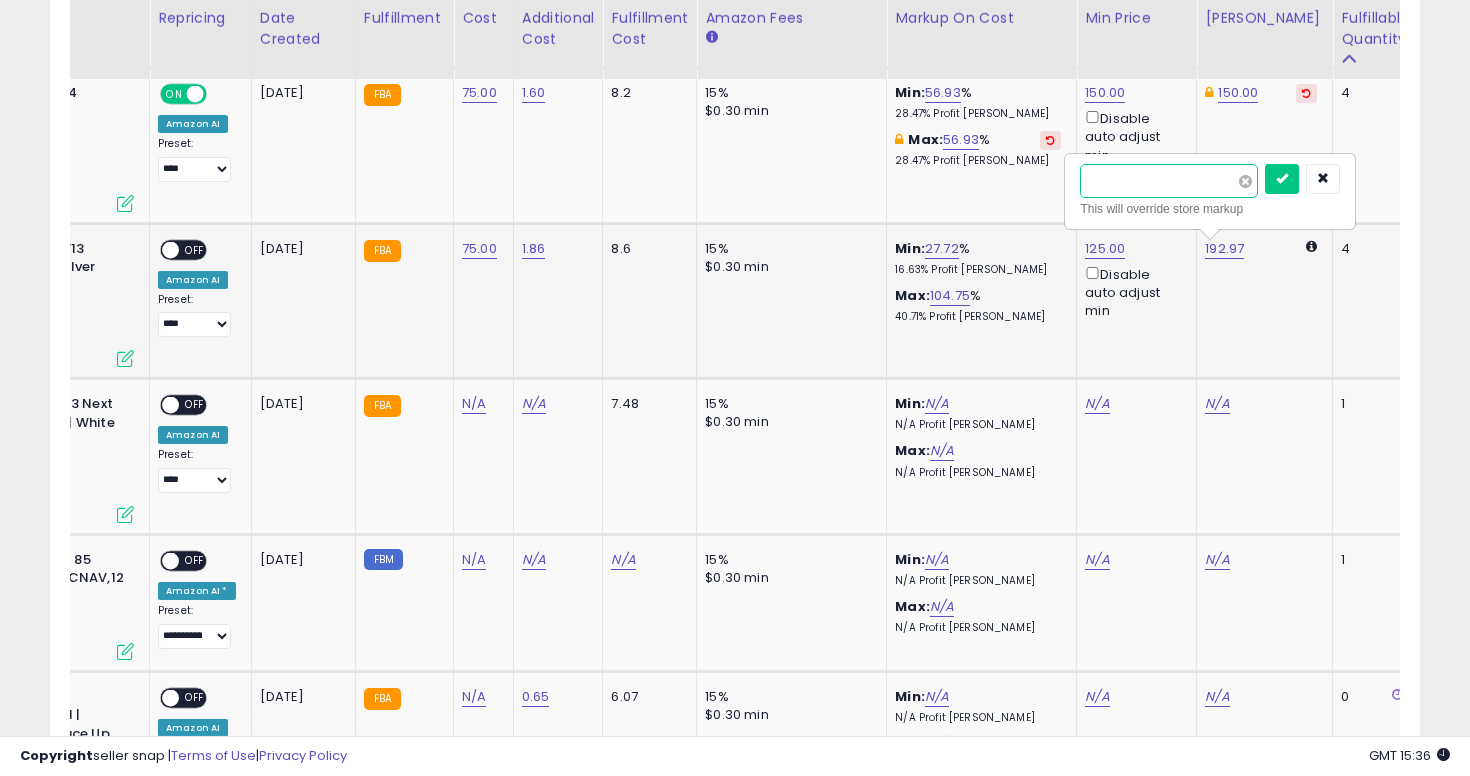 type on "***" 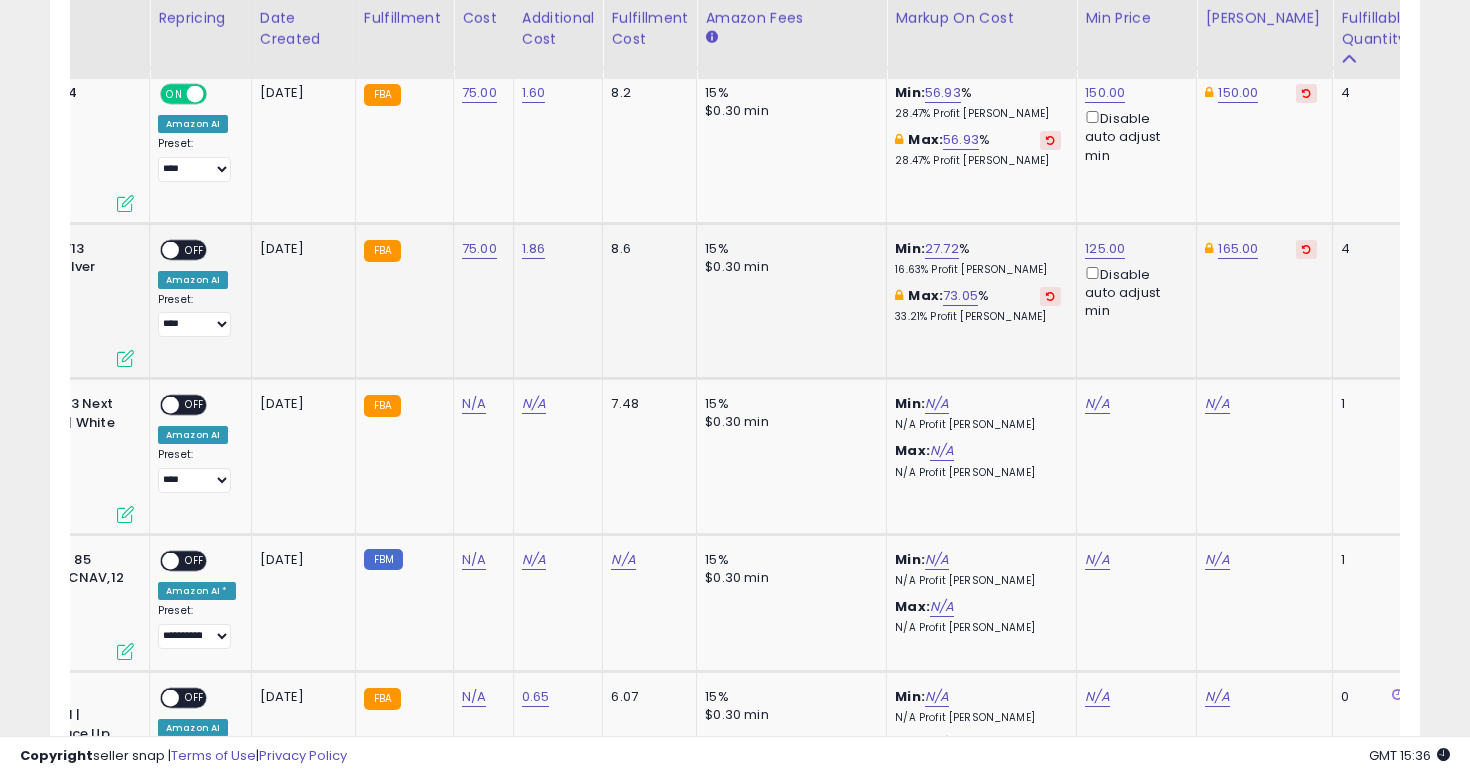 scroll, scrollTop: 0, scrollLeft: 0, axis: both 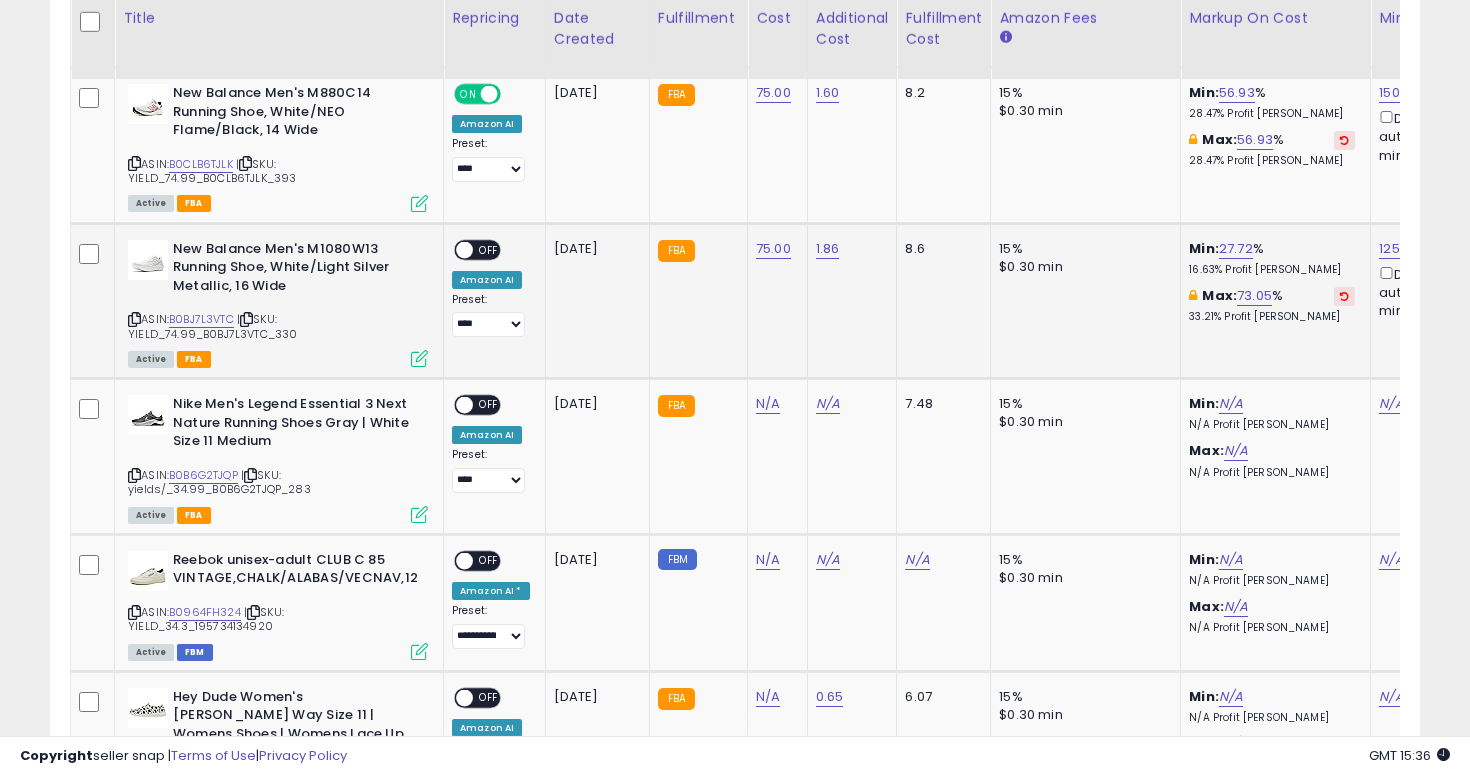 click on "OFF" at bounding box center (489, 249) 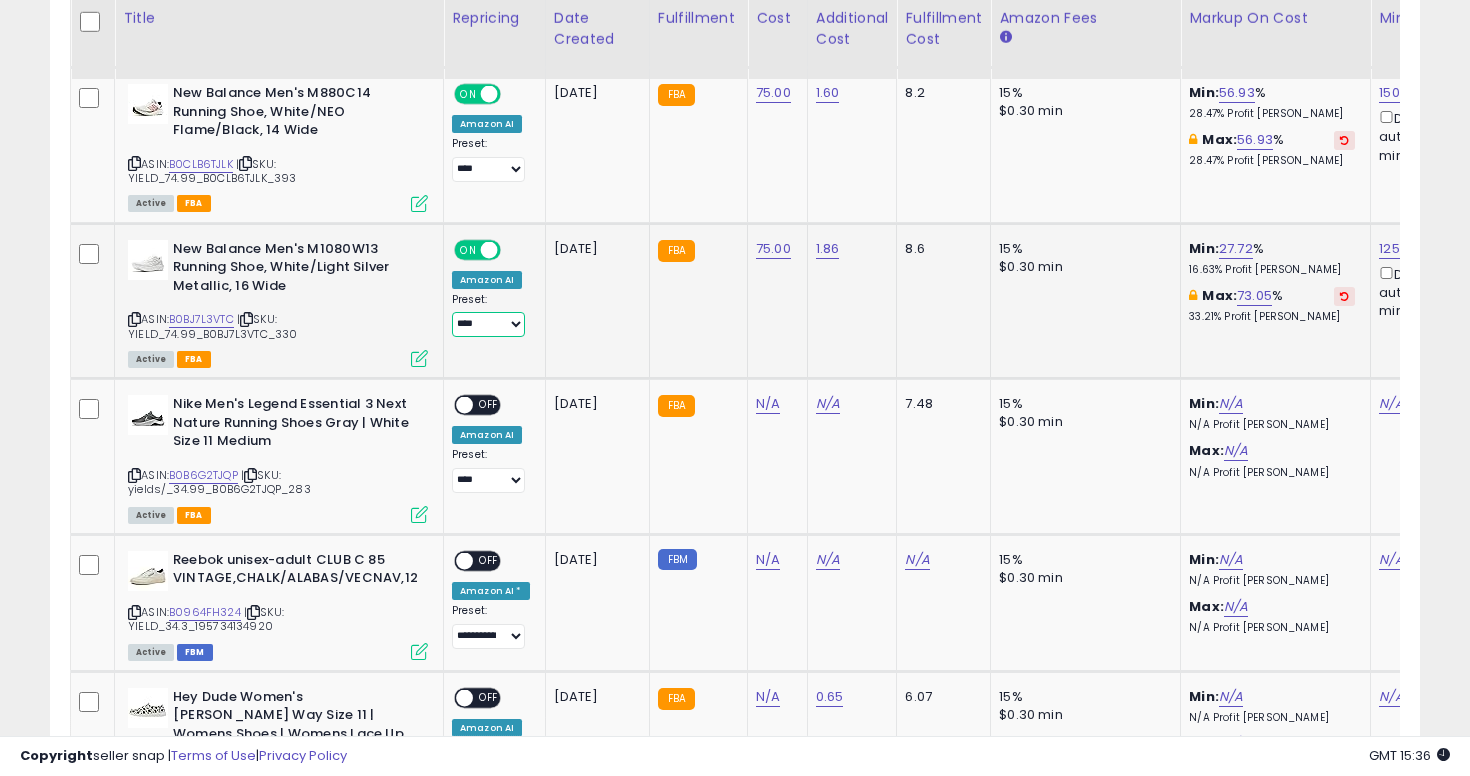 click on "**********" at bounding box center (488, 324) 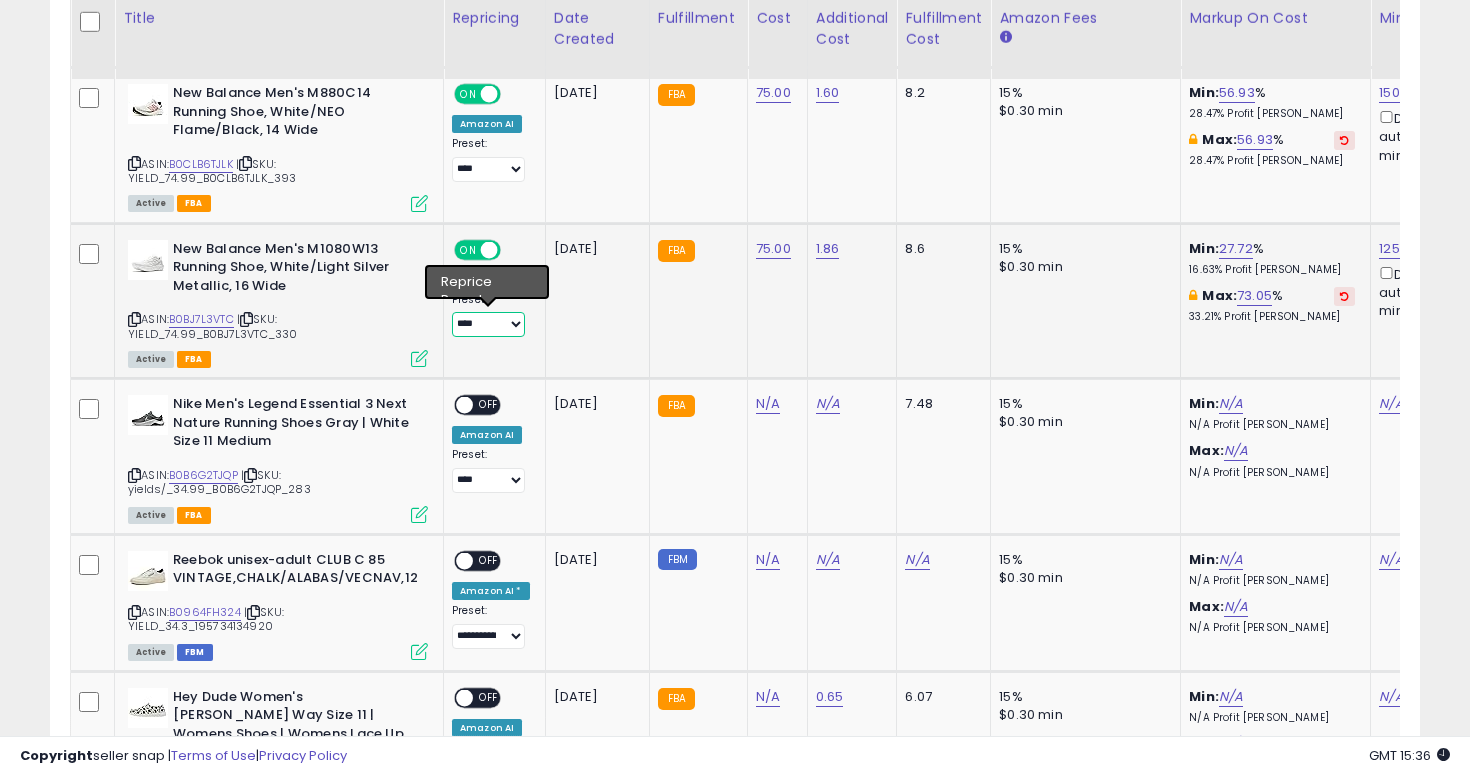 select on "**********" 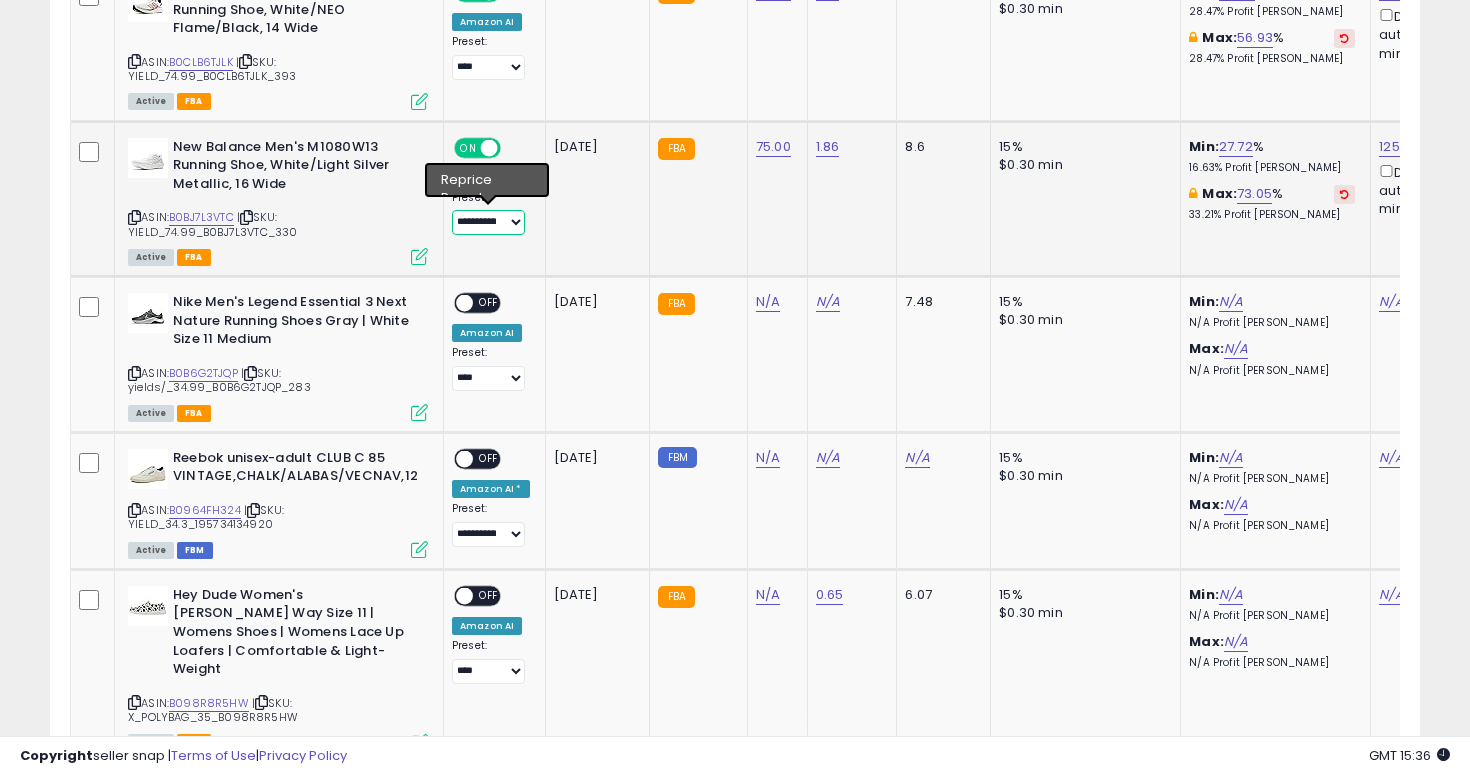 scroll, scrollTop: 1263, scrollLeft: 0, axis: vertical 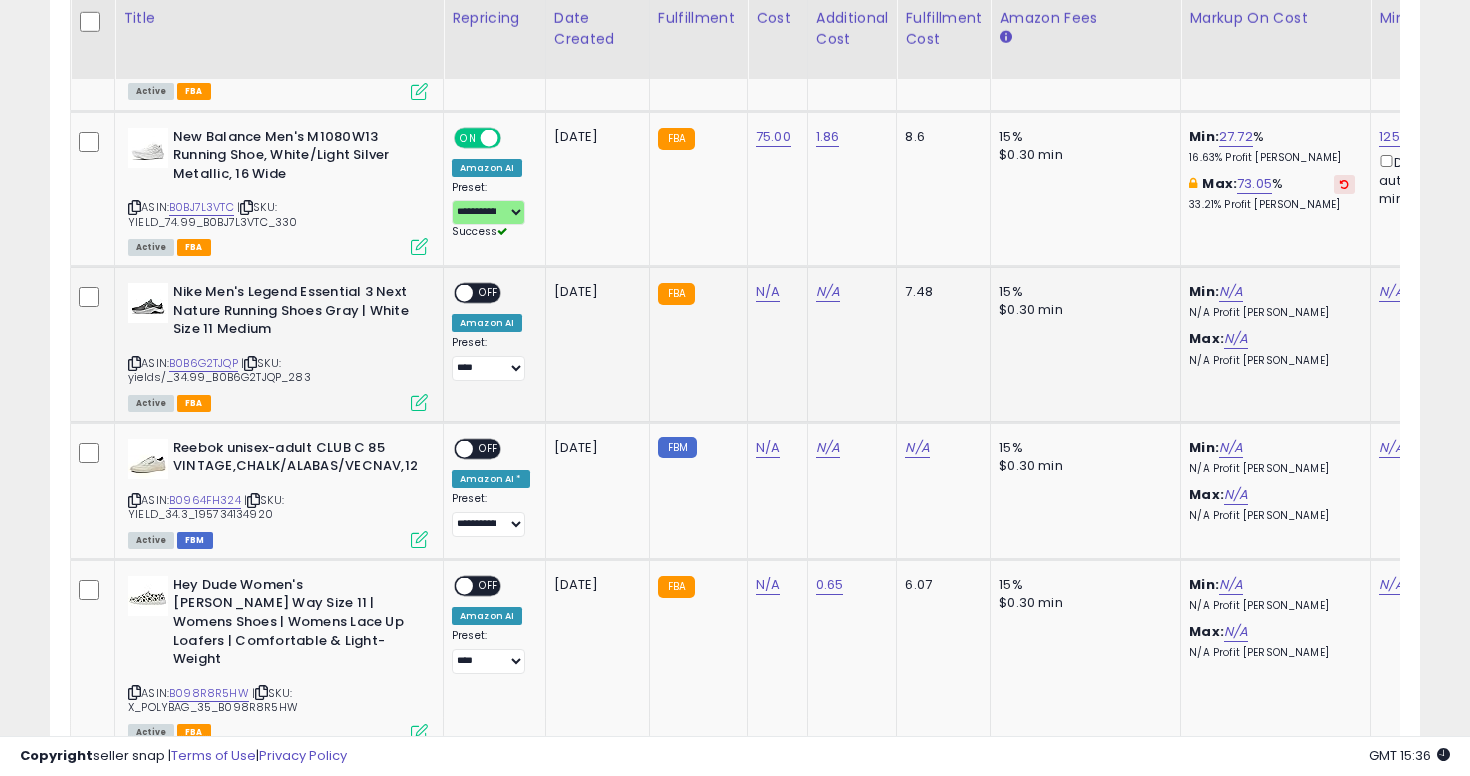click at bounding box center [134, 363] 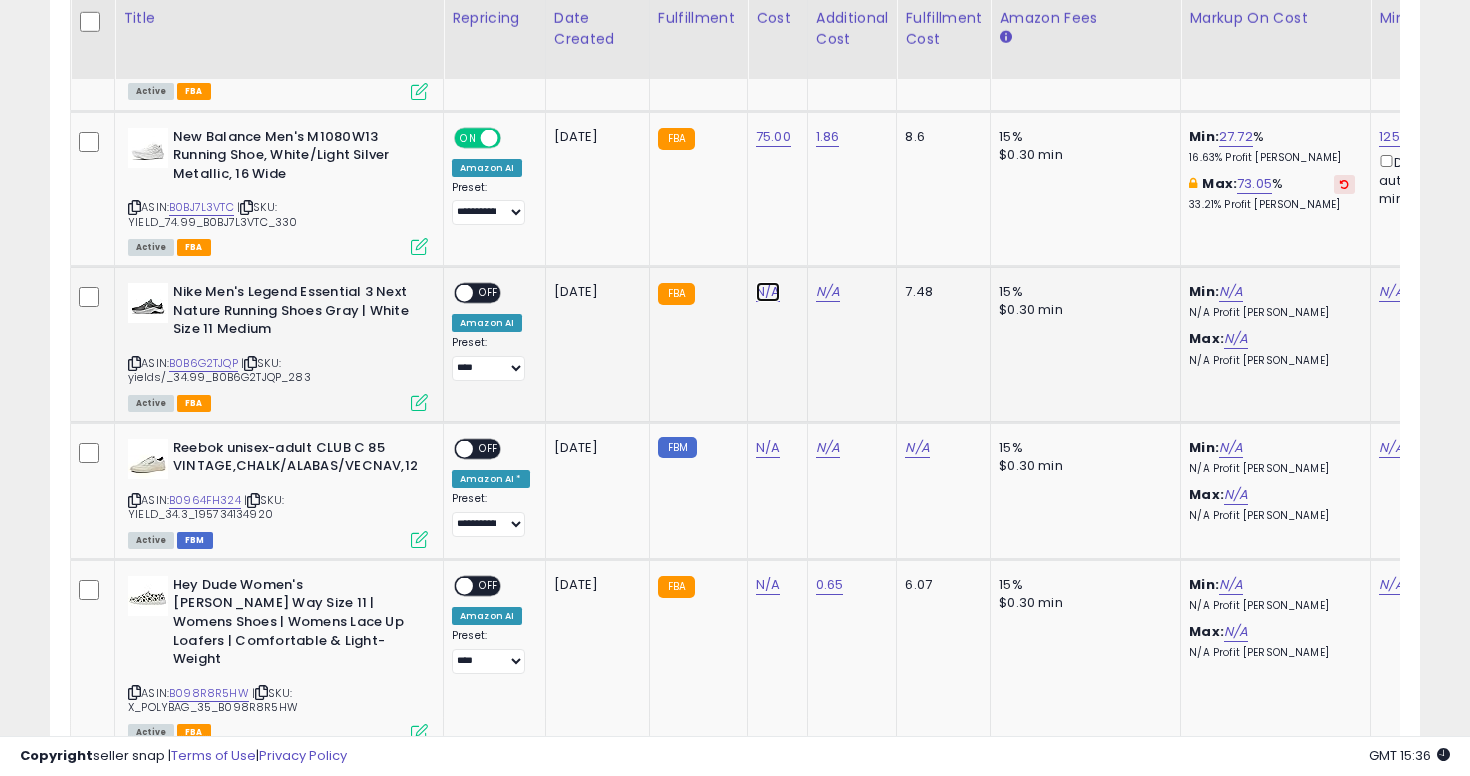 click on "N/A" at bounding box center (768, 292) 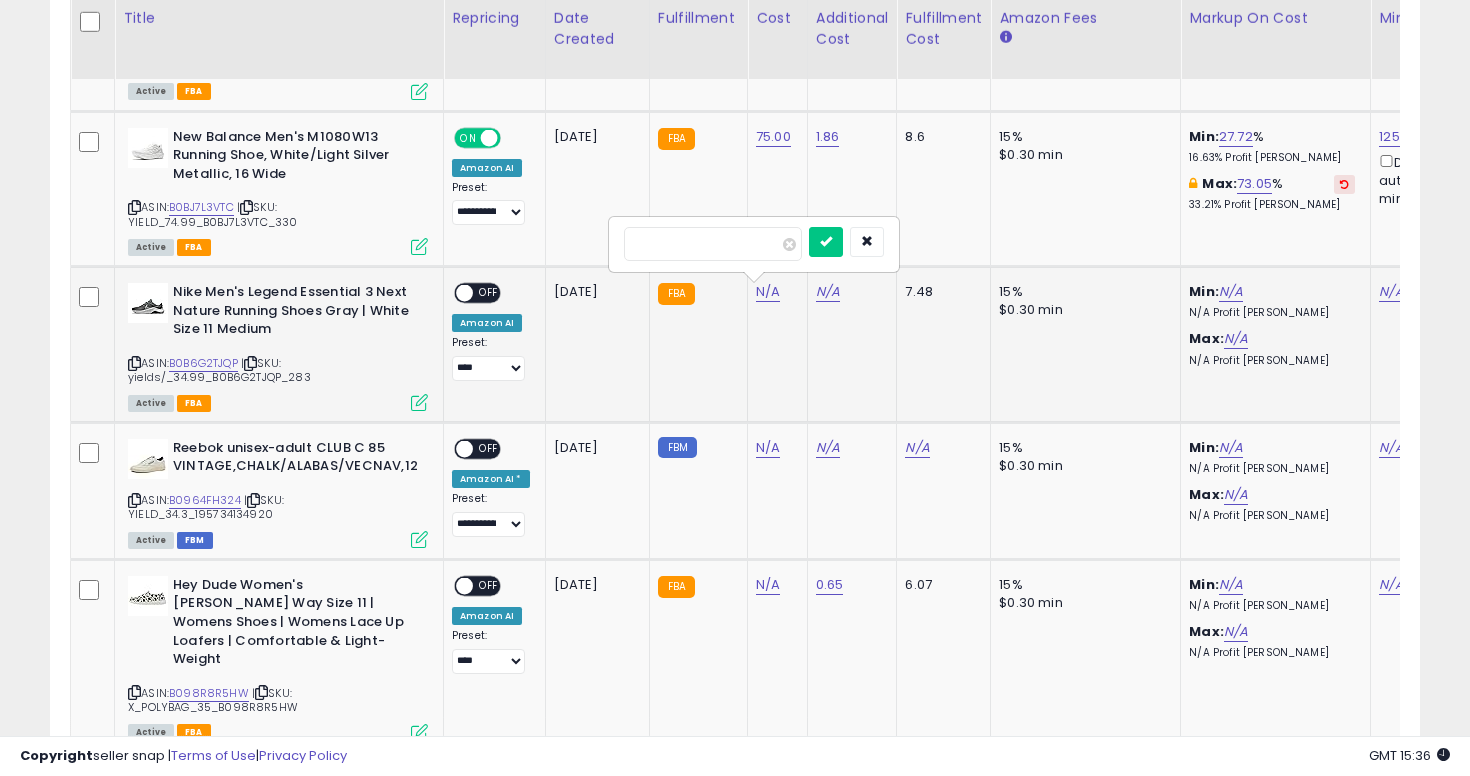 type on "**" 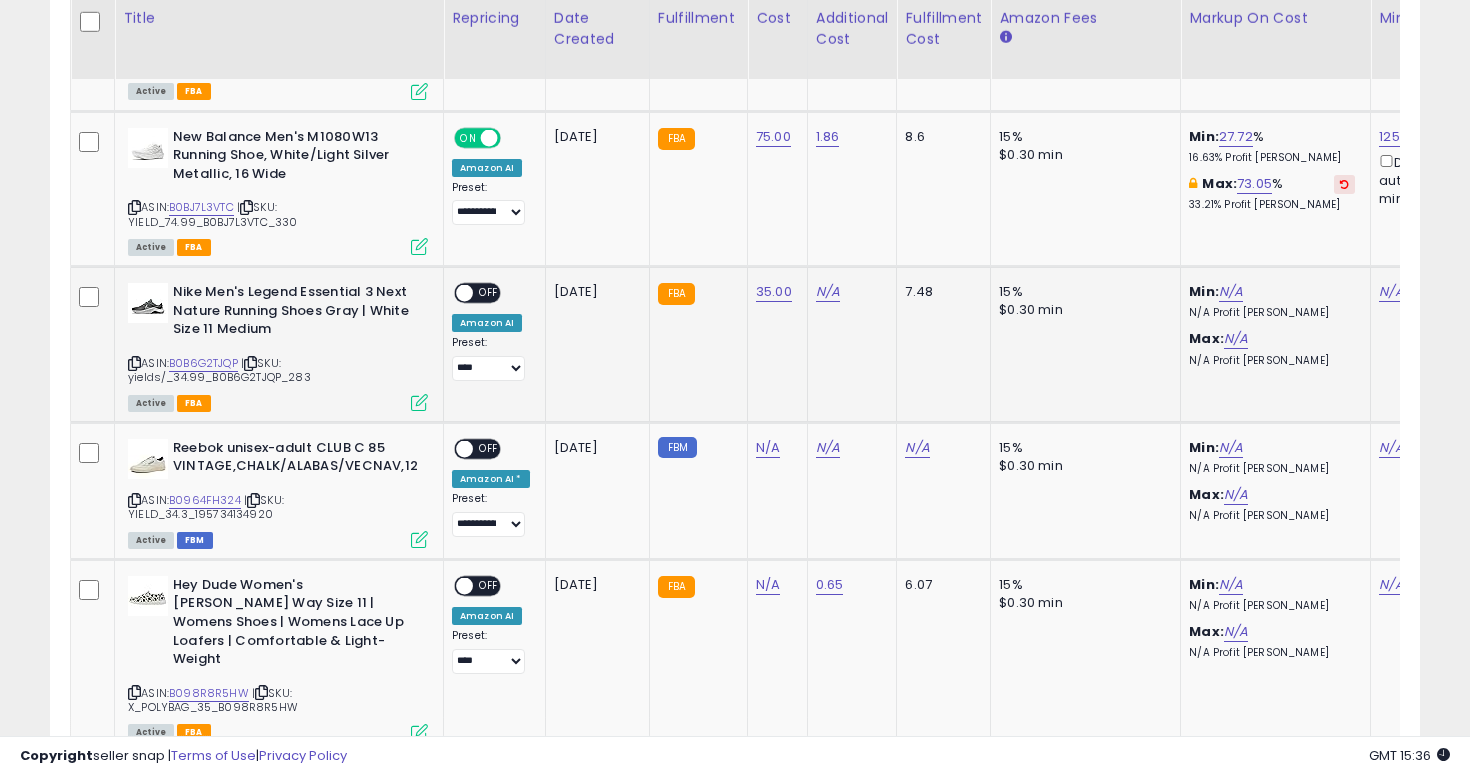 scroll, scrollTop: 0, scrollLeft: 216, axis: horizontal 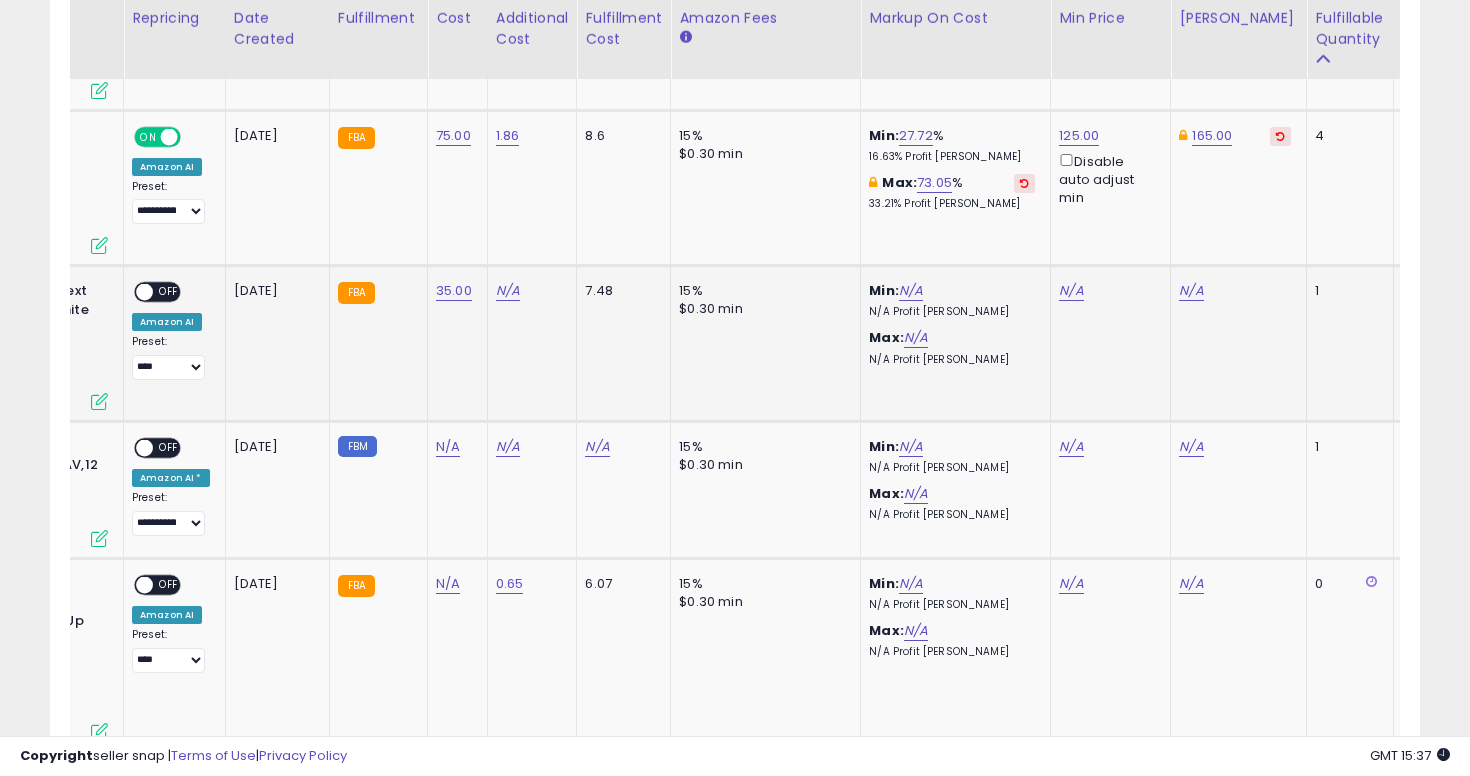 click on "N/A" 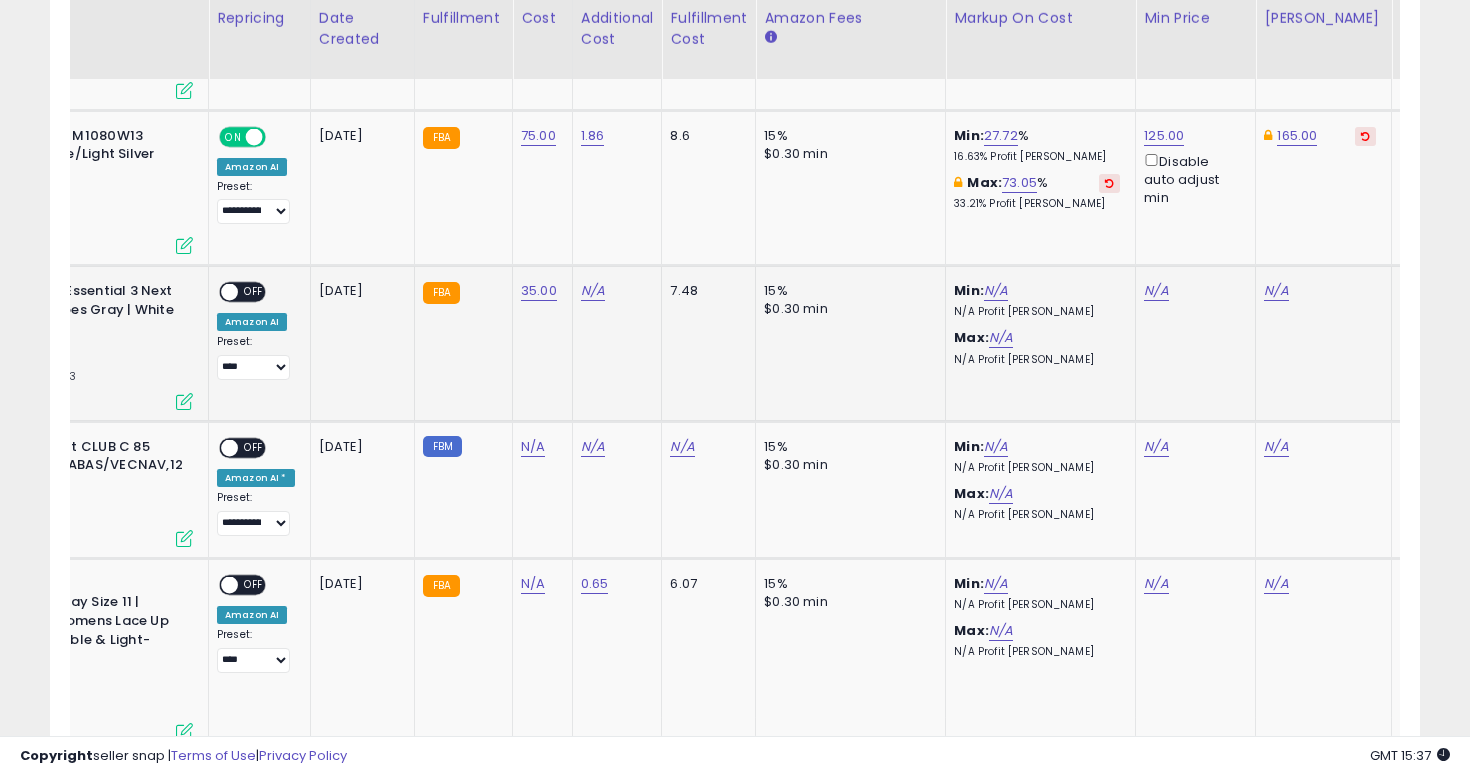 scroll, scrollTop: 0, scrollLeft: 116, axis: horizontal 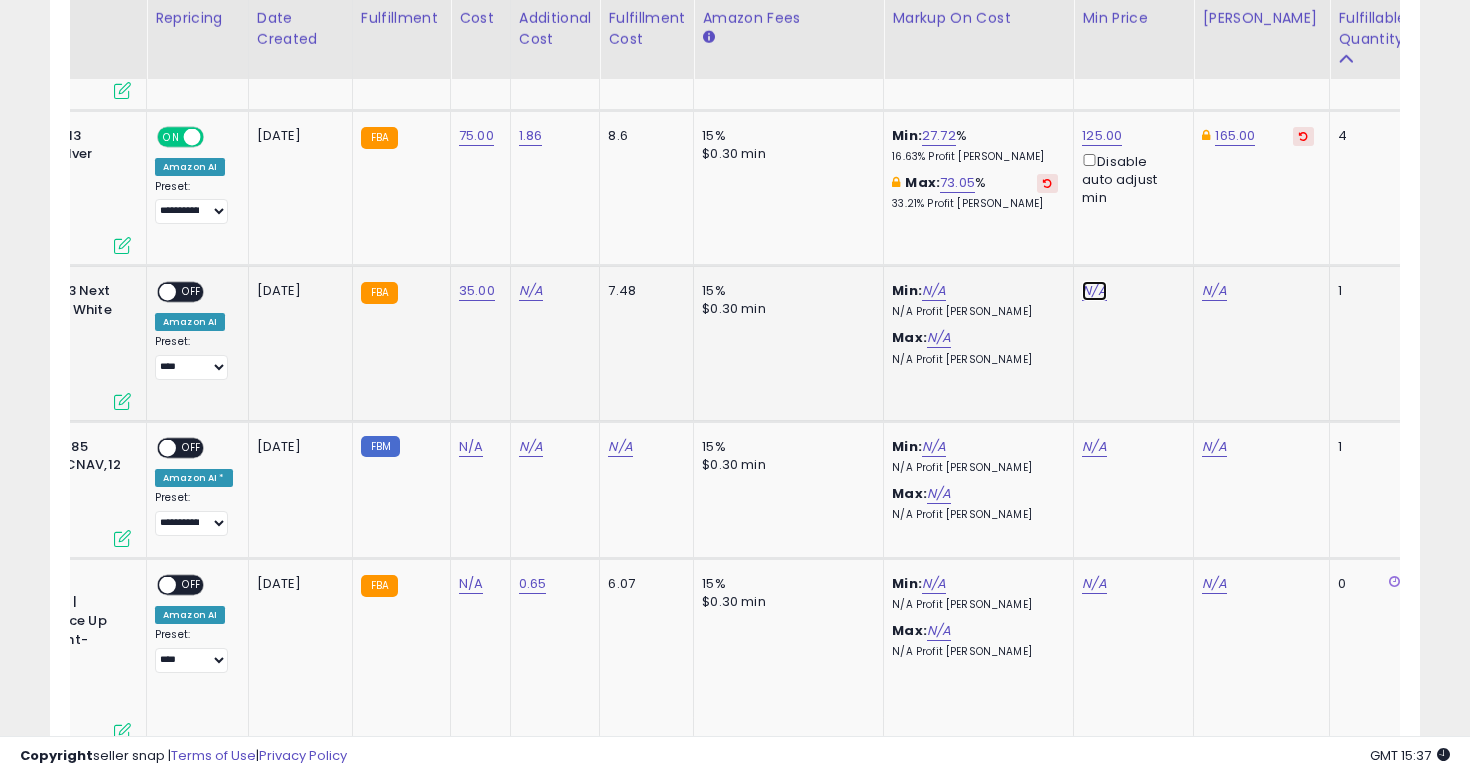 click on "N/A" at bounding box center [1094, 291] 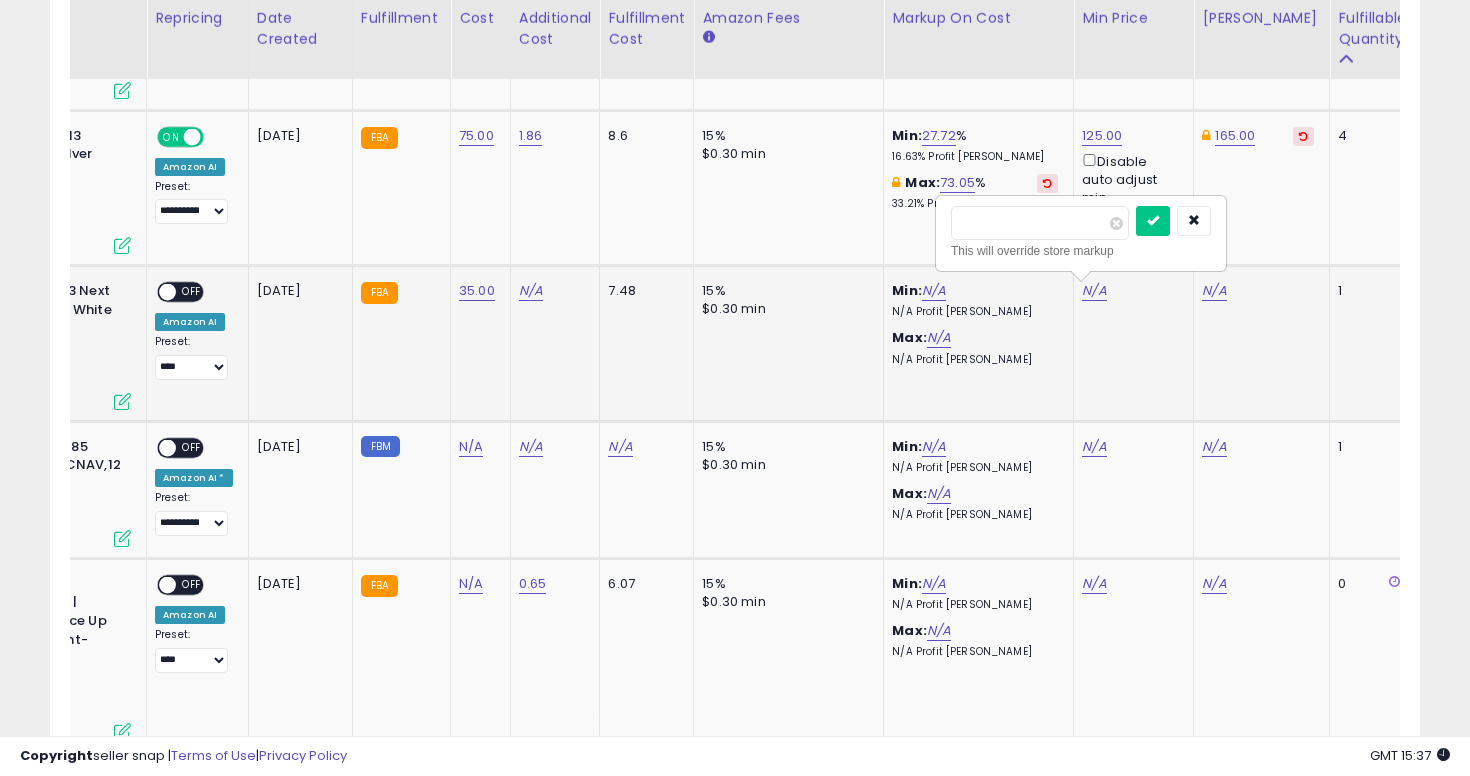 type on "*****" 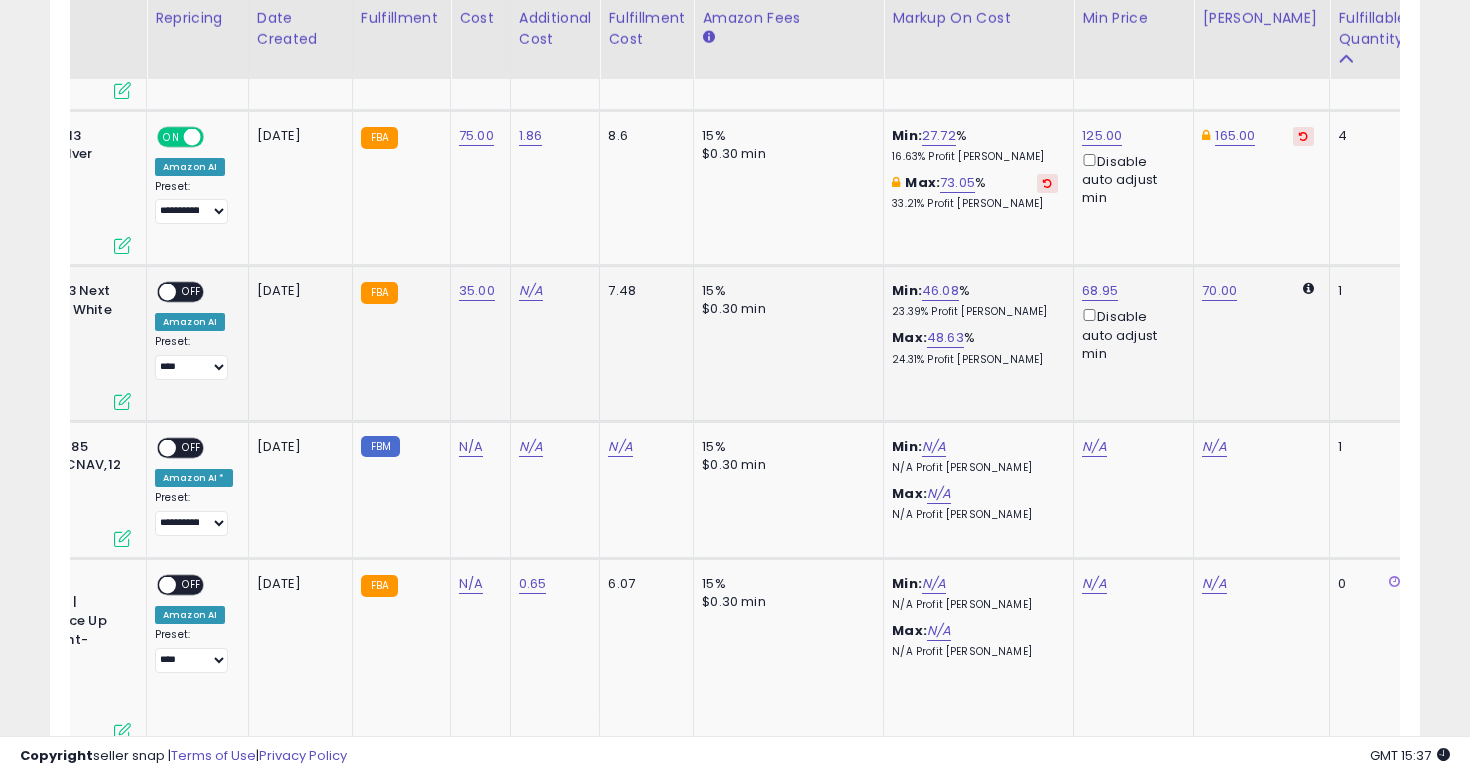 scroll, scrollTop: 0, scrollLeft: 271, axis: horizontal 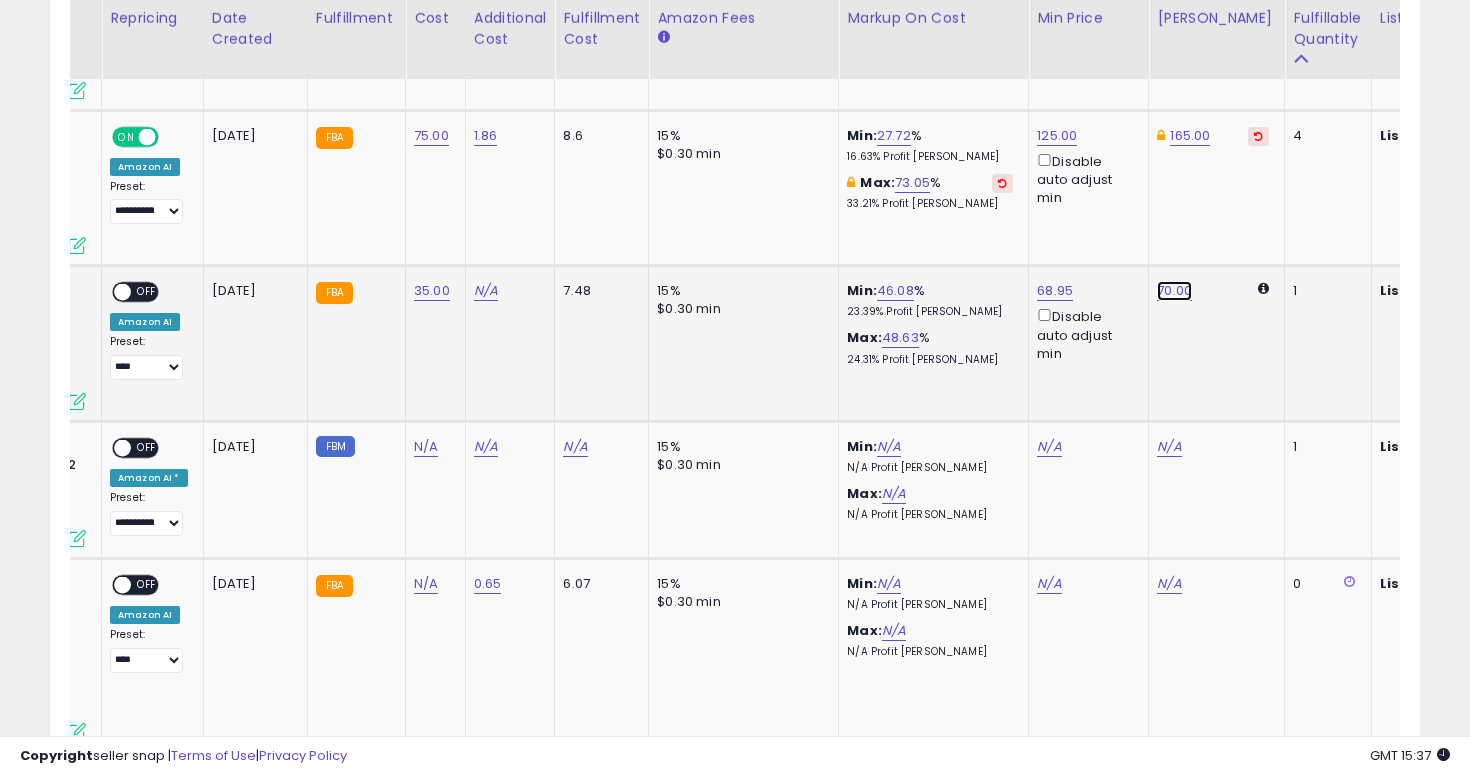 click on "70.00" at bounding box center [1175, -161] 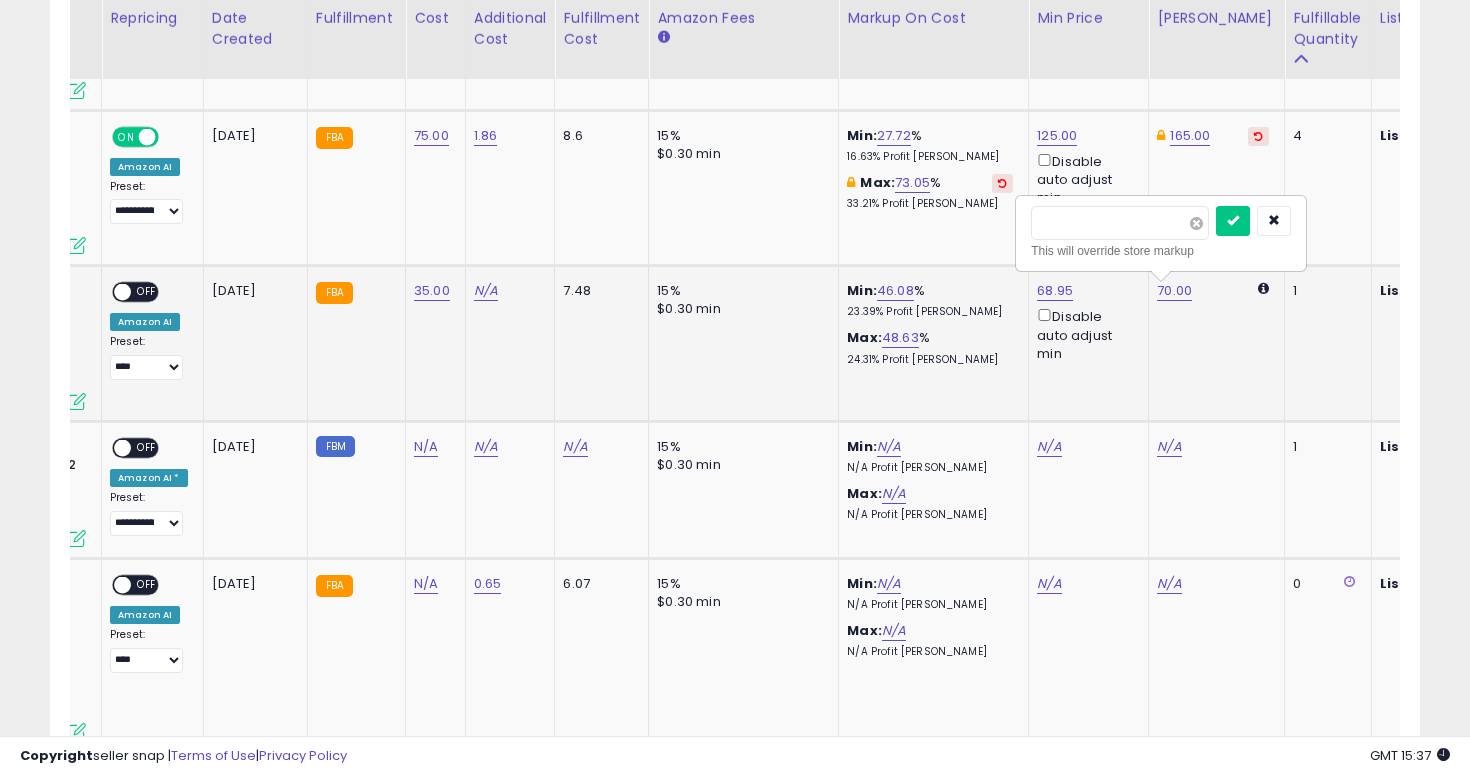 click at bounding box center (1196, 223) 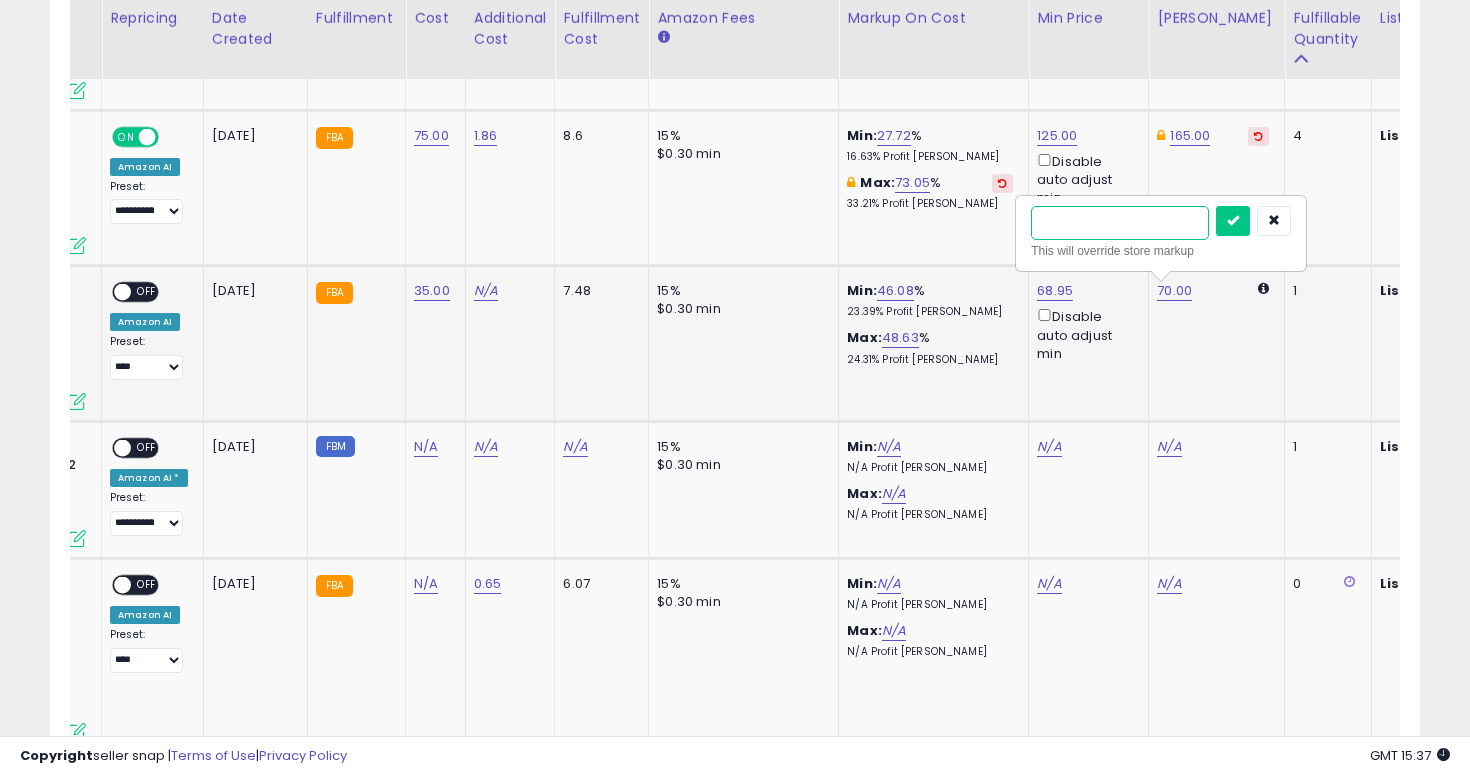 type on "**" 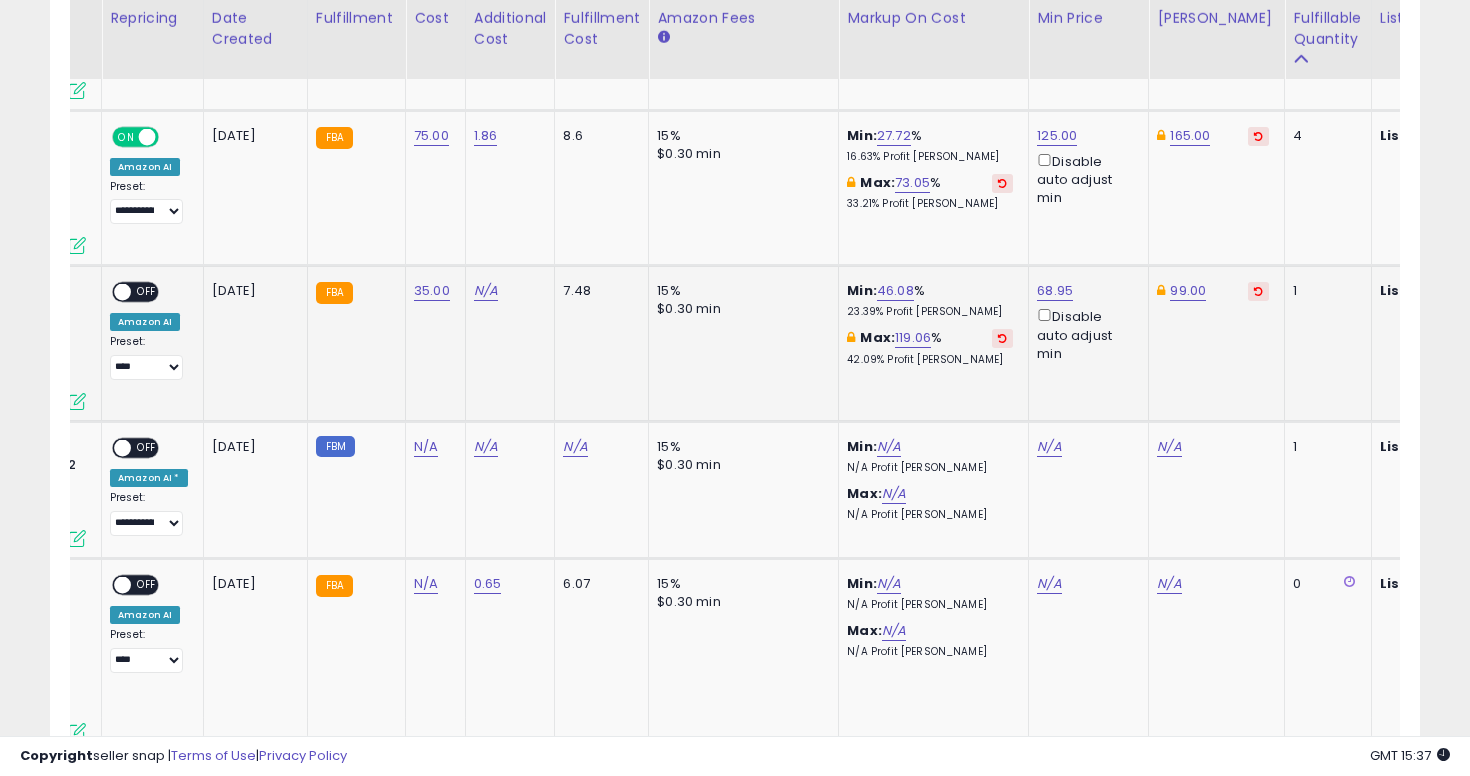 scroll, scrollTop: 0, scrollLeft: 0, axis: both 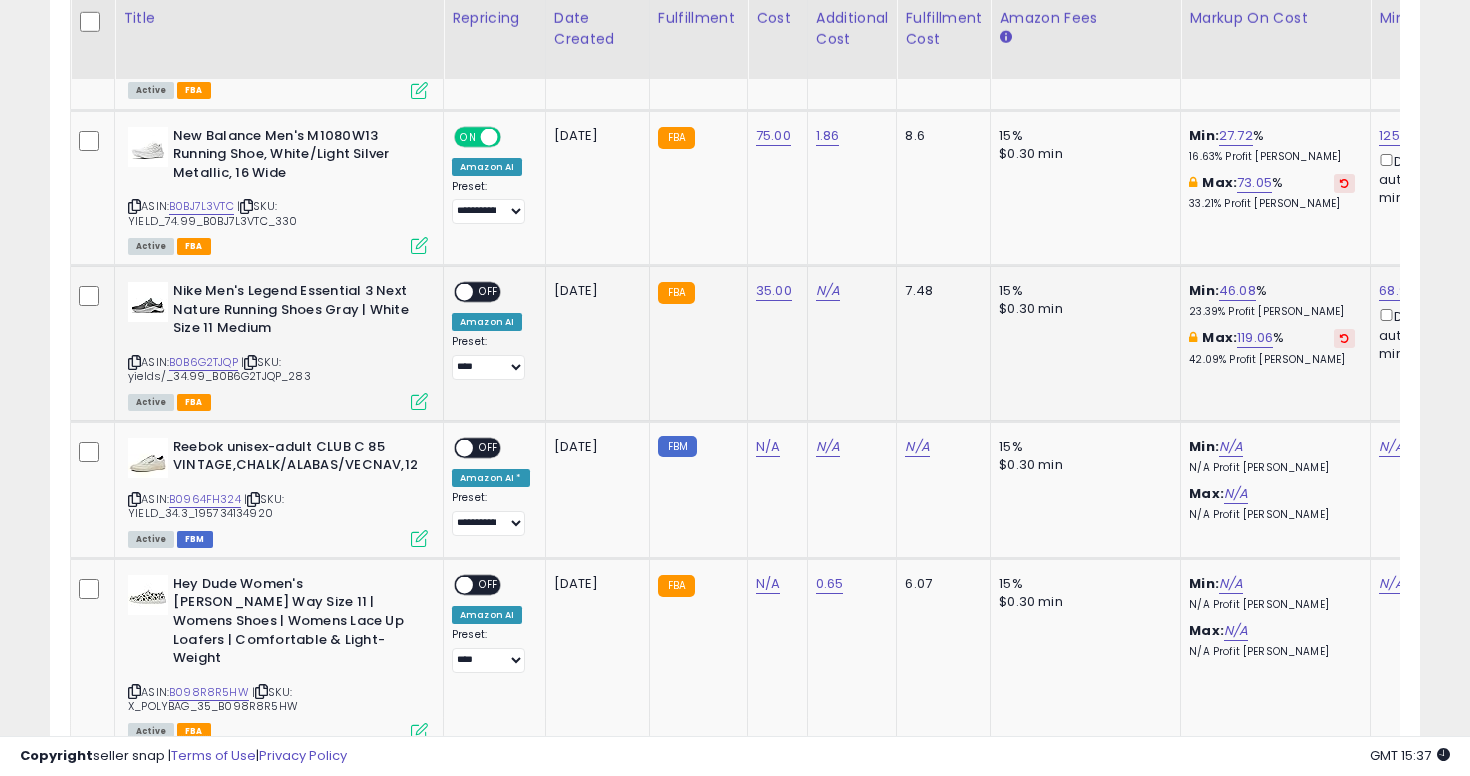 click on "**********" at bounding box center (491, 331) 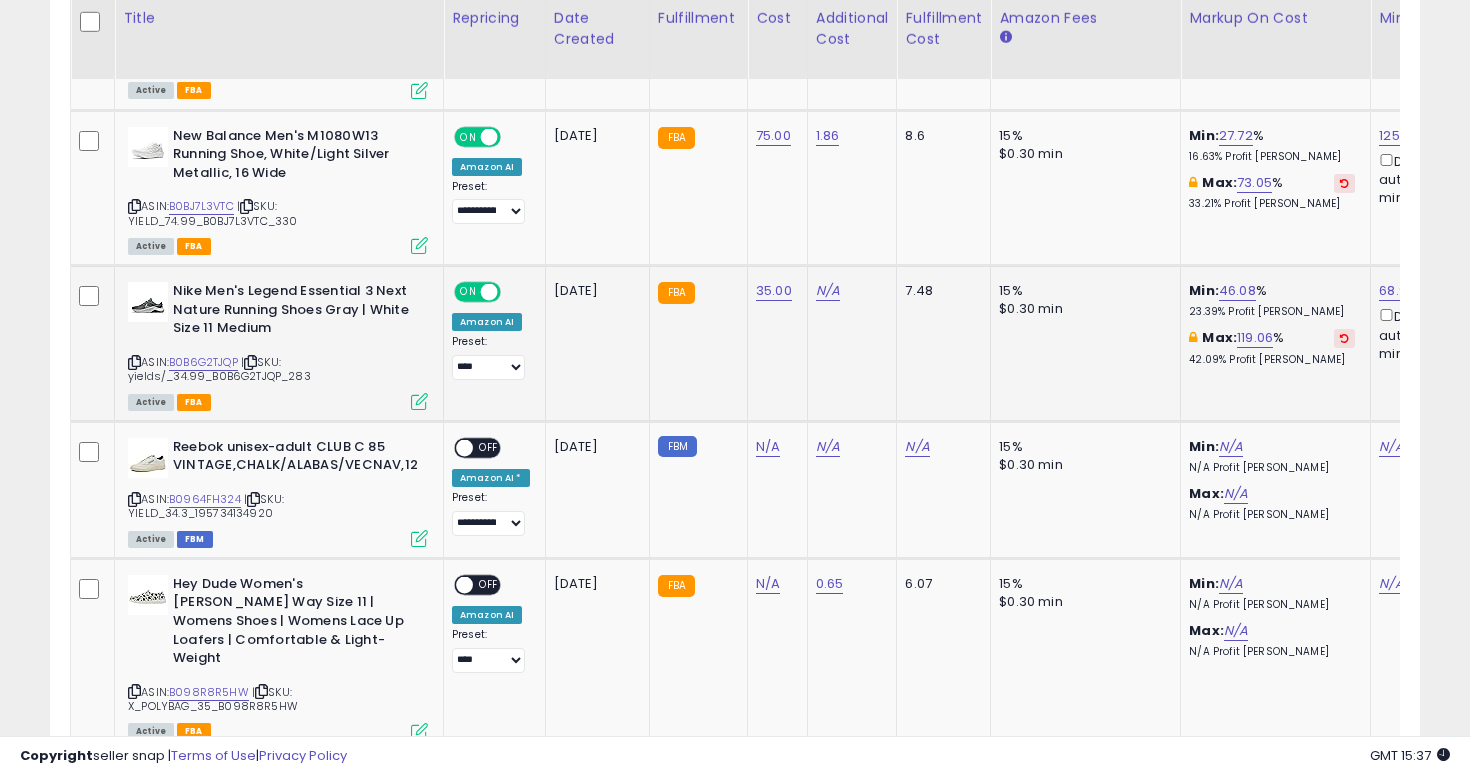 click on "**********" 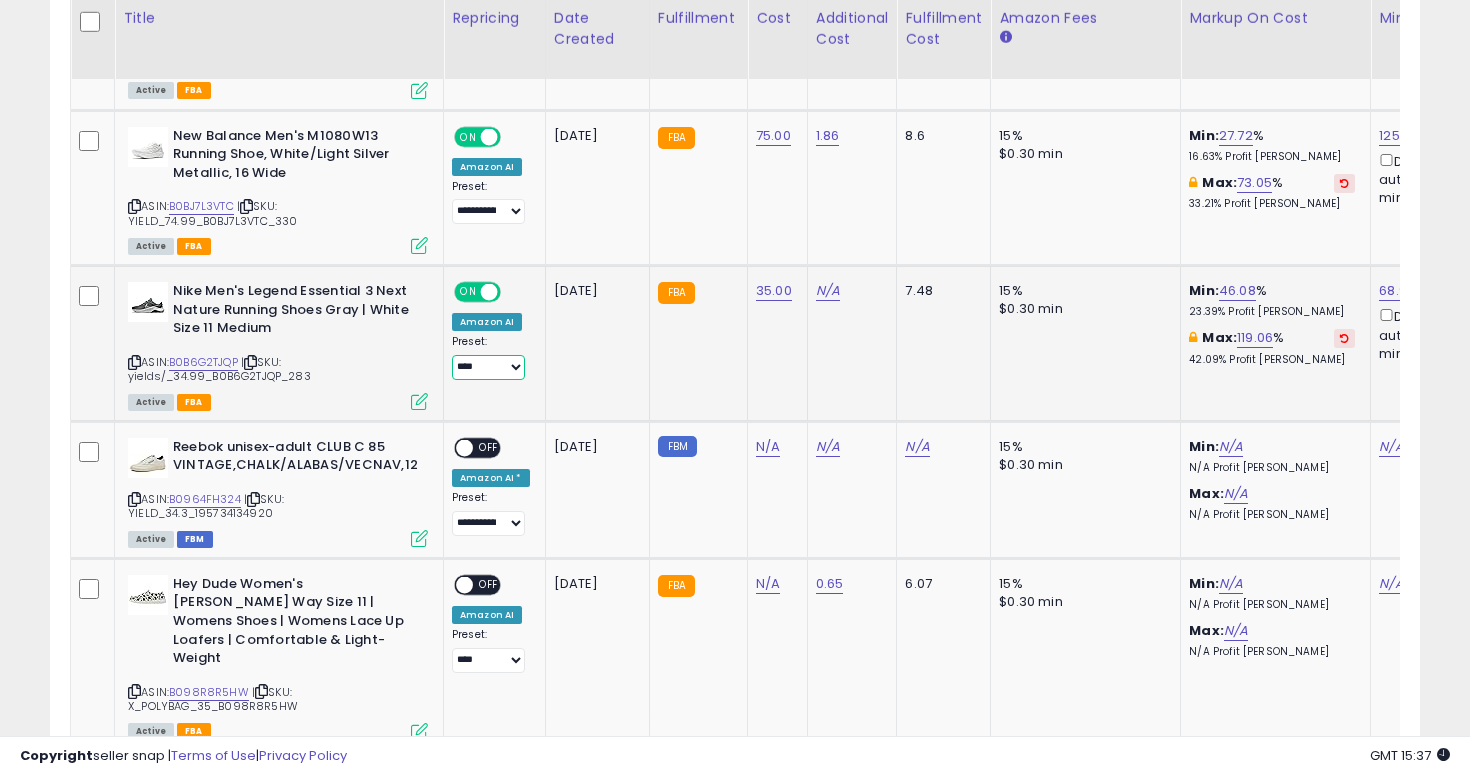 click on "**********" at bounding box center (488, 367) 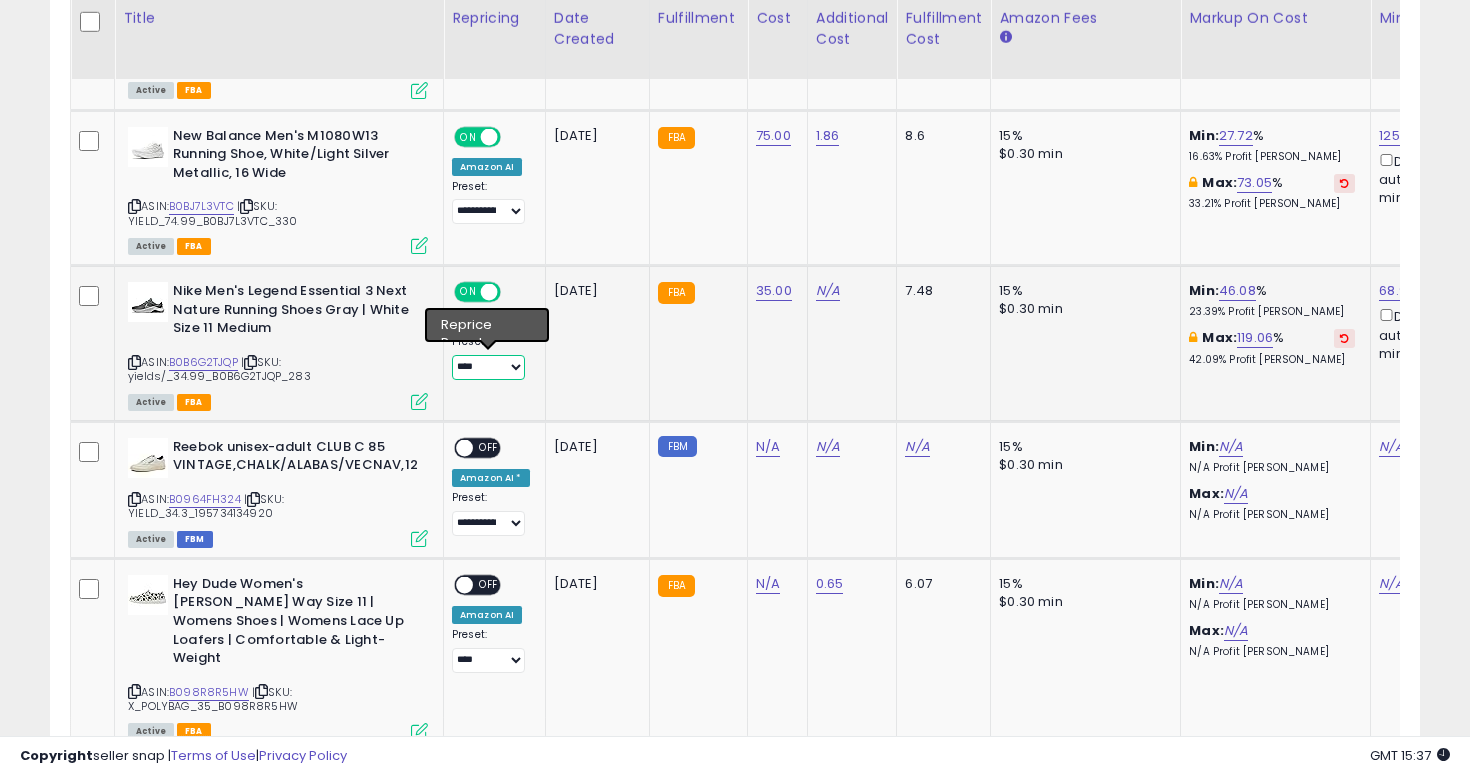 select on "**********" 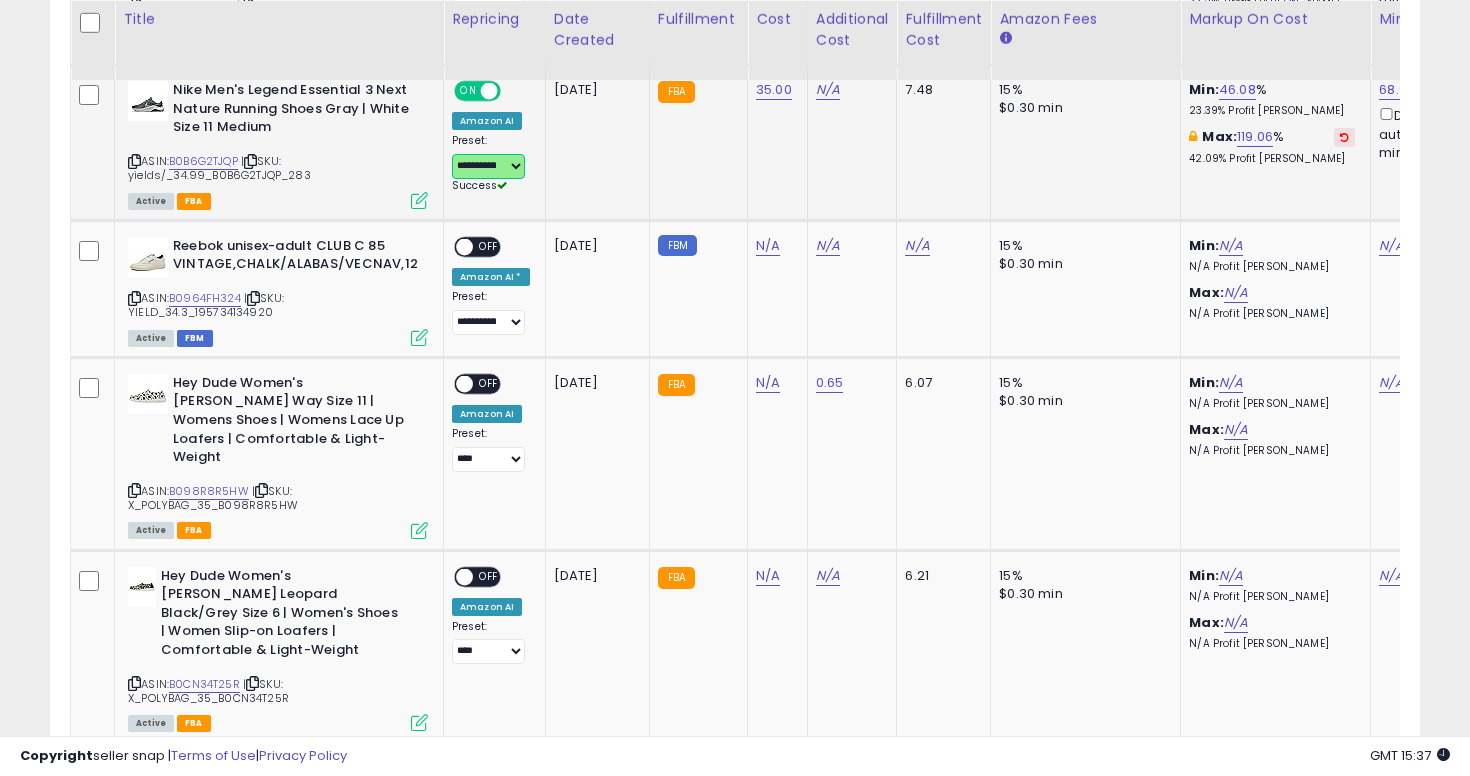 scroll, scrollTop: 1466, scrollLeft: 0, axis: vertical 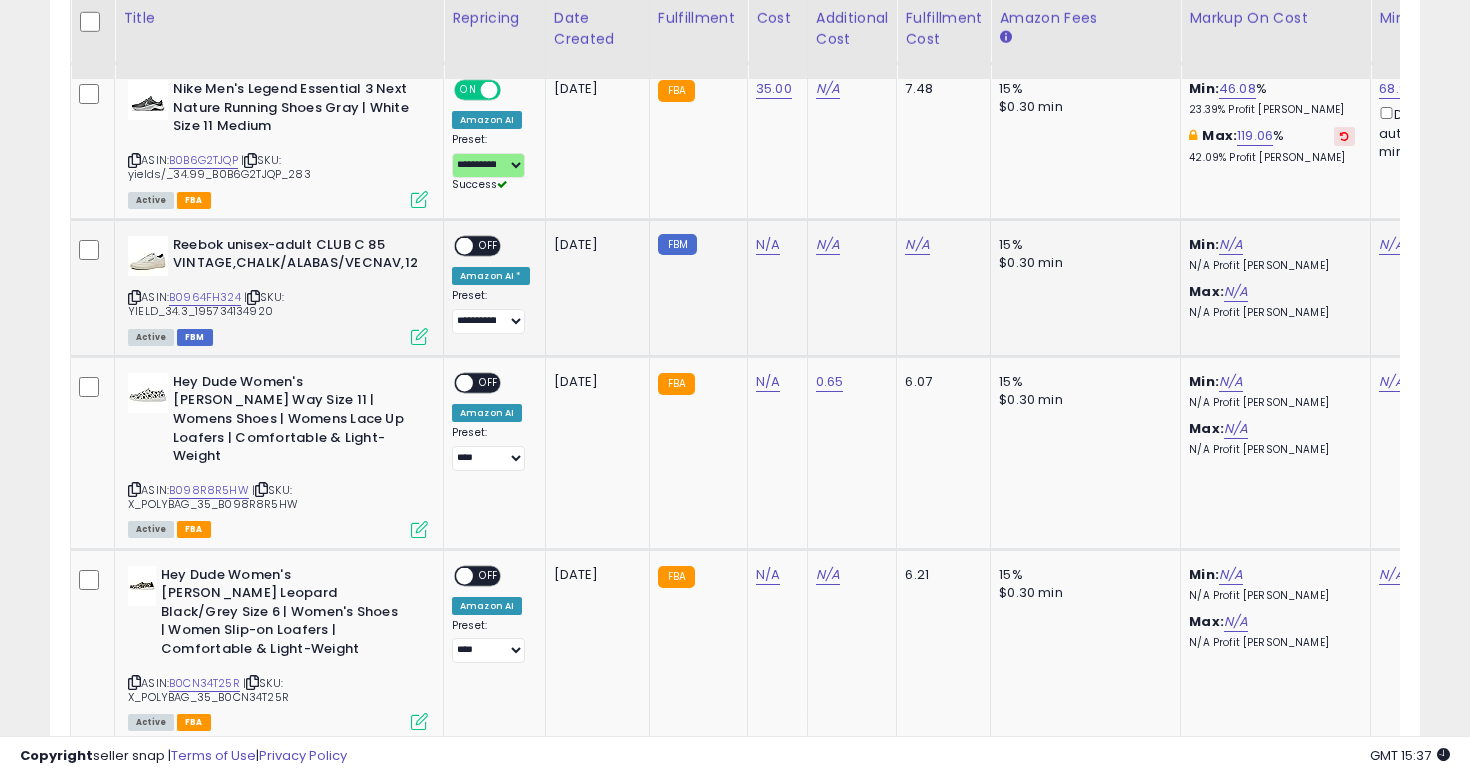 click at bounding box center (134, 297) 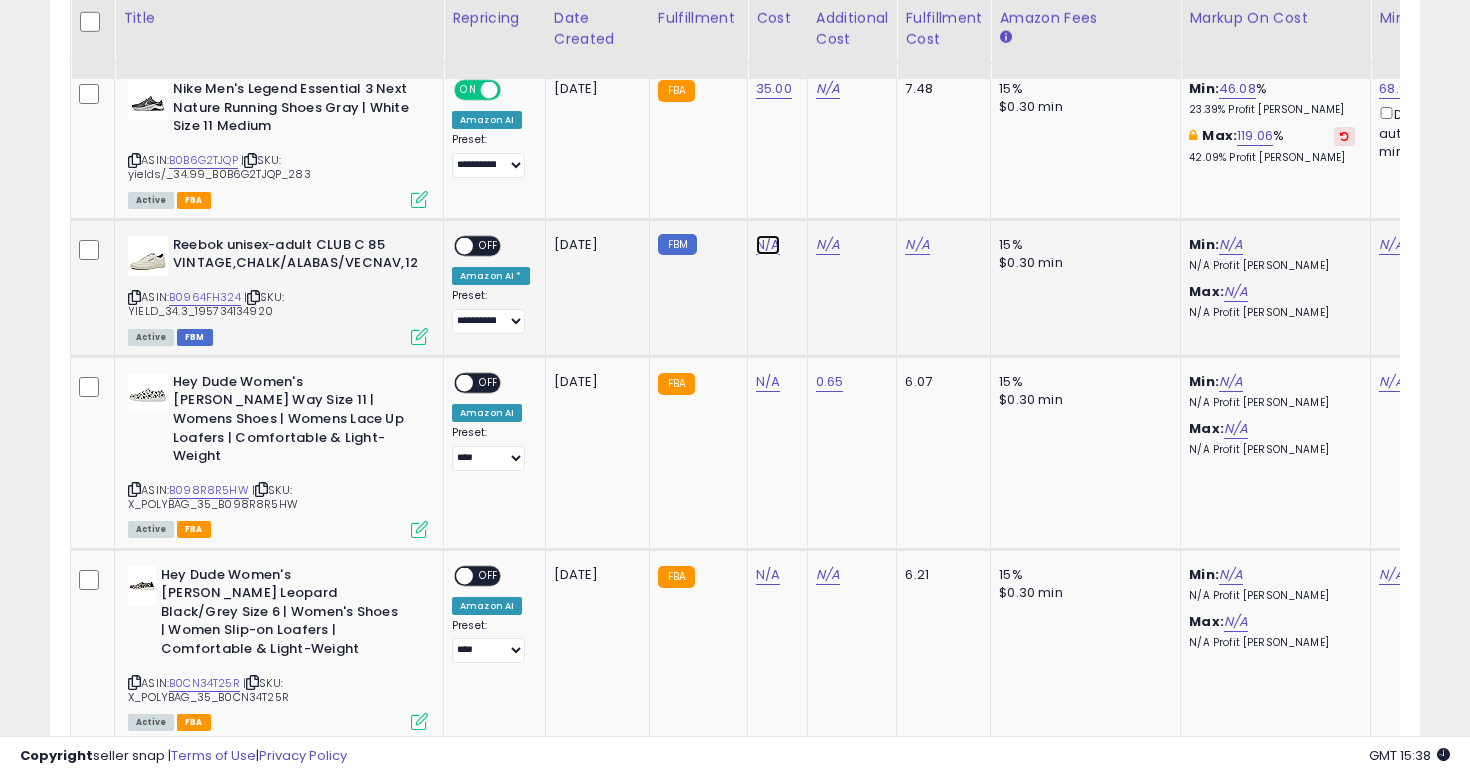 click on "N/A" at bounding box center [768, 245] 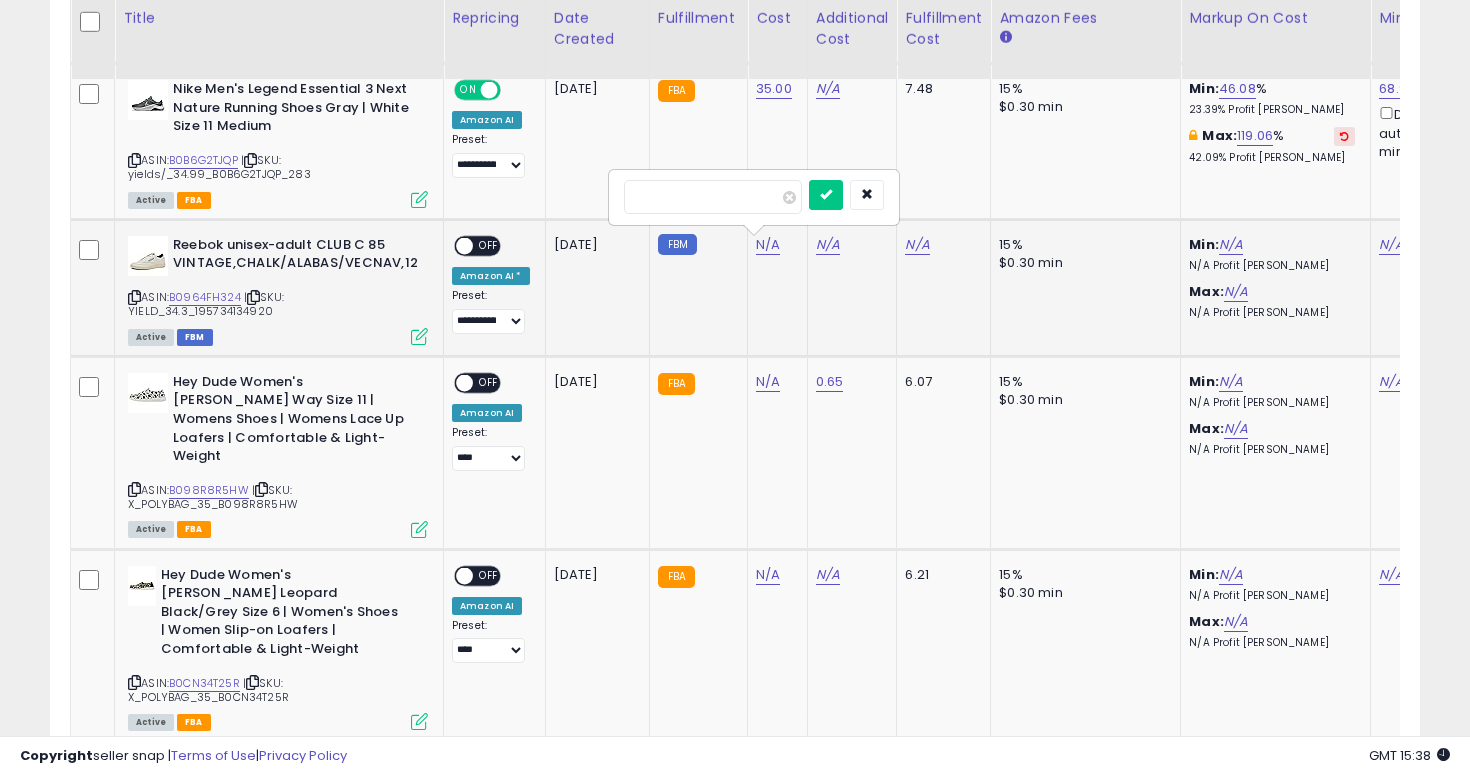 type on "****" 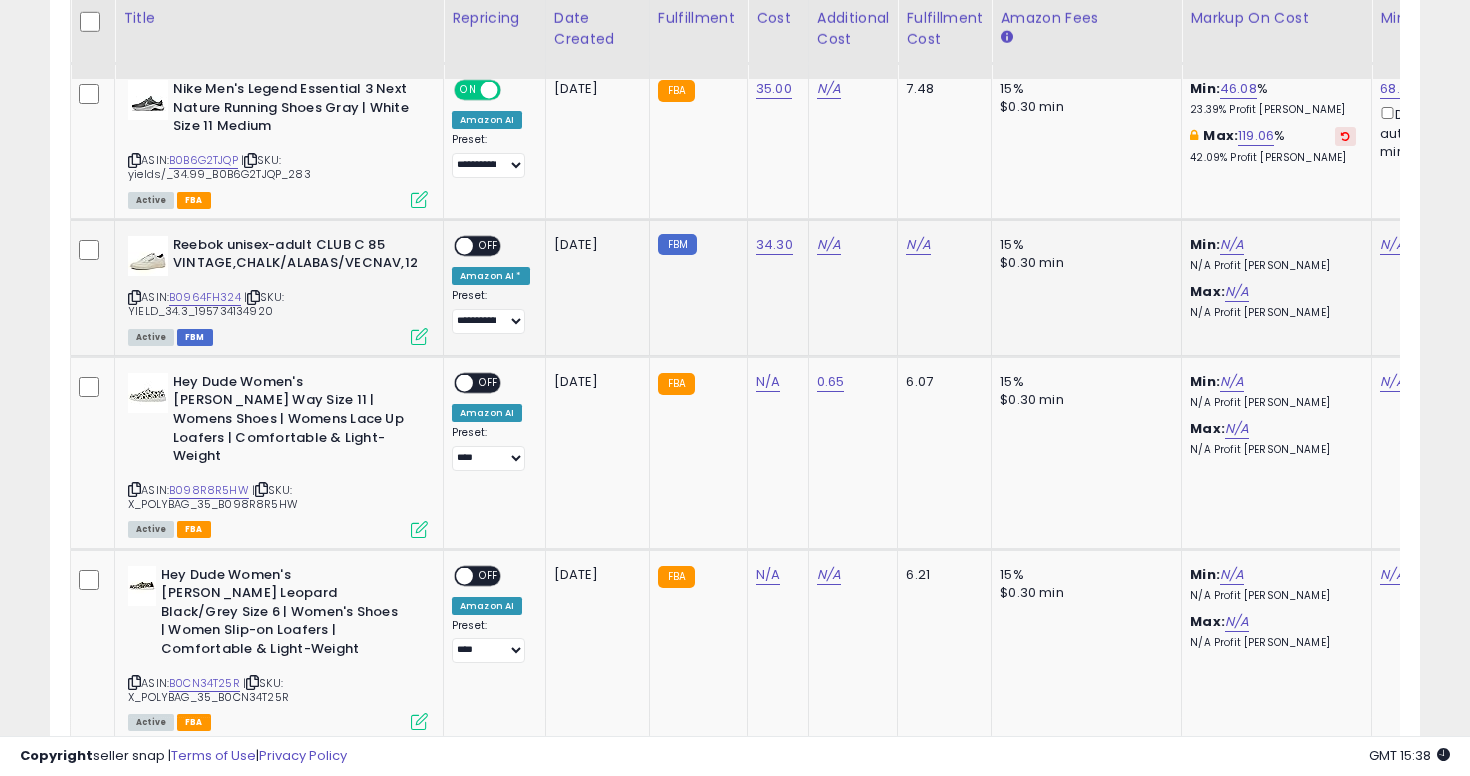 scroll, scrollTop: 0, scrollLeft: 71, axis: horizontal 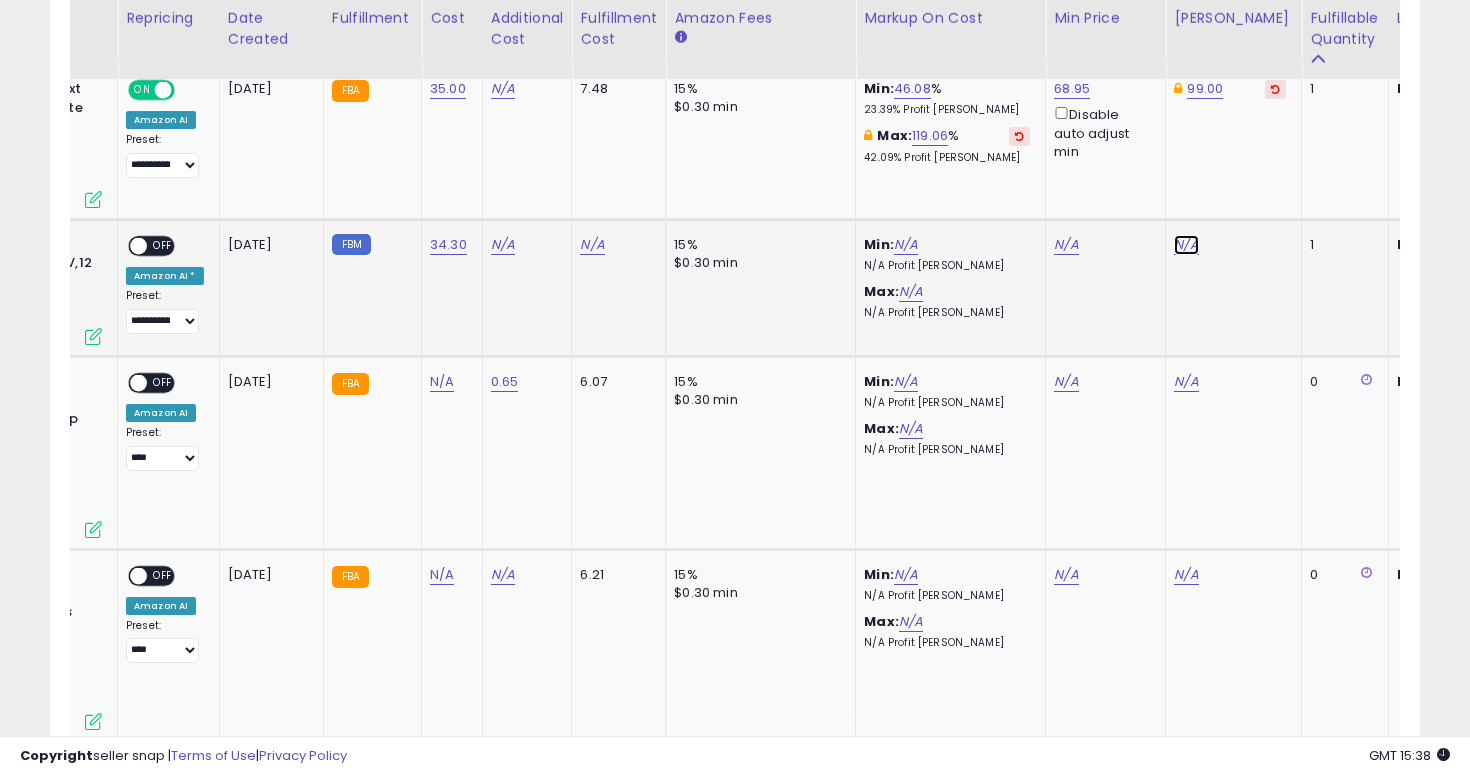 click on "N/A" at bounding box center (1186, 245) 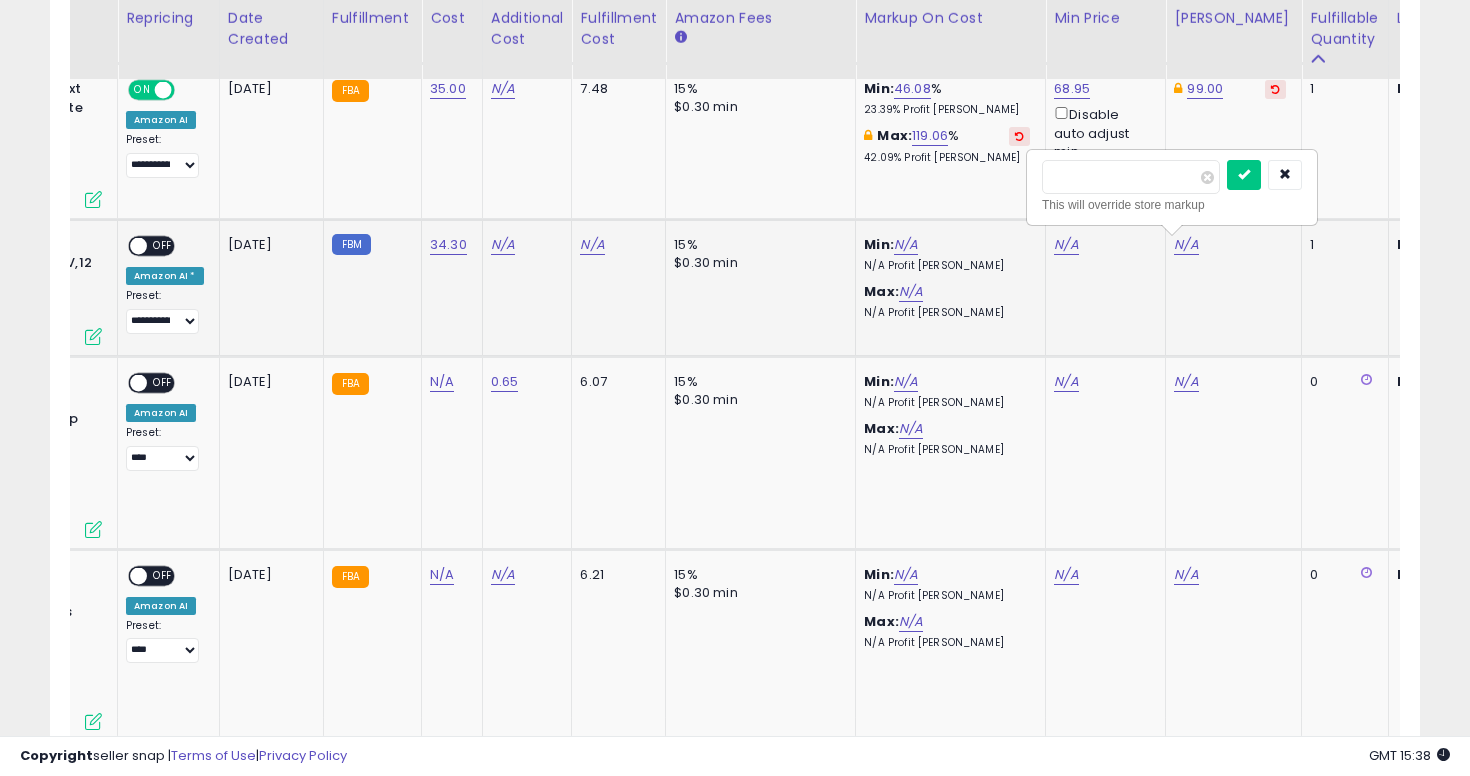 type on "**" 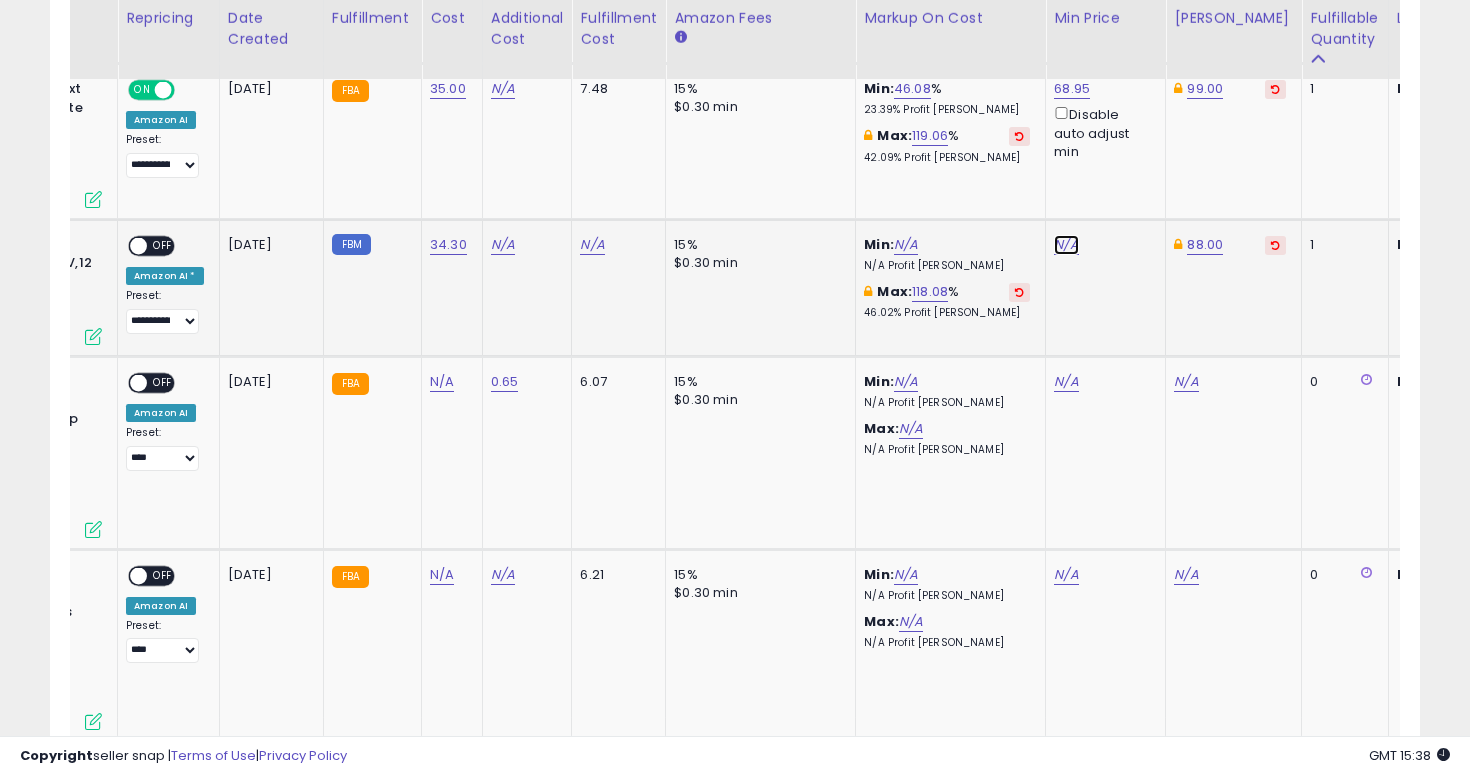 click on "N/A" at bounding box center [1066, 245] 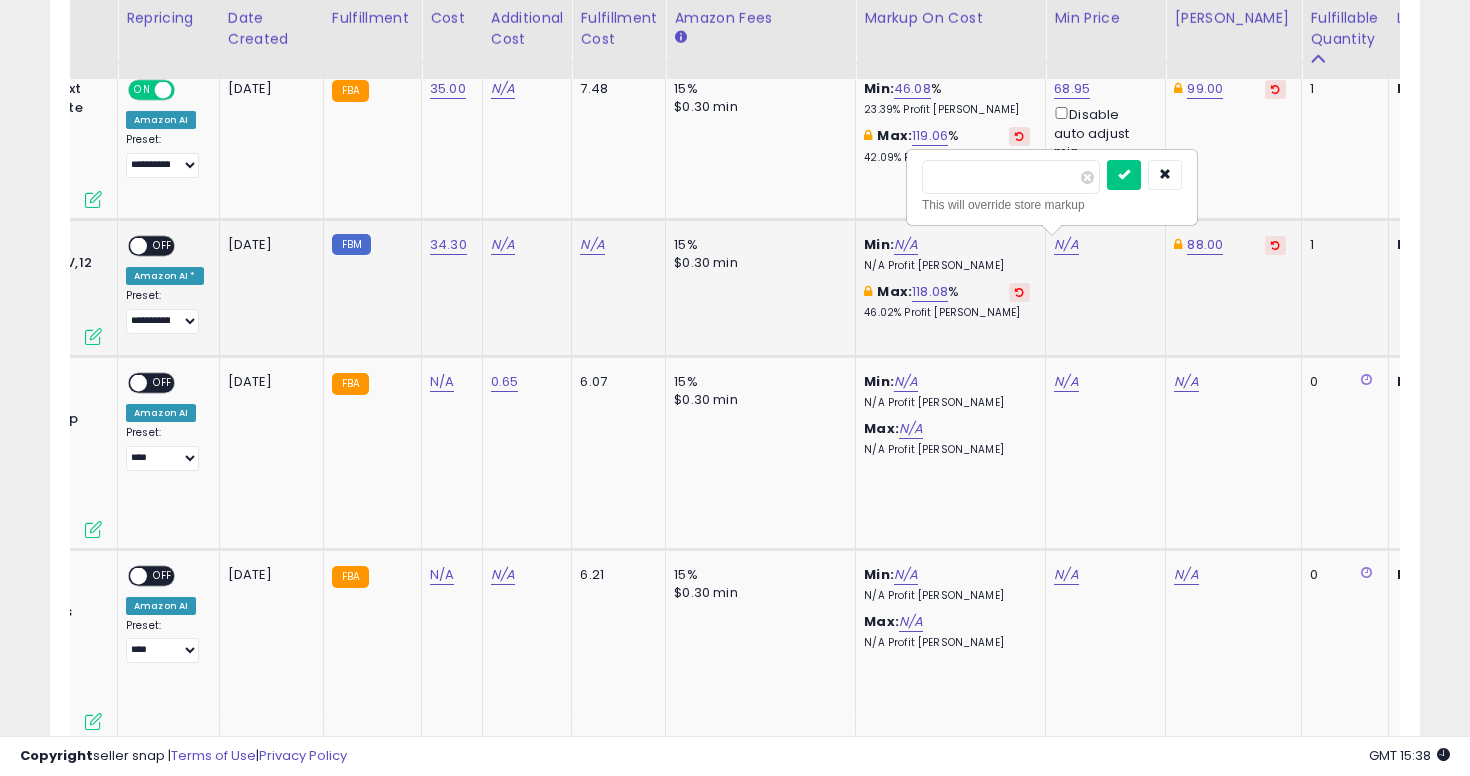 type on "**" 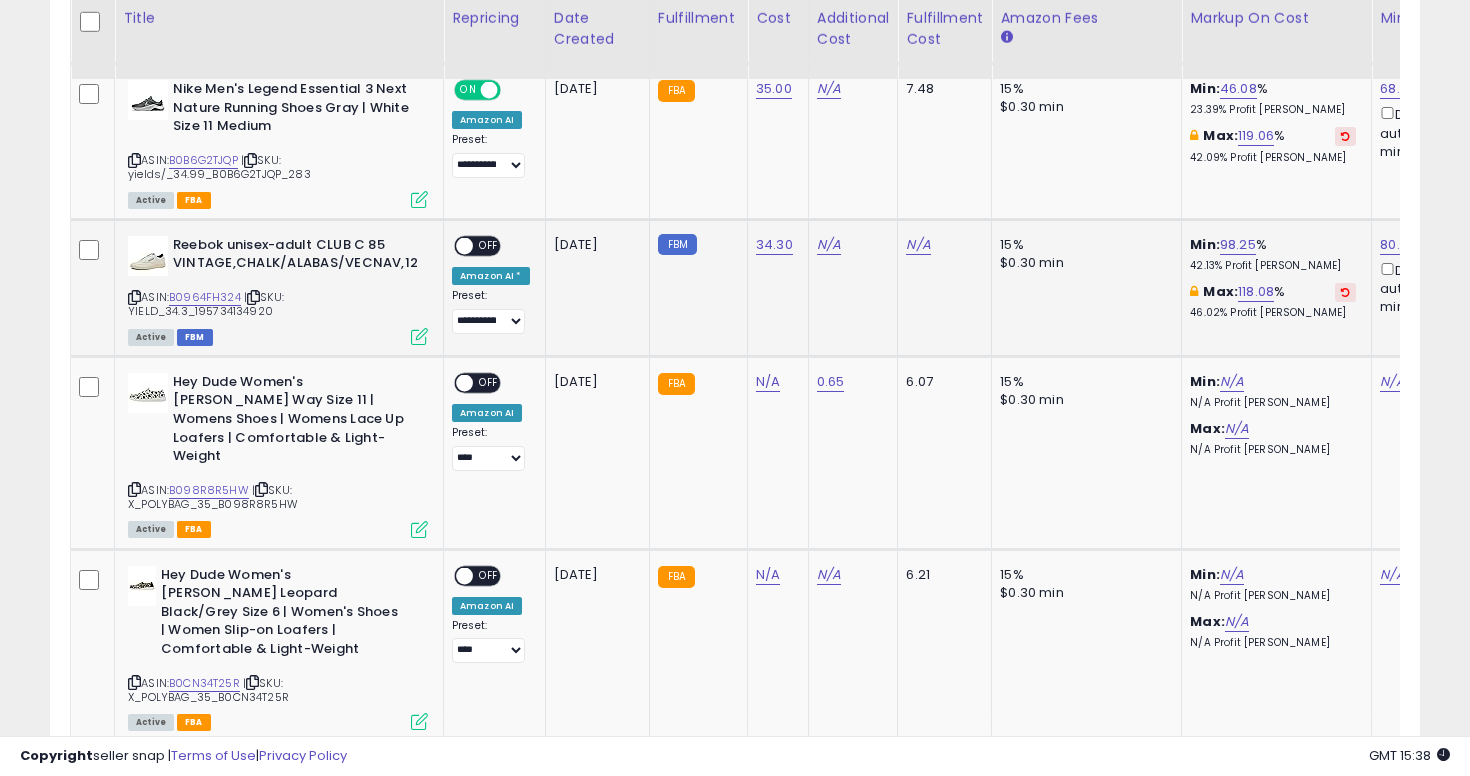 click on "OFF" at bounding box center (489, 245) 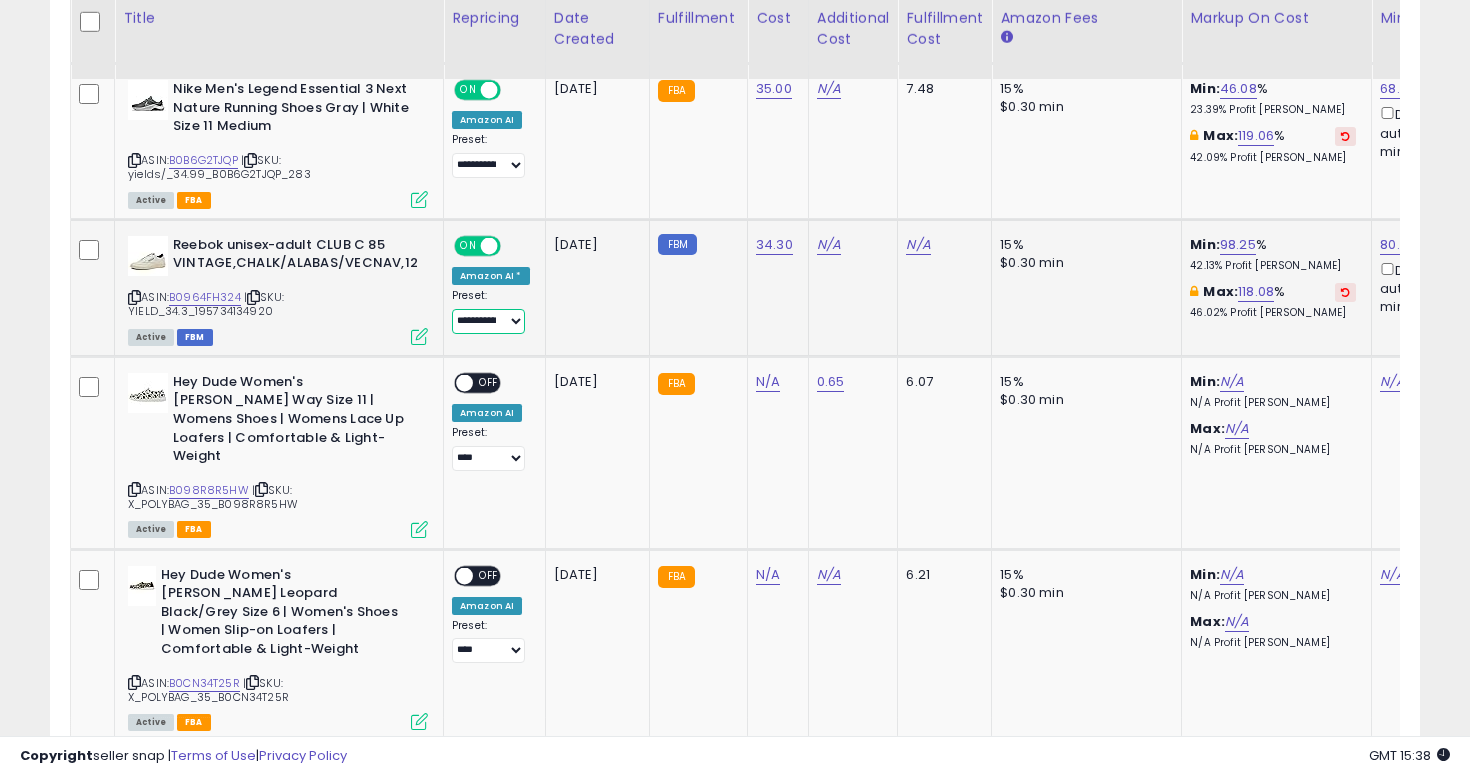 click on "**********" at bounding box center (488, 321) 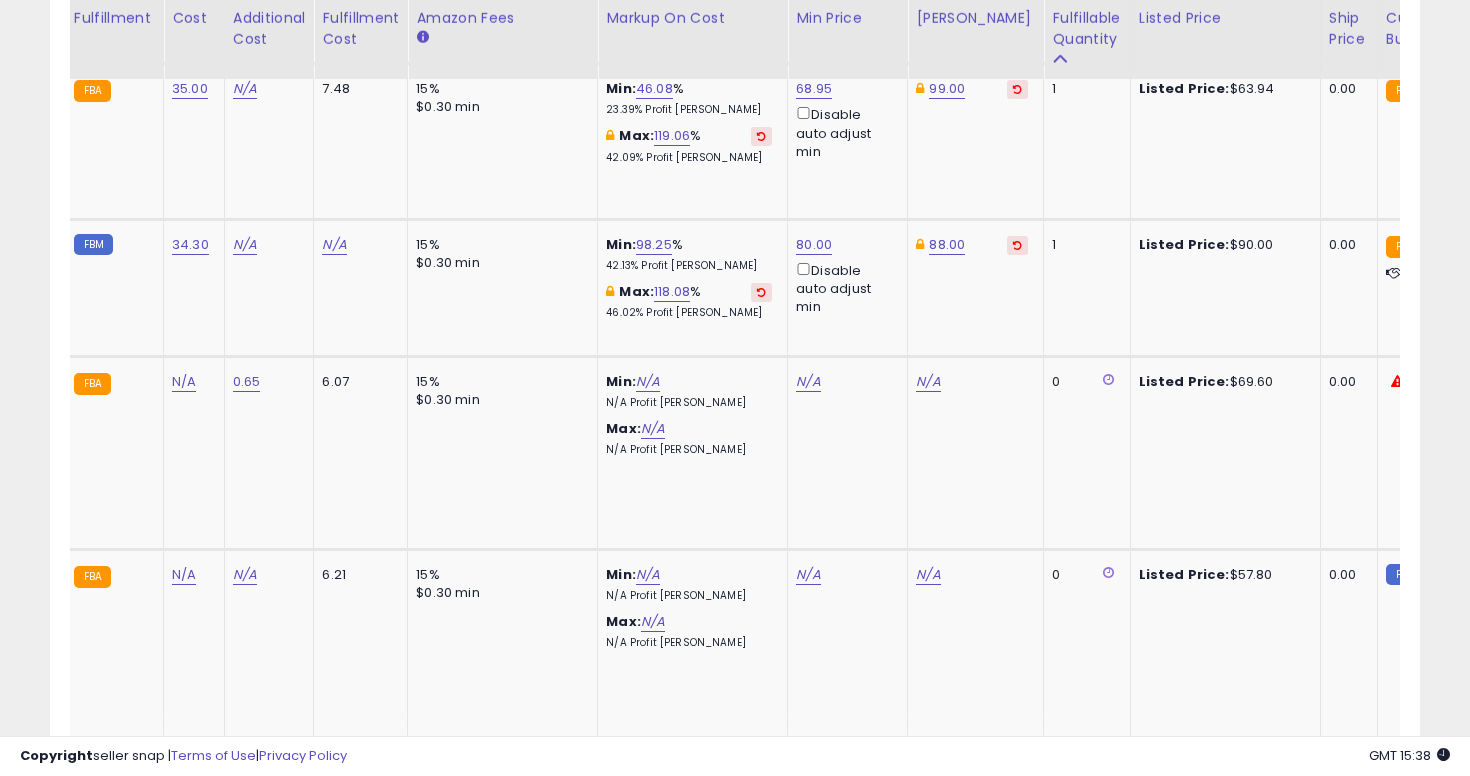 drag, startPoint x: 840, startPoint y: 254, endPoint x: 868, endPoint y: 254, distance: 28 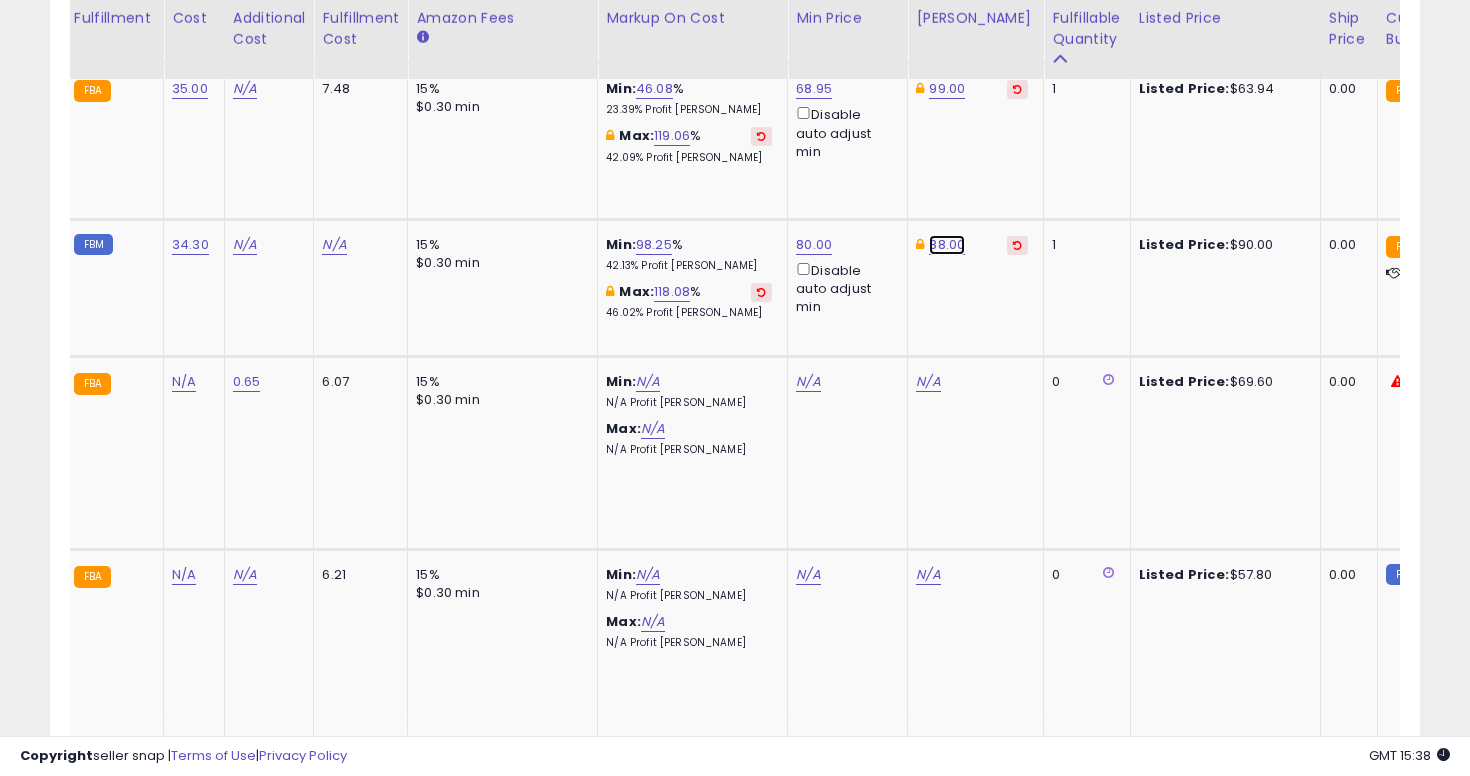 click on "88.00" at bounding box center (949, -222) 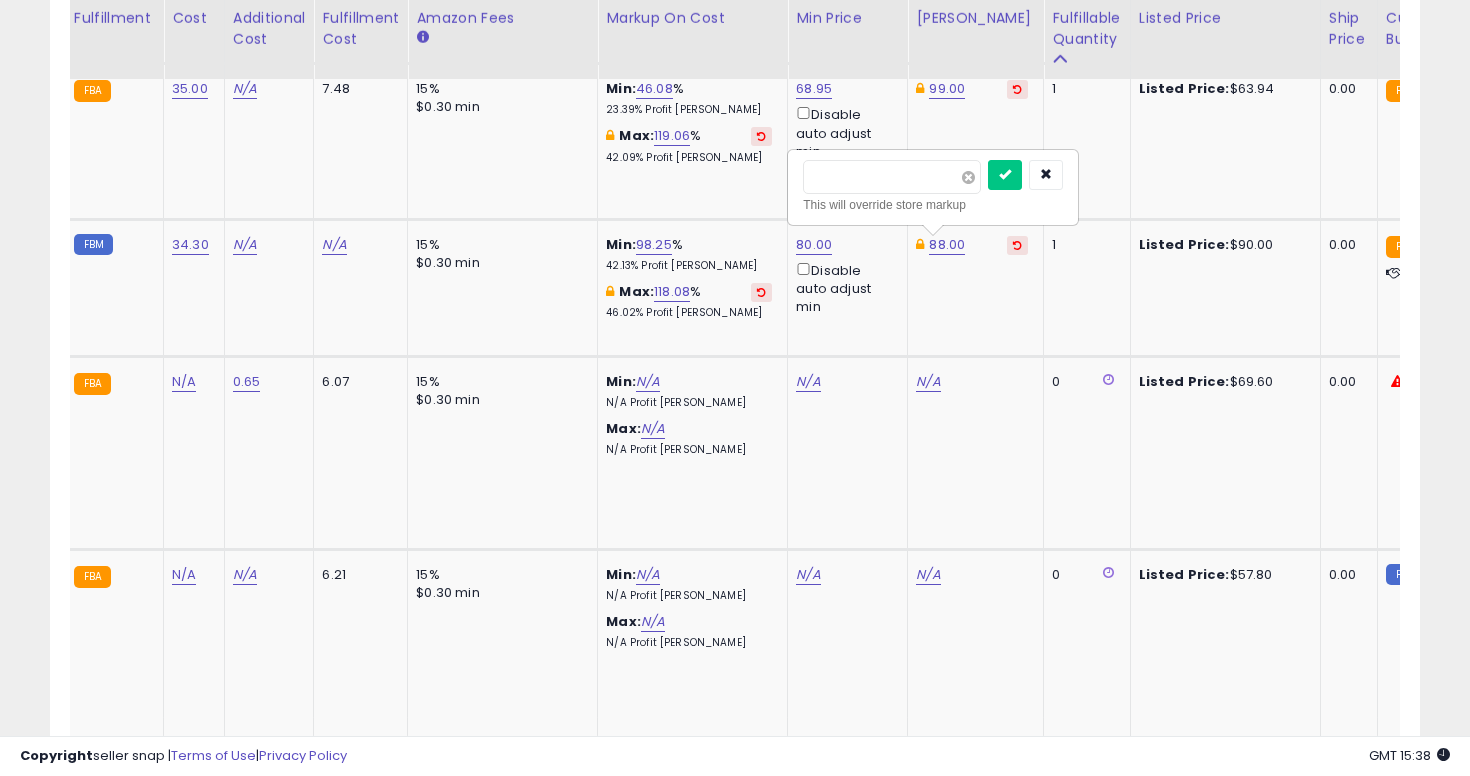 click at bounding box center [968, 177] 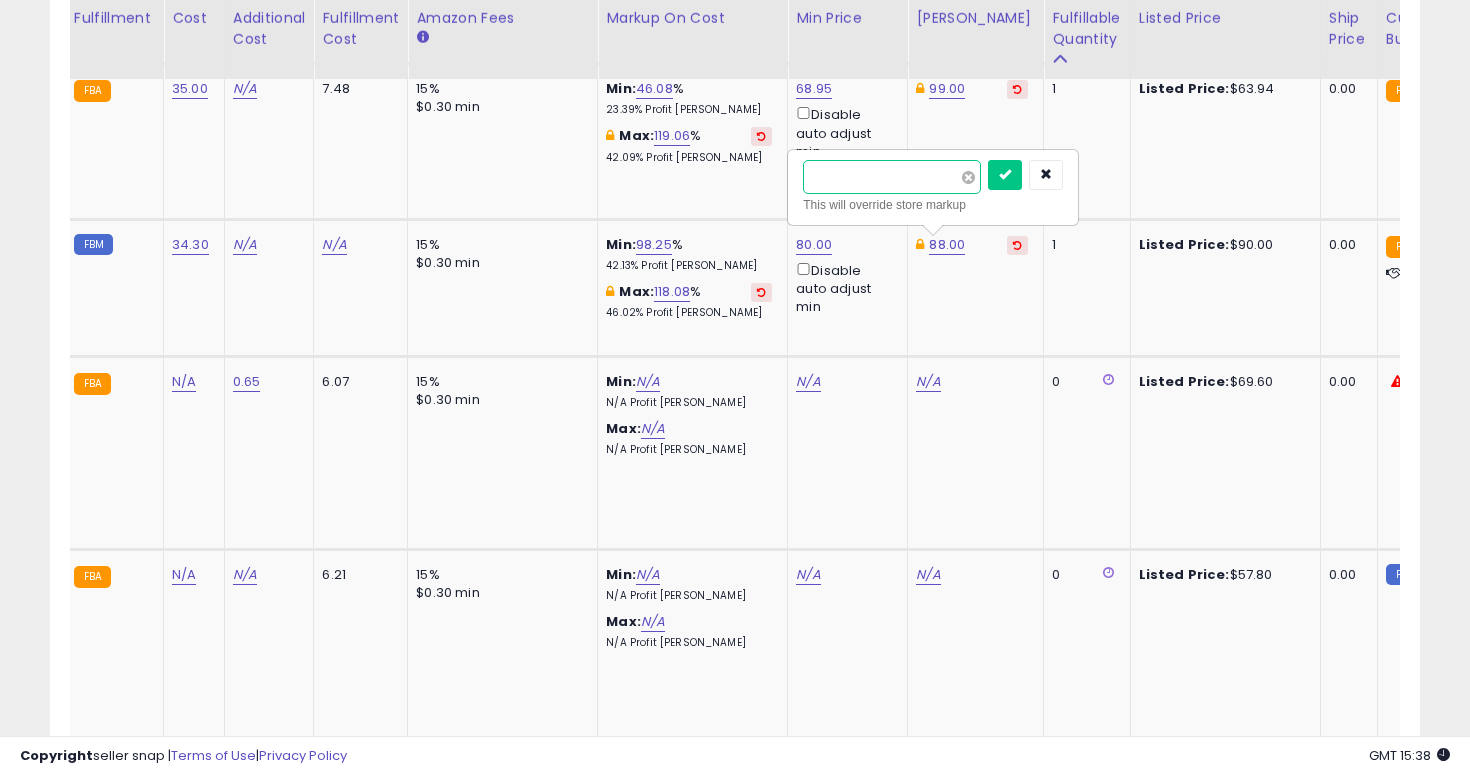 type on "****" 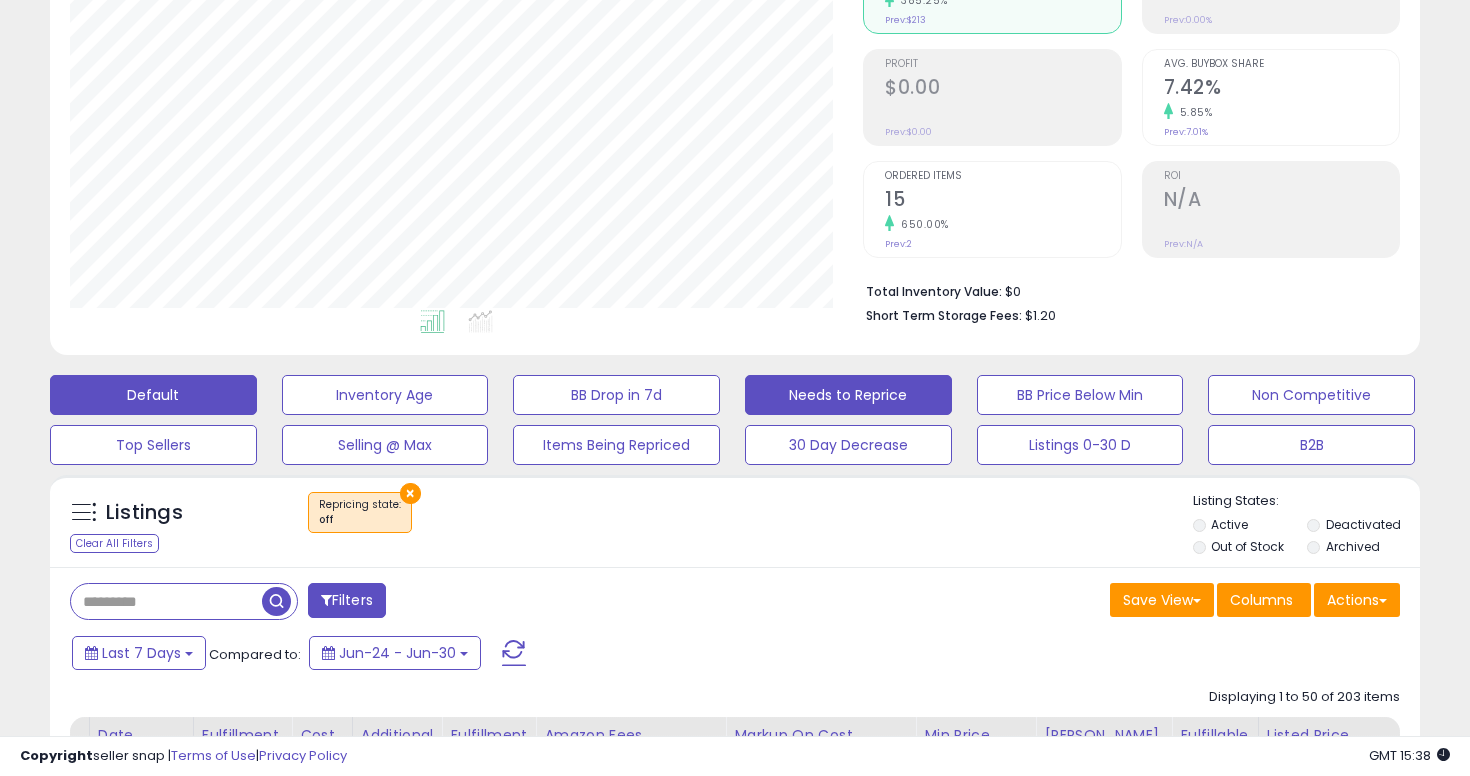 click on "Default" at bounding box center [153, 395] 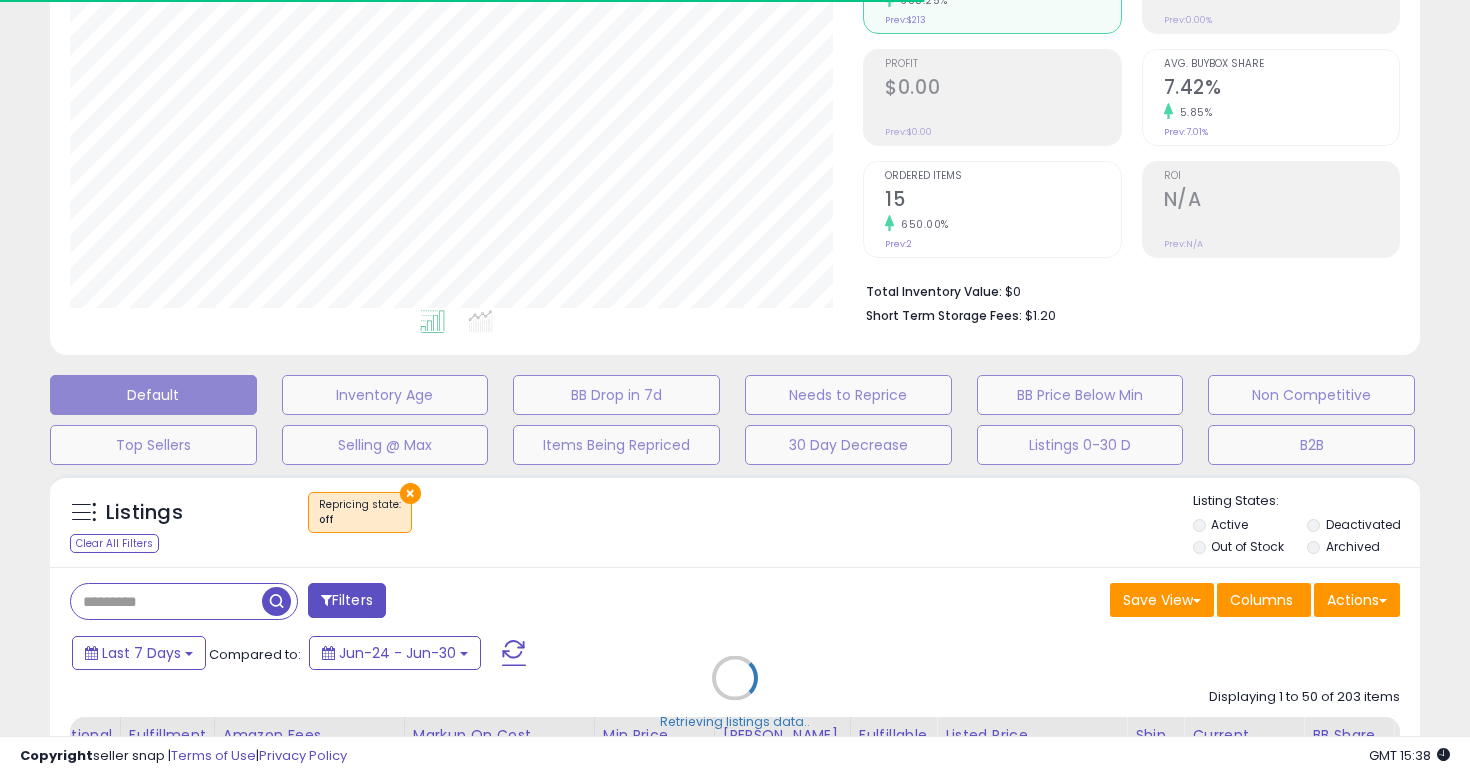 select on "**" 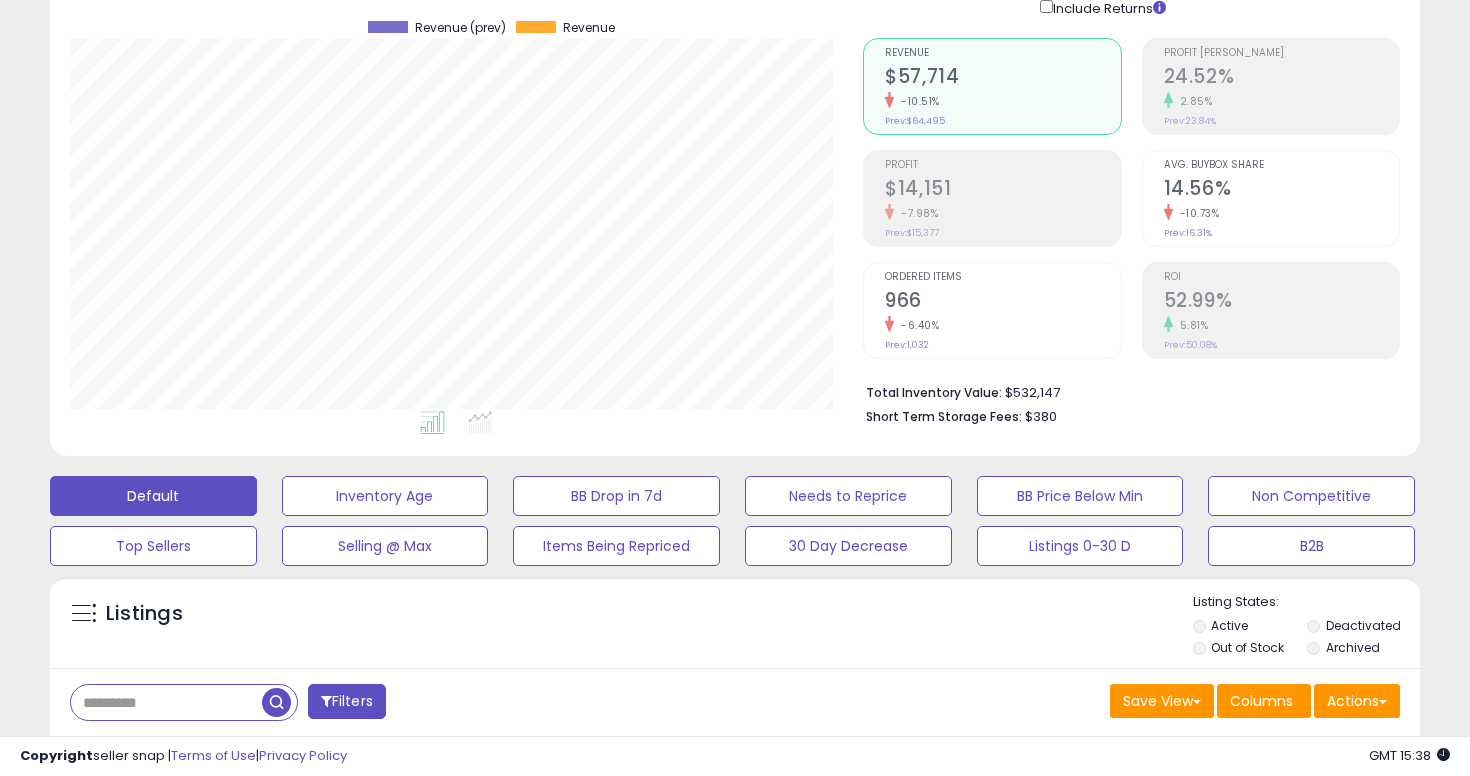 scroll, scrollTop: 216, scrollLeft: 0, axis: vertical 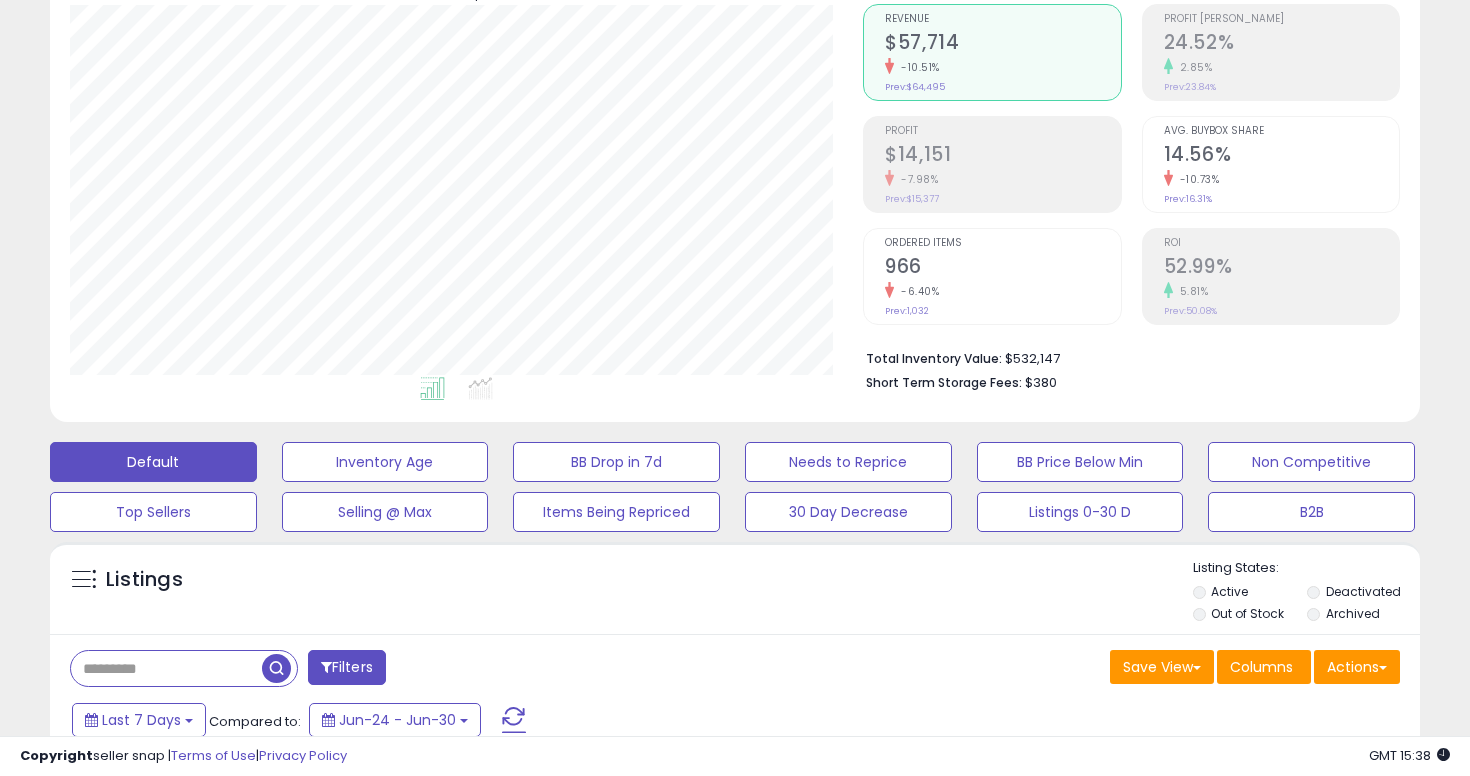 click on "Total Inventory Value:" at bounding box center [934, 358] 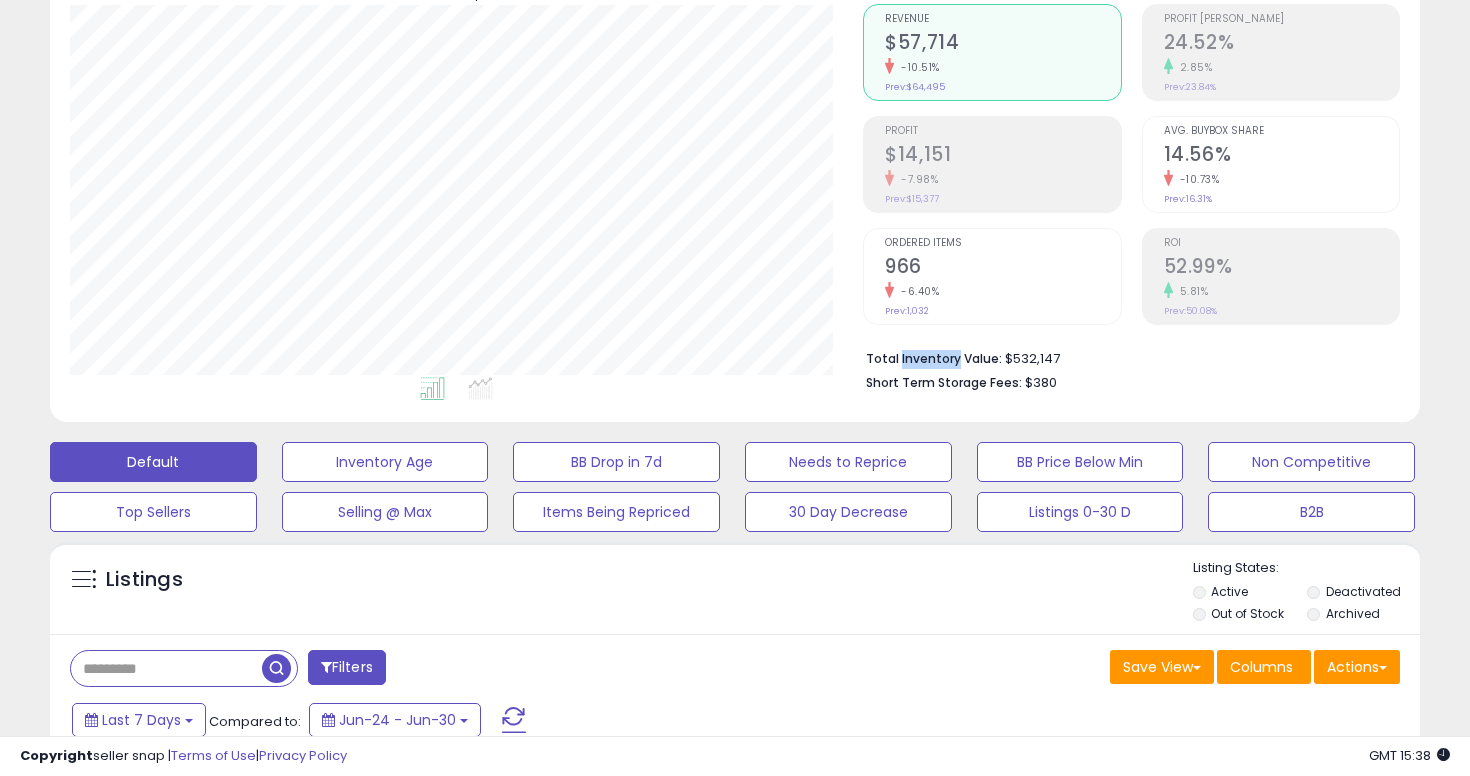 click on "Total Inventory Value:" at bounding box center (934, 358) 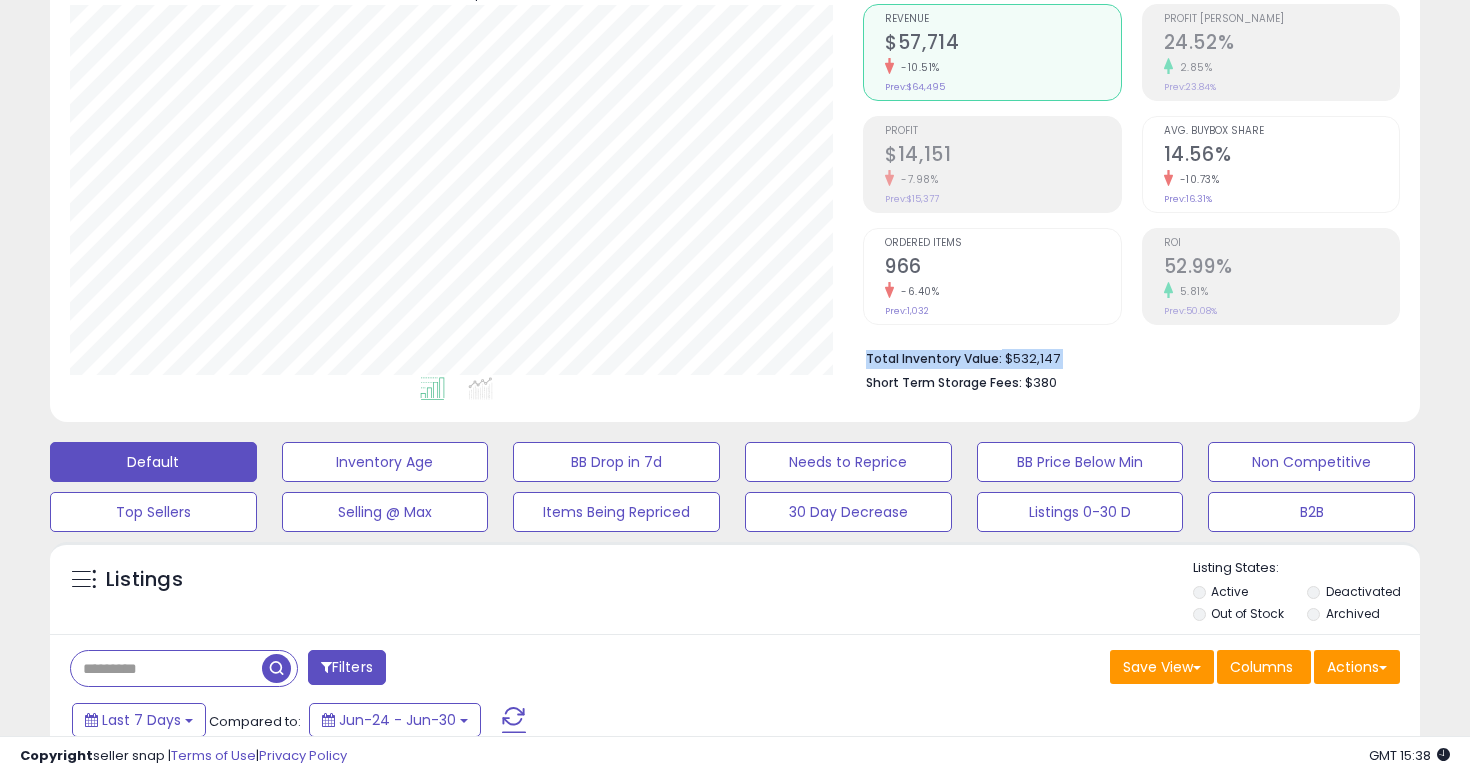 click on "Total Inventory Value:" at bounding box center (934, 358) 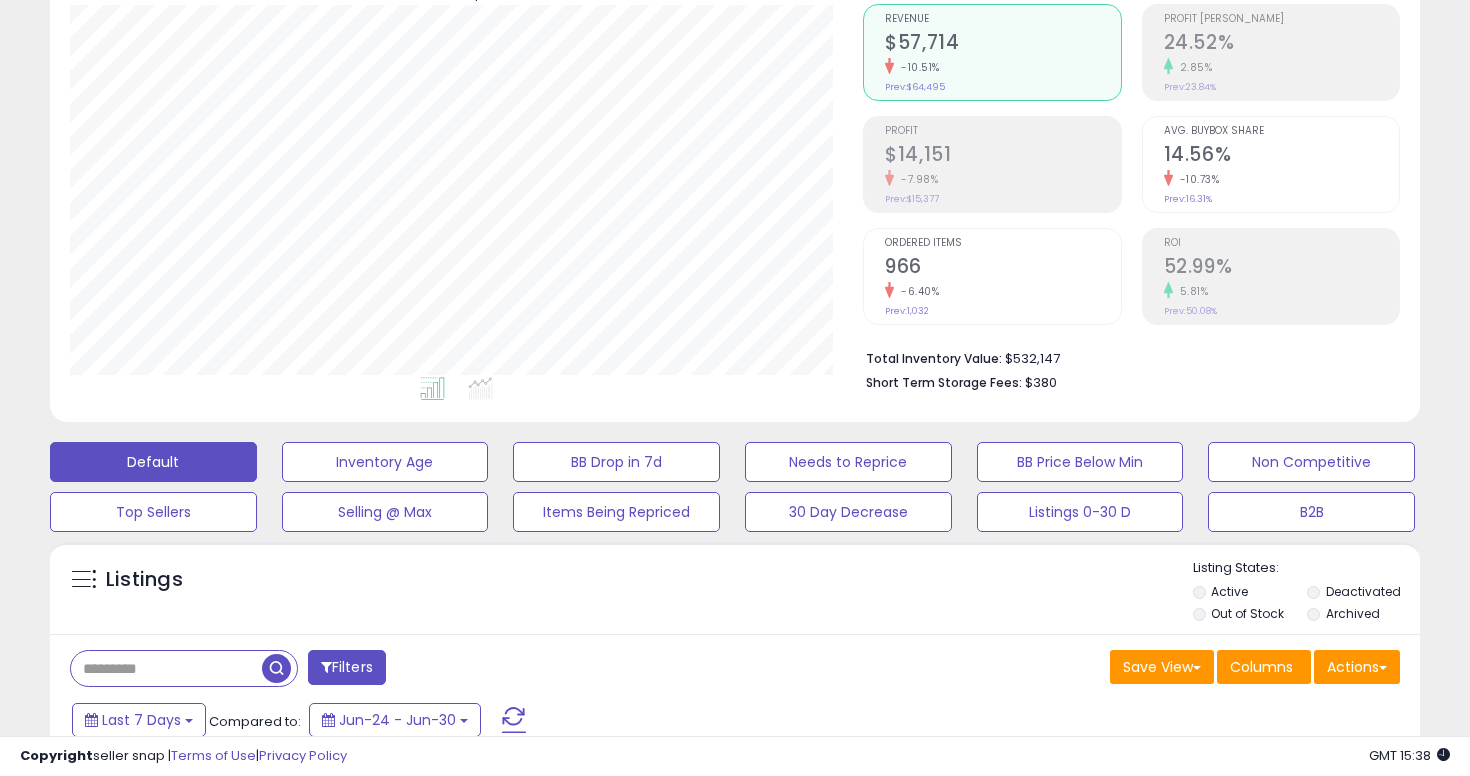 click on "Total Inventory Value:" at bounding box center [934, 358] 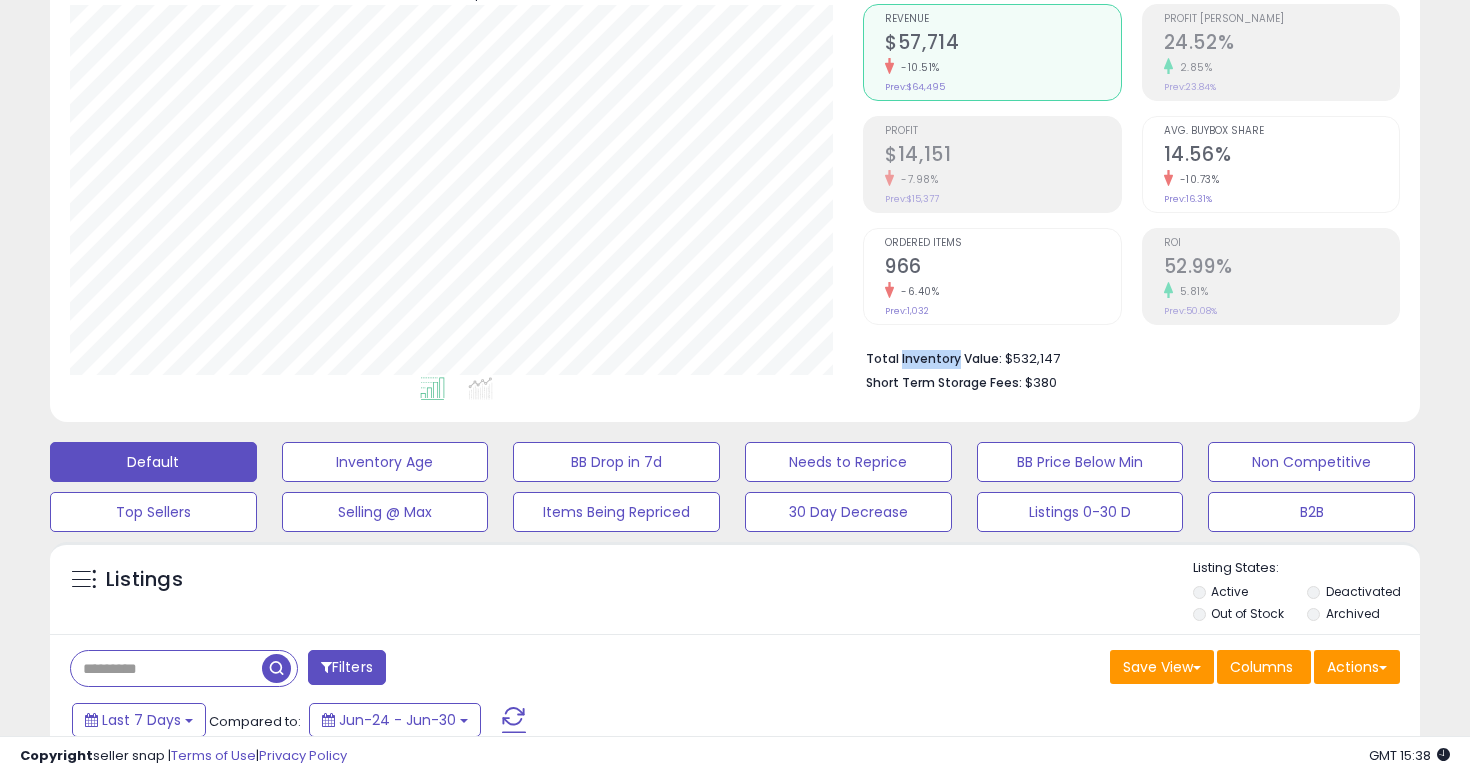 click on "Total Inventory Value:" at bounding box center [934, 358] 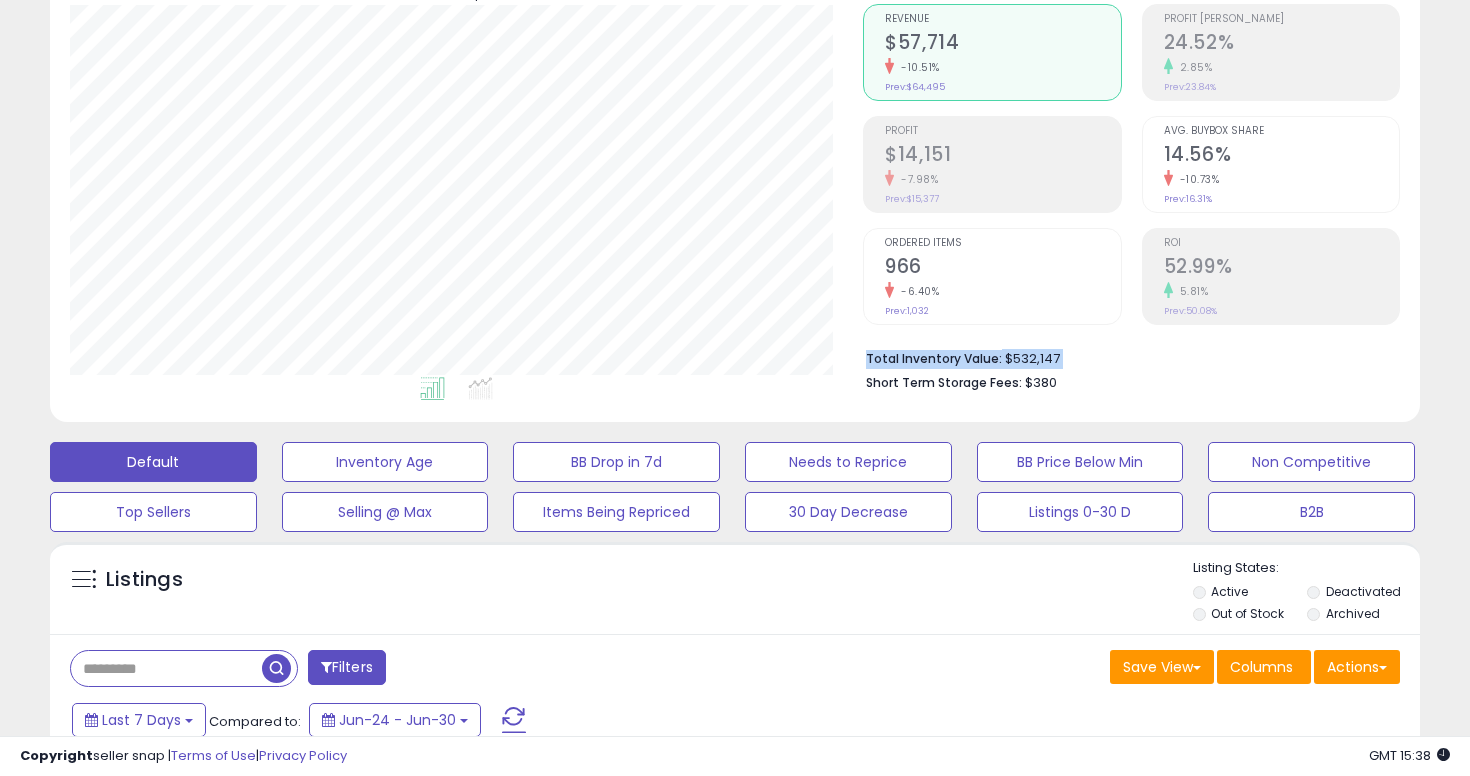 click on "Total Inventory Value:" at bounding box center (934, 358) 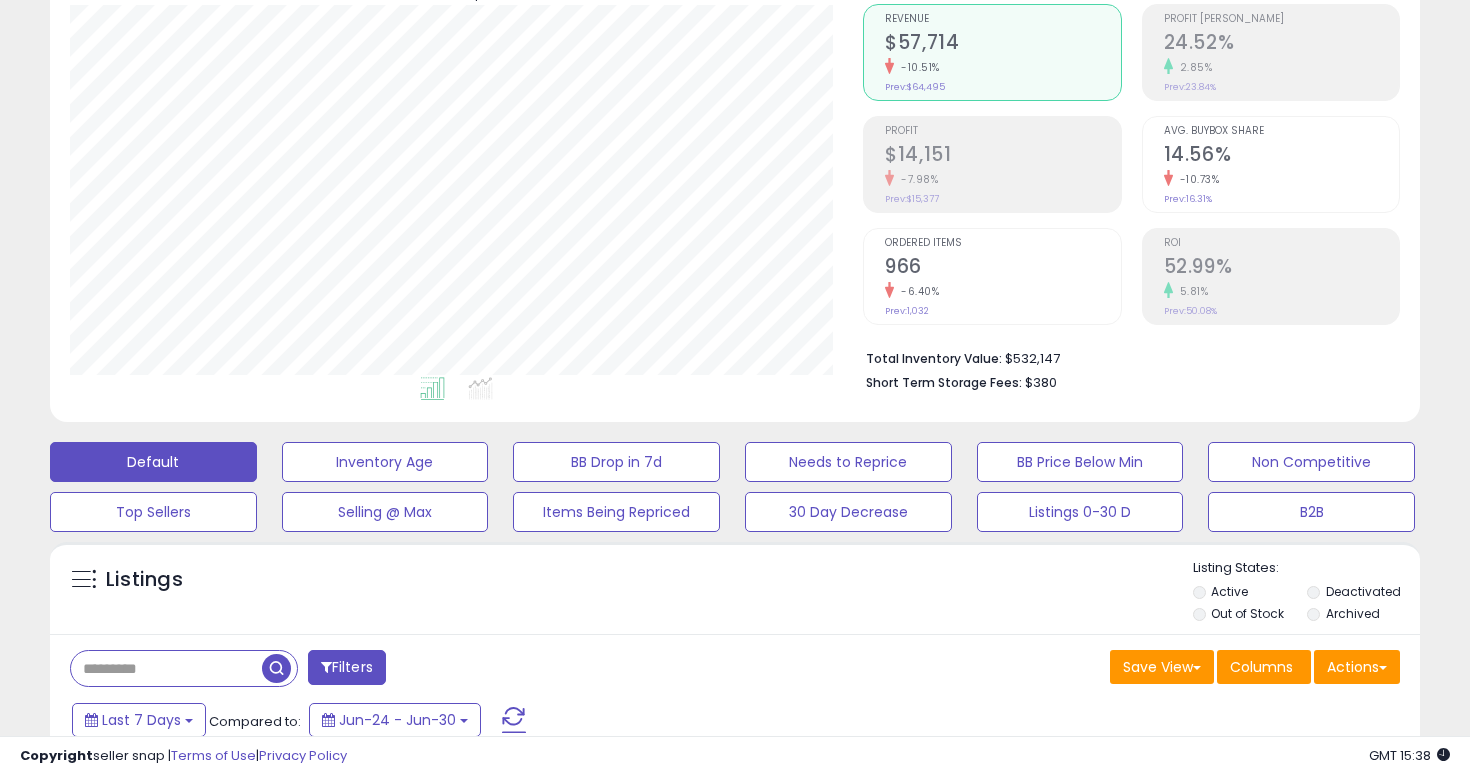 click on "Total Inventory Value:" at bounding box center (934, 358) 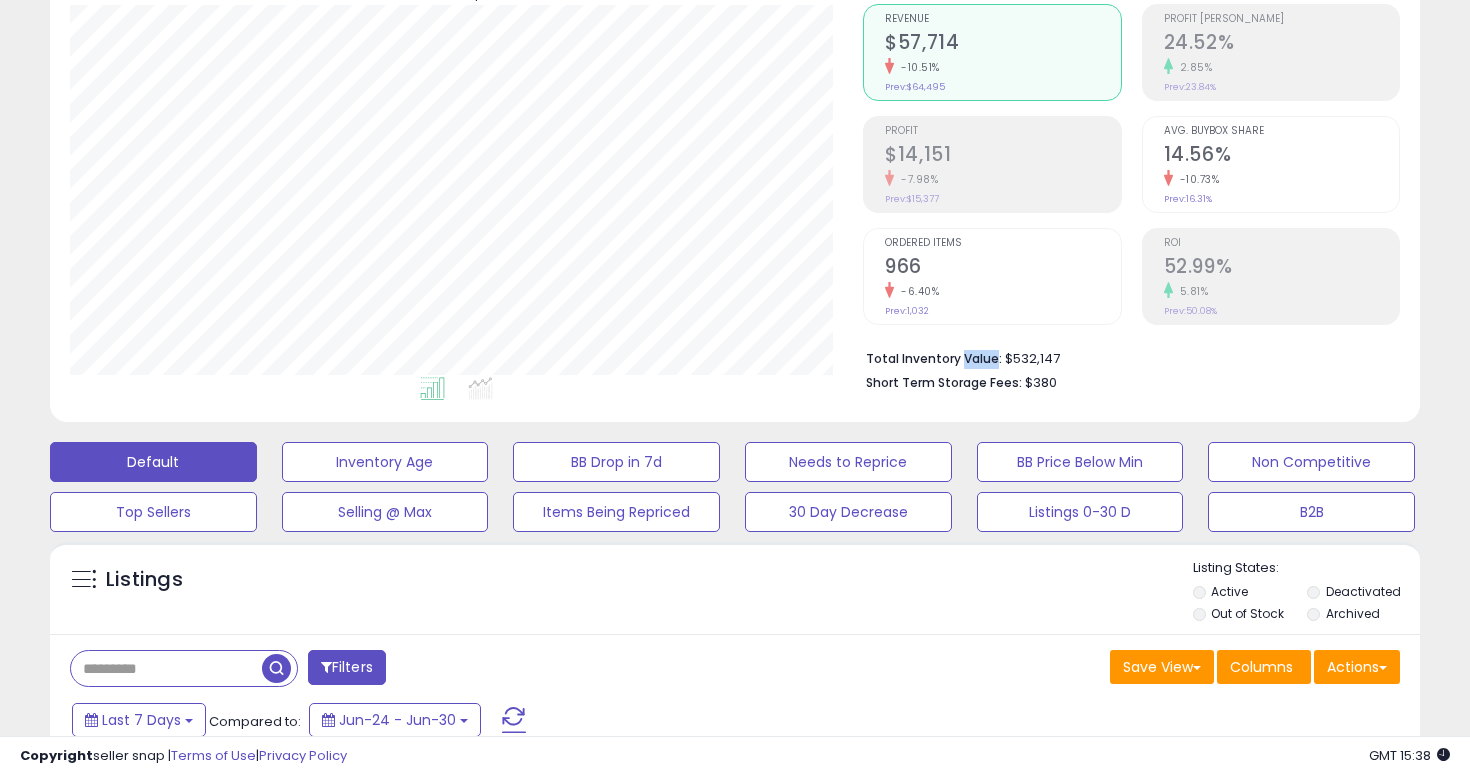 click on "Total Inventory Value:" at bounding box center (934, 358) 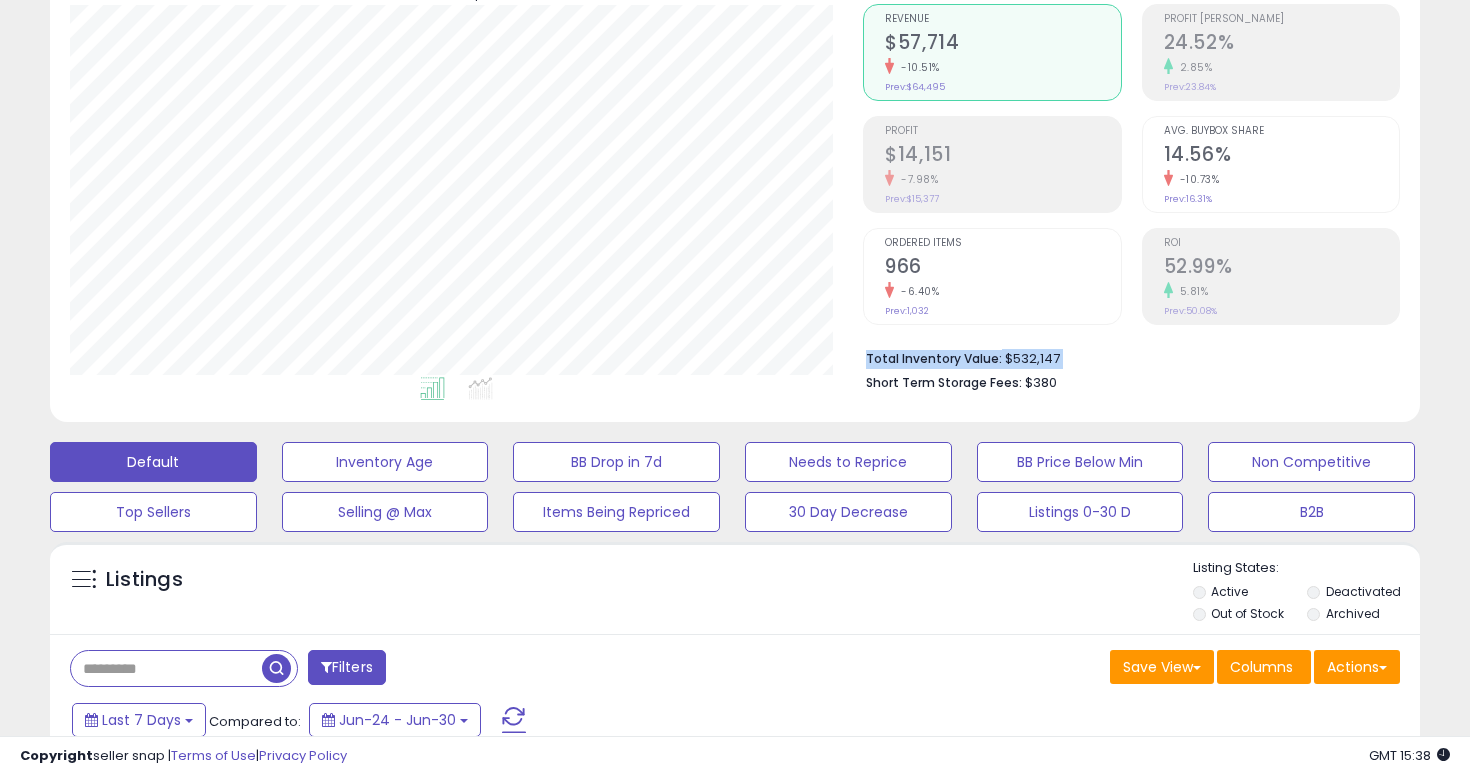 click on "Total Inventory Value:" at bounding box center (934, 358) 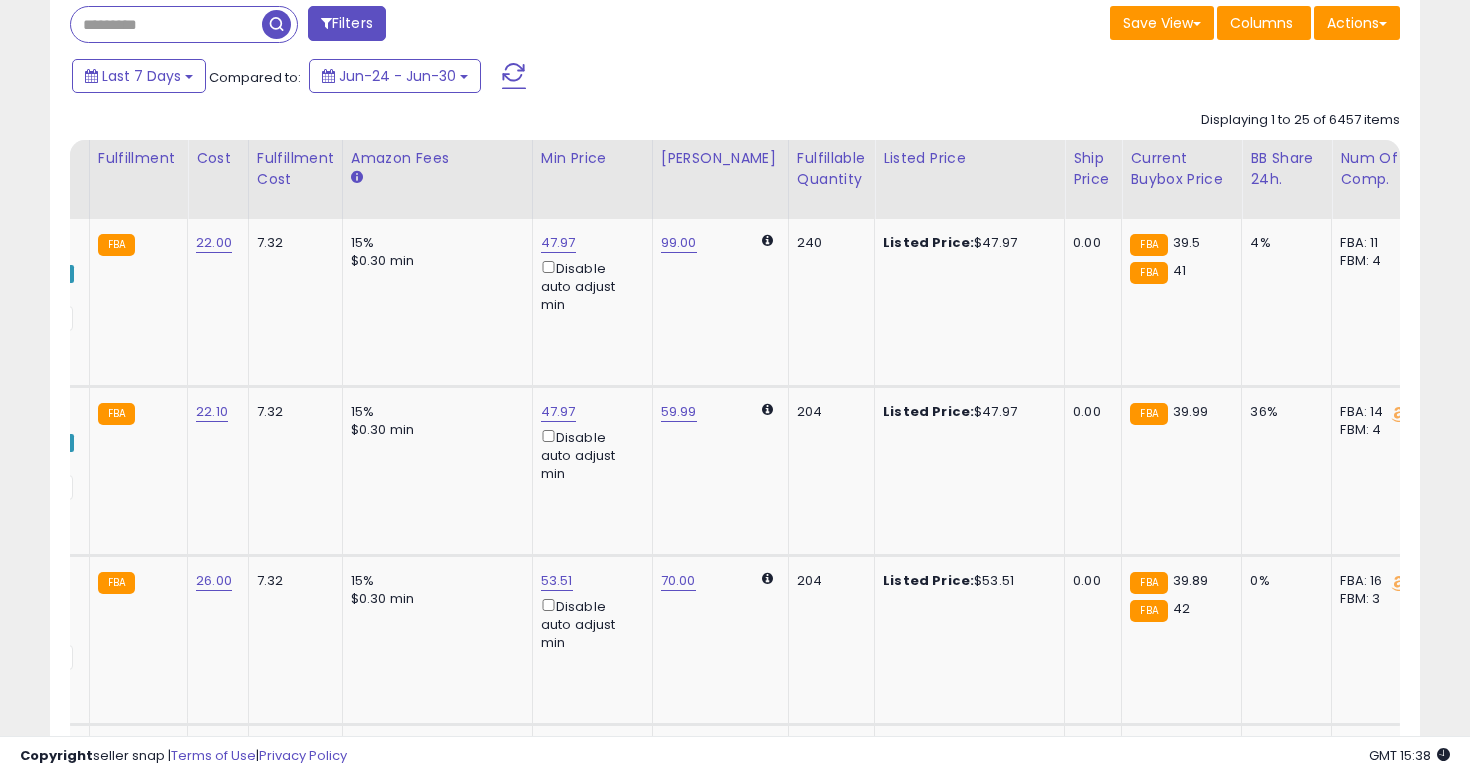 scroll, scrollTop: 841, scrollLeft: 0, axis: vertical 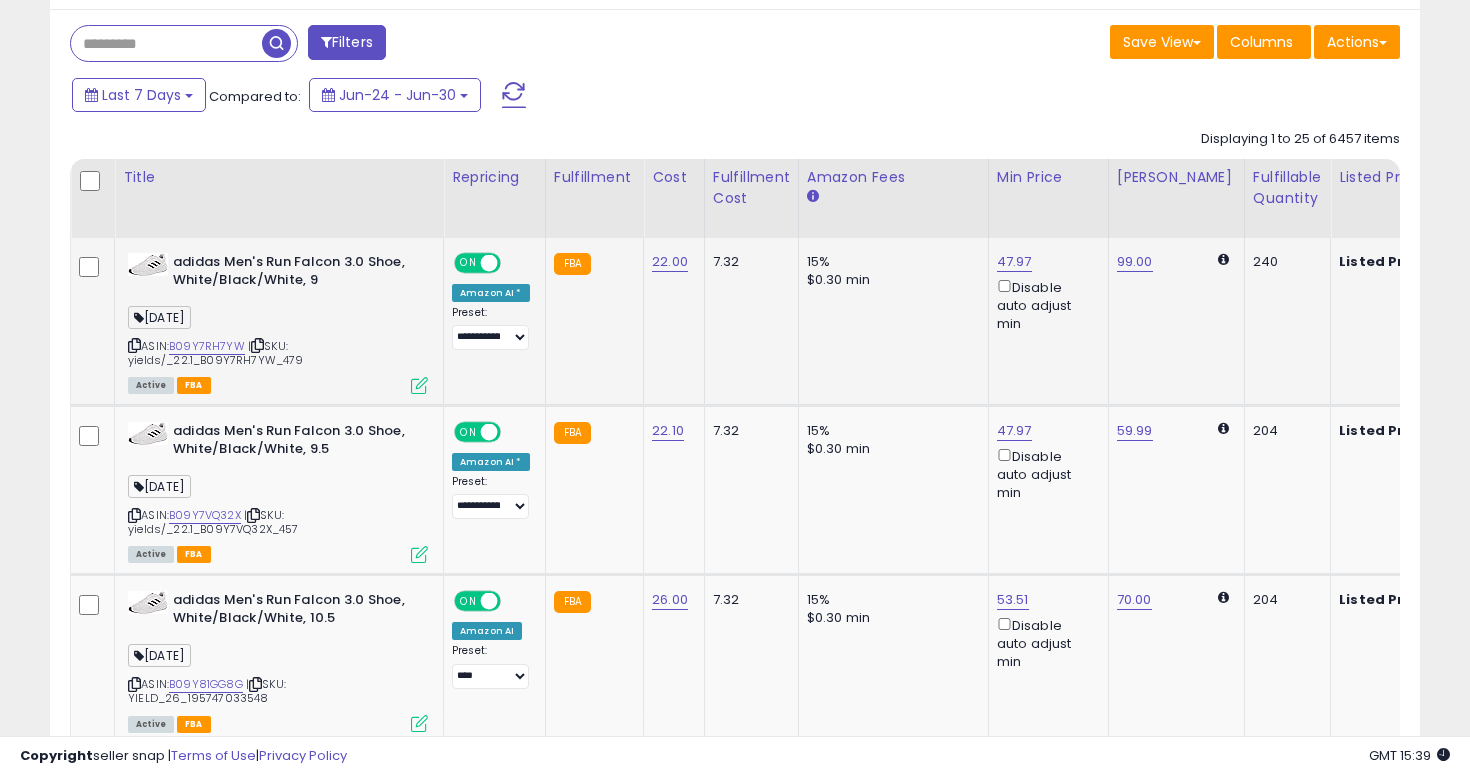 click at bounding box center (134, 345) 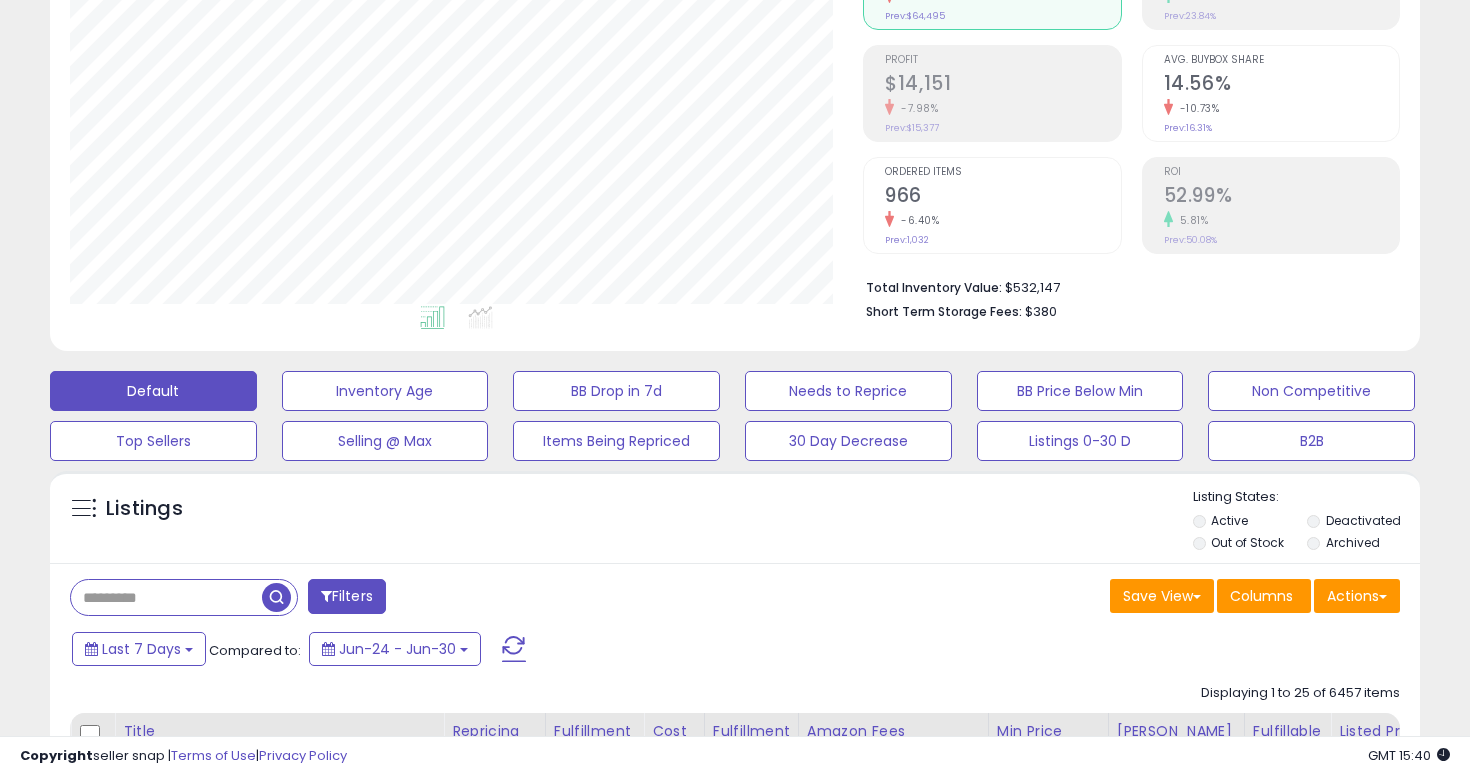 scroll, scrollTop: 292, scrollLeft: 0, axis: vertical 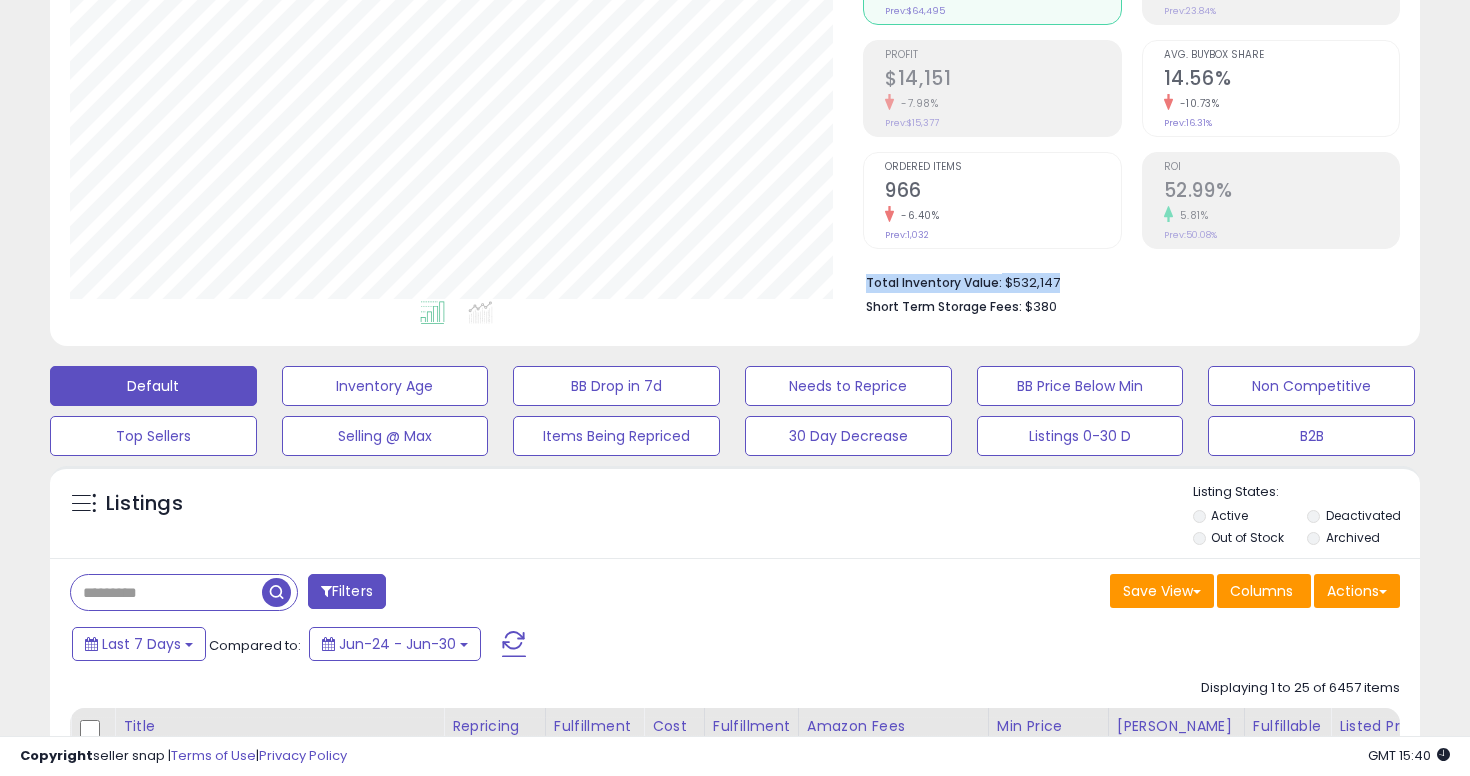 drag, startPoint x: 914, startPoint y: 268, endPoint x: 1134, endPoint y: 287, distance: 220.81892 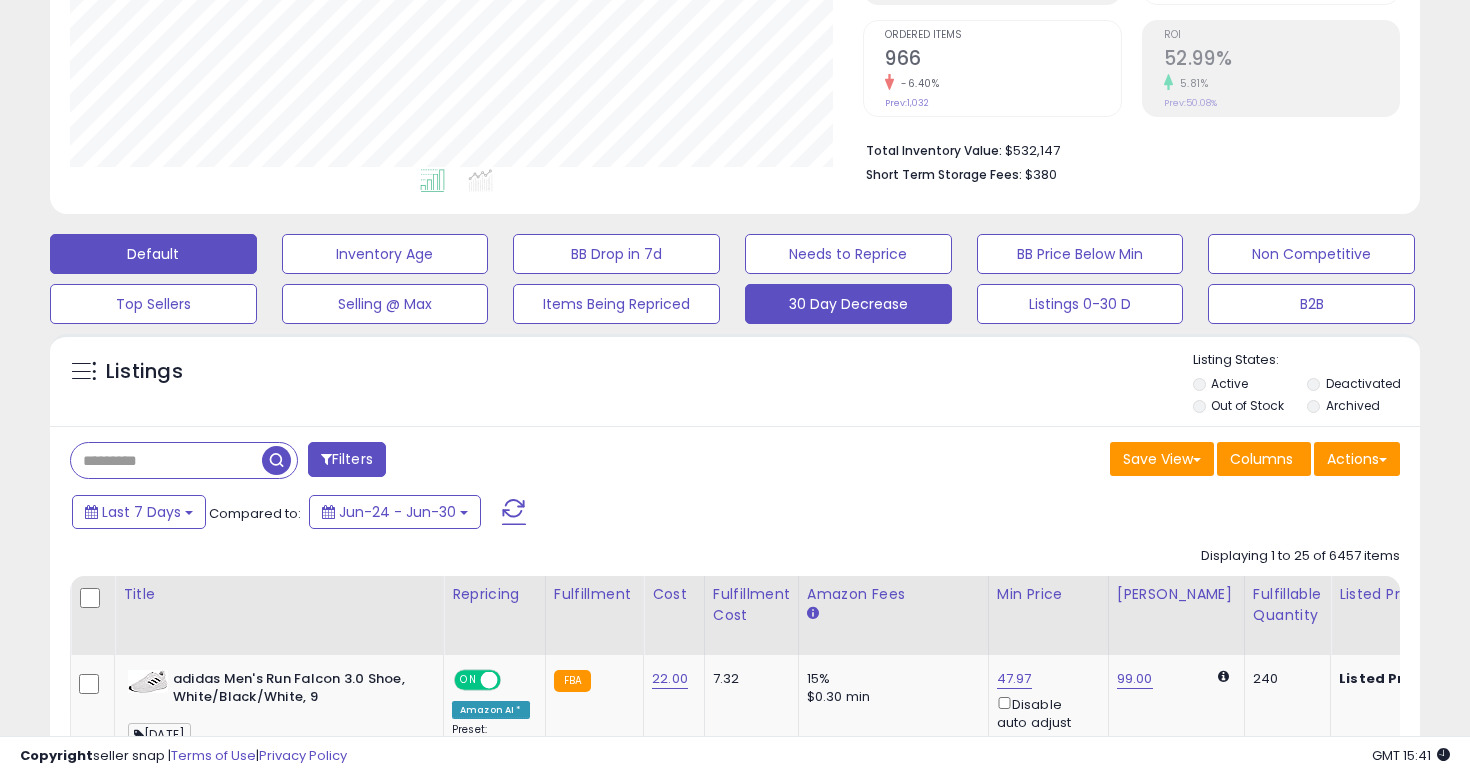 scroll, scrollTop: 425, scrollLeft: 0, axis: vertical 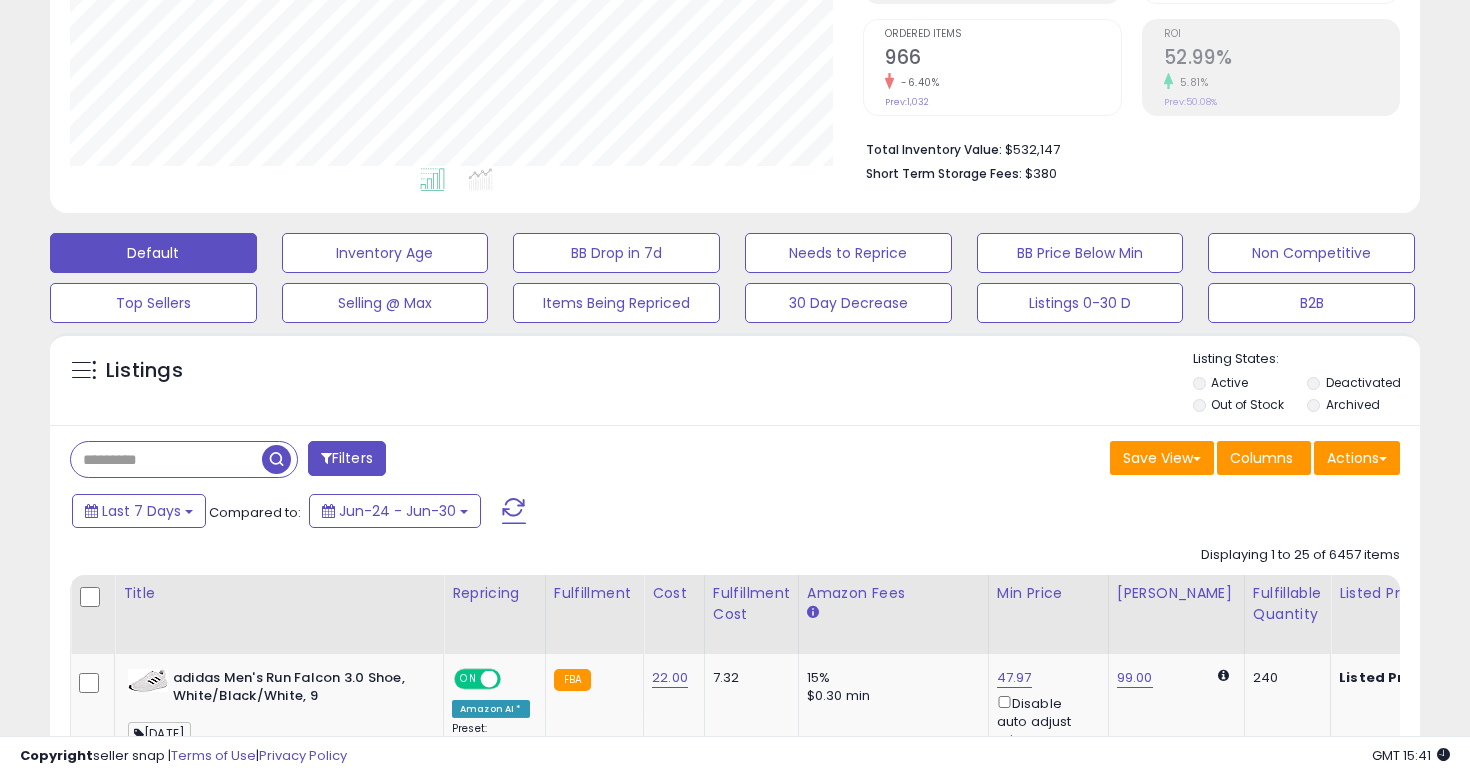 click on "Filters" at bounding box center [347, 458] 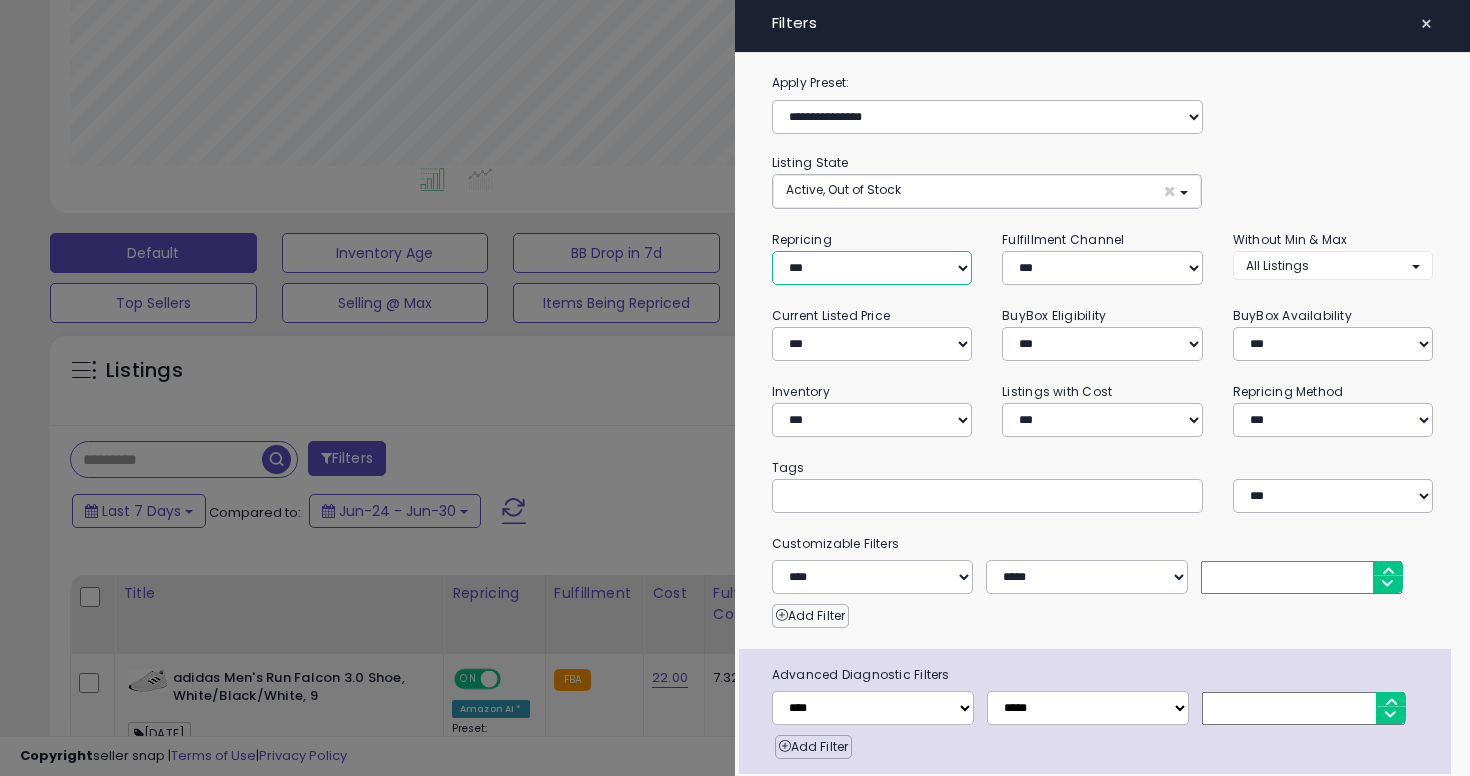 click on "**********" at bounding box center (872, 268) 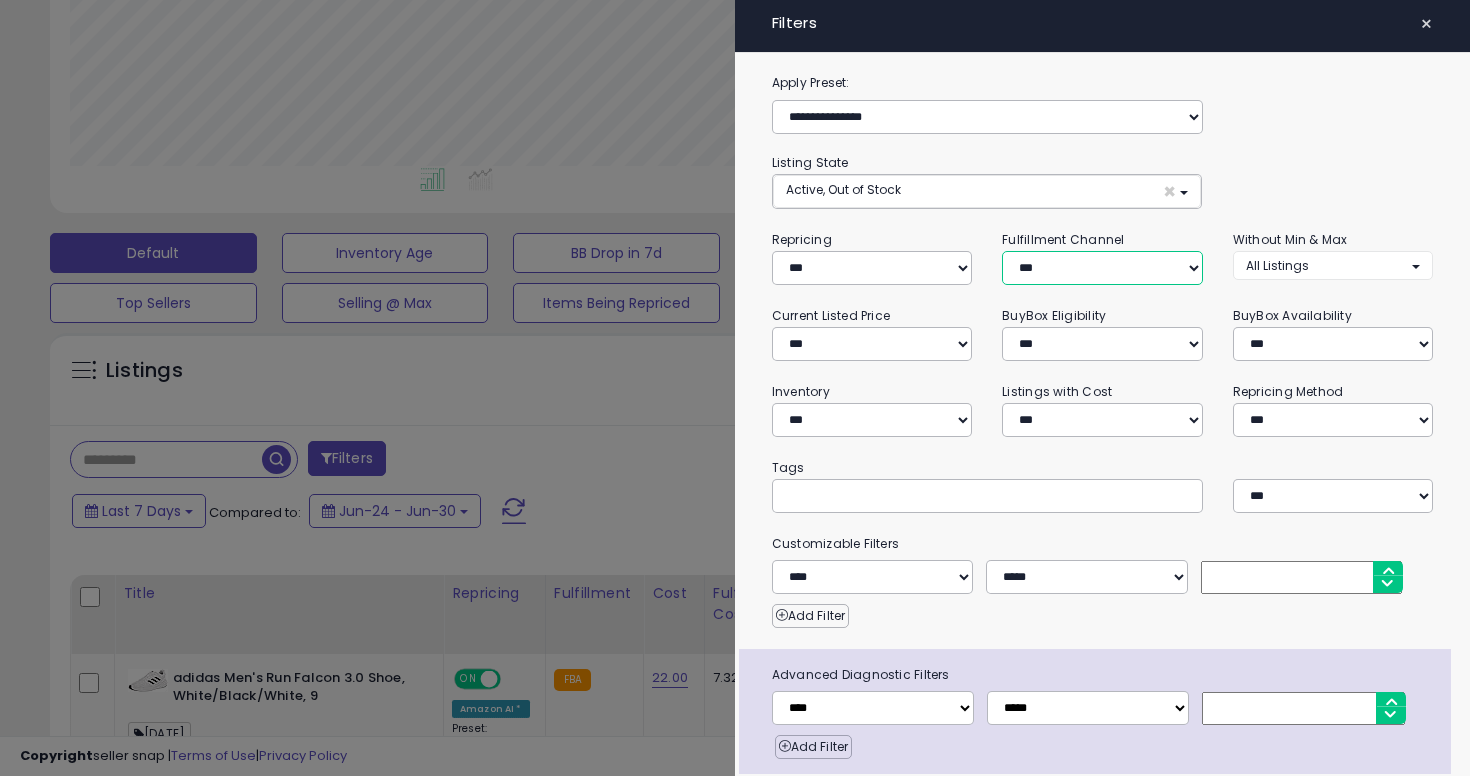 click on "***
***
***
***" at bounding box center (1102, 268) 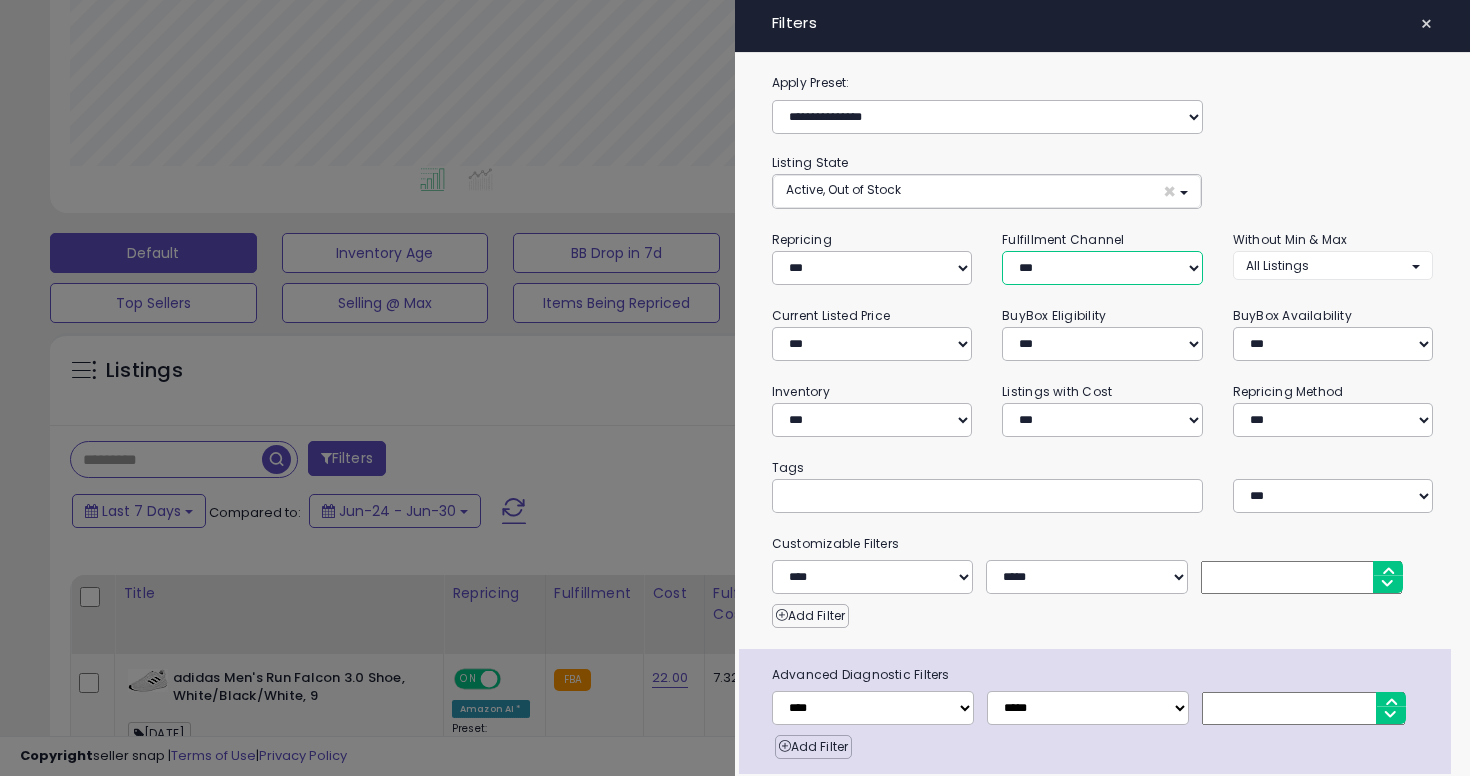 select on "***" 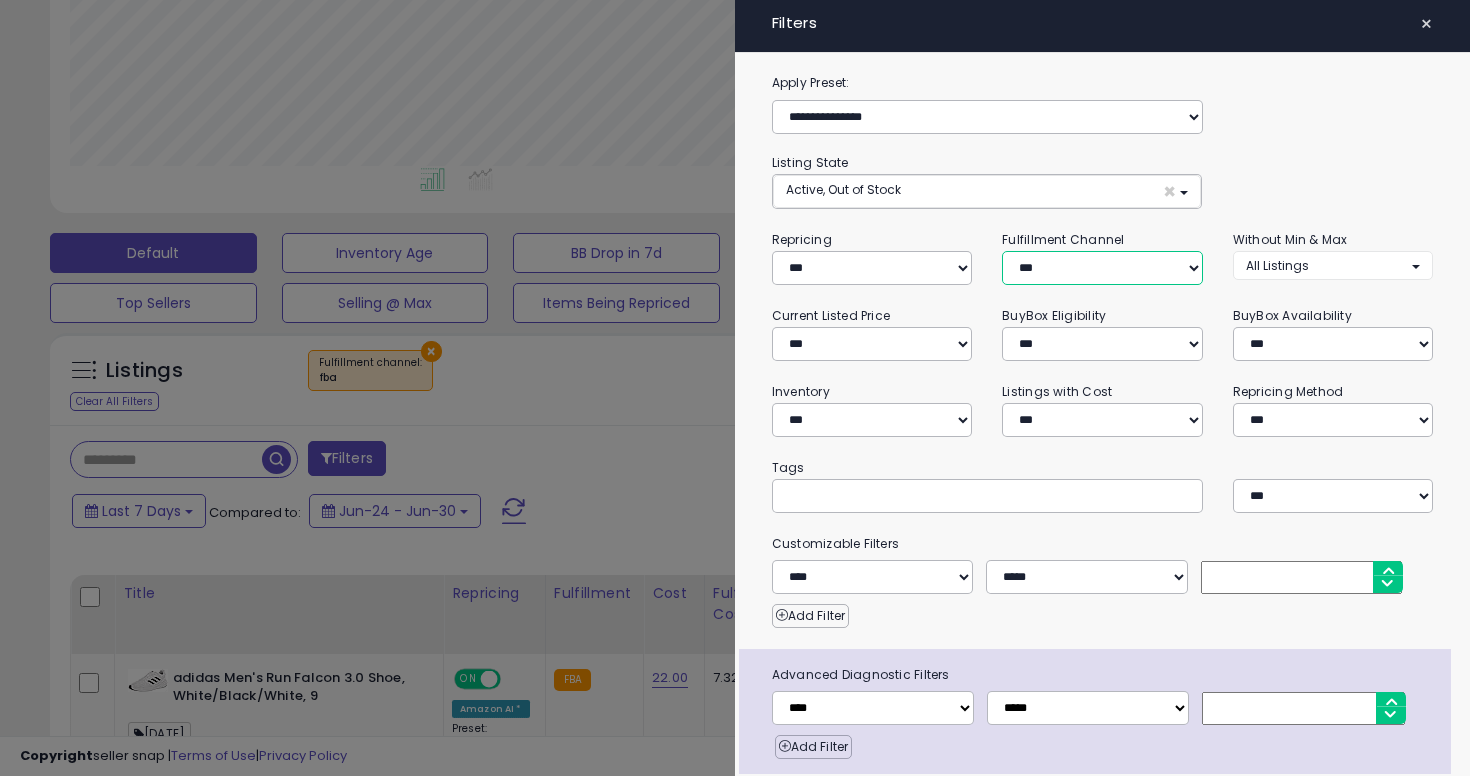 scroll, scrollTop: 72, scrollLeft: 0, axis: vertical 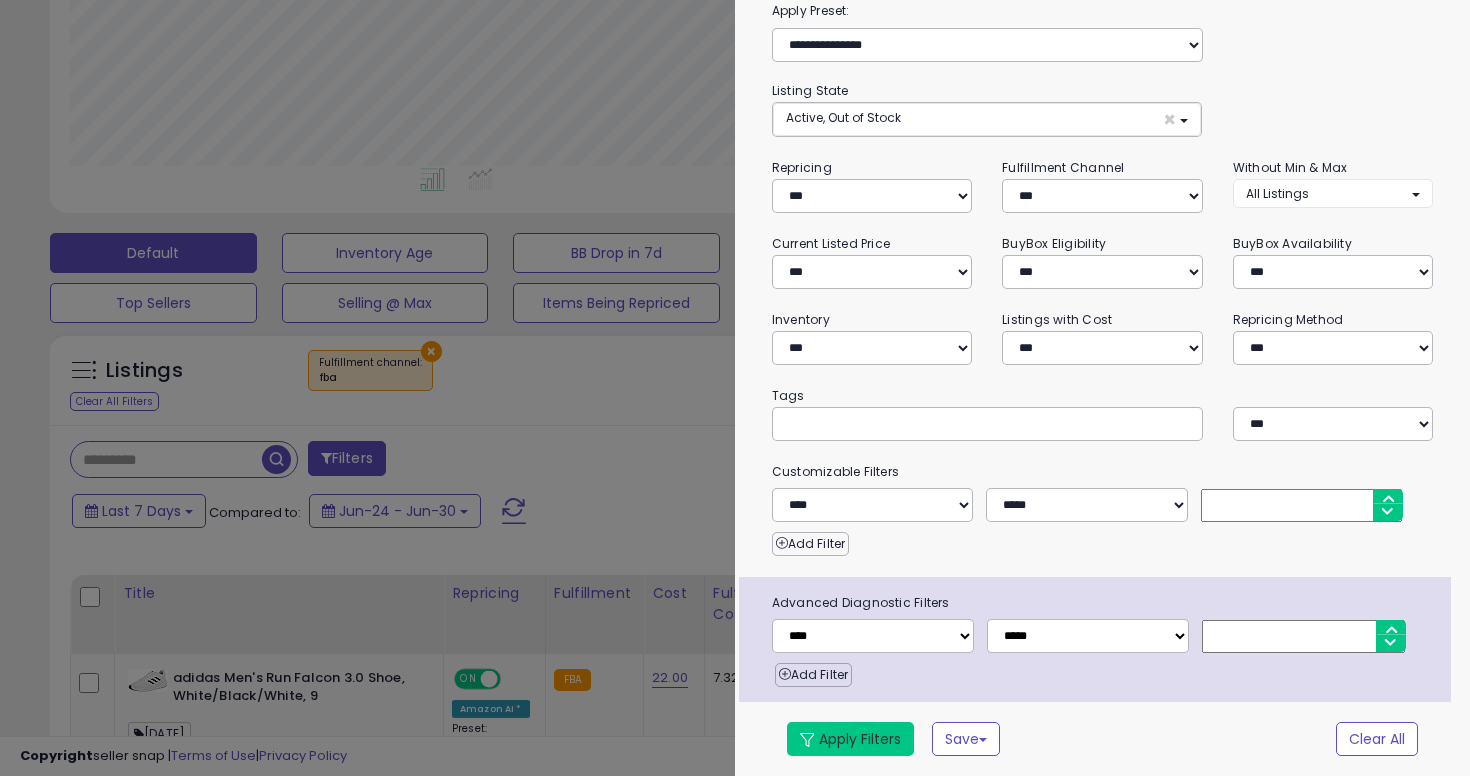 click on "Apply Filters" at bounding box center (850, 739) 